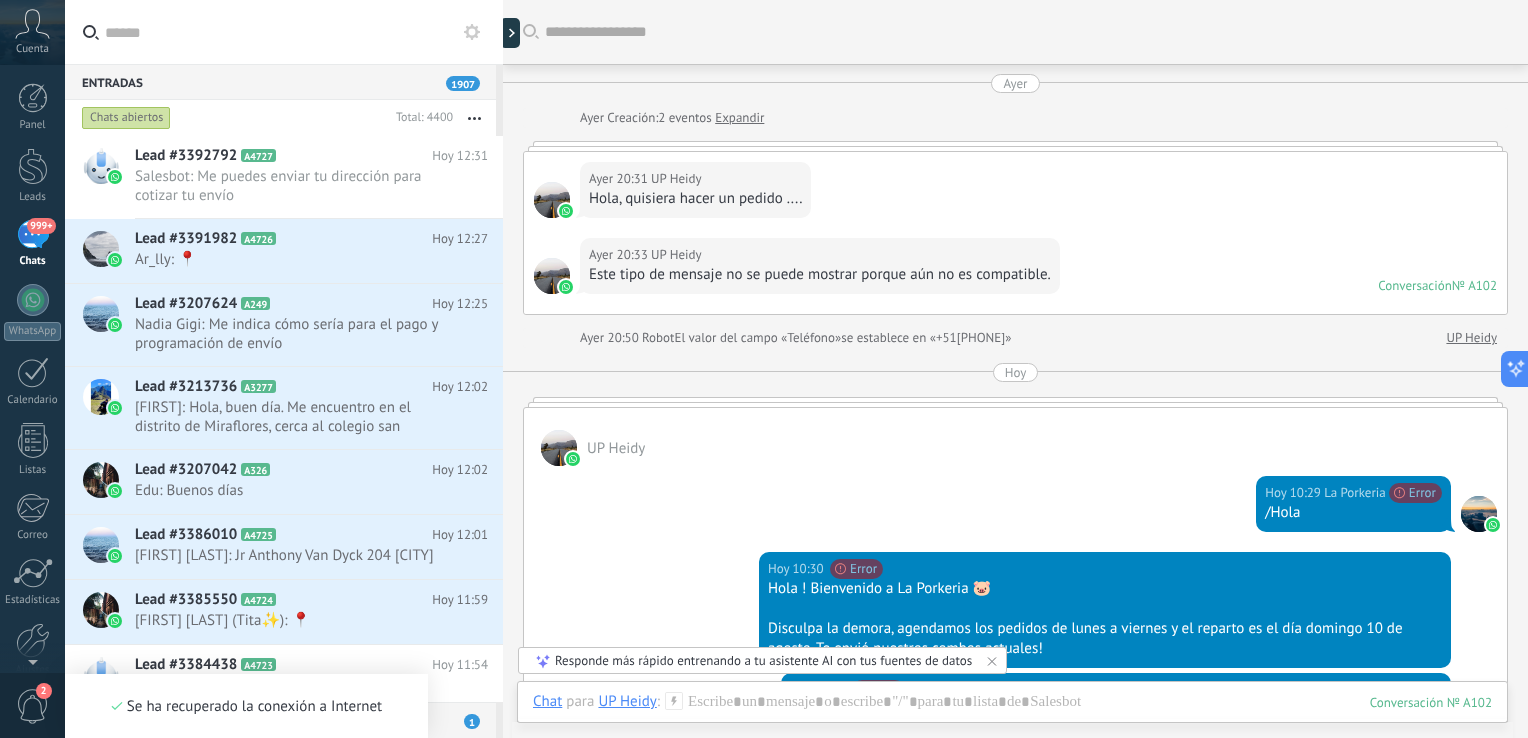 scroll, scrollTop: 0, scrollLeft: 0, axis: both 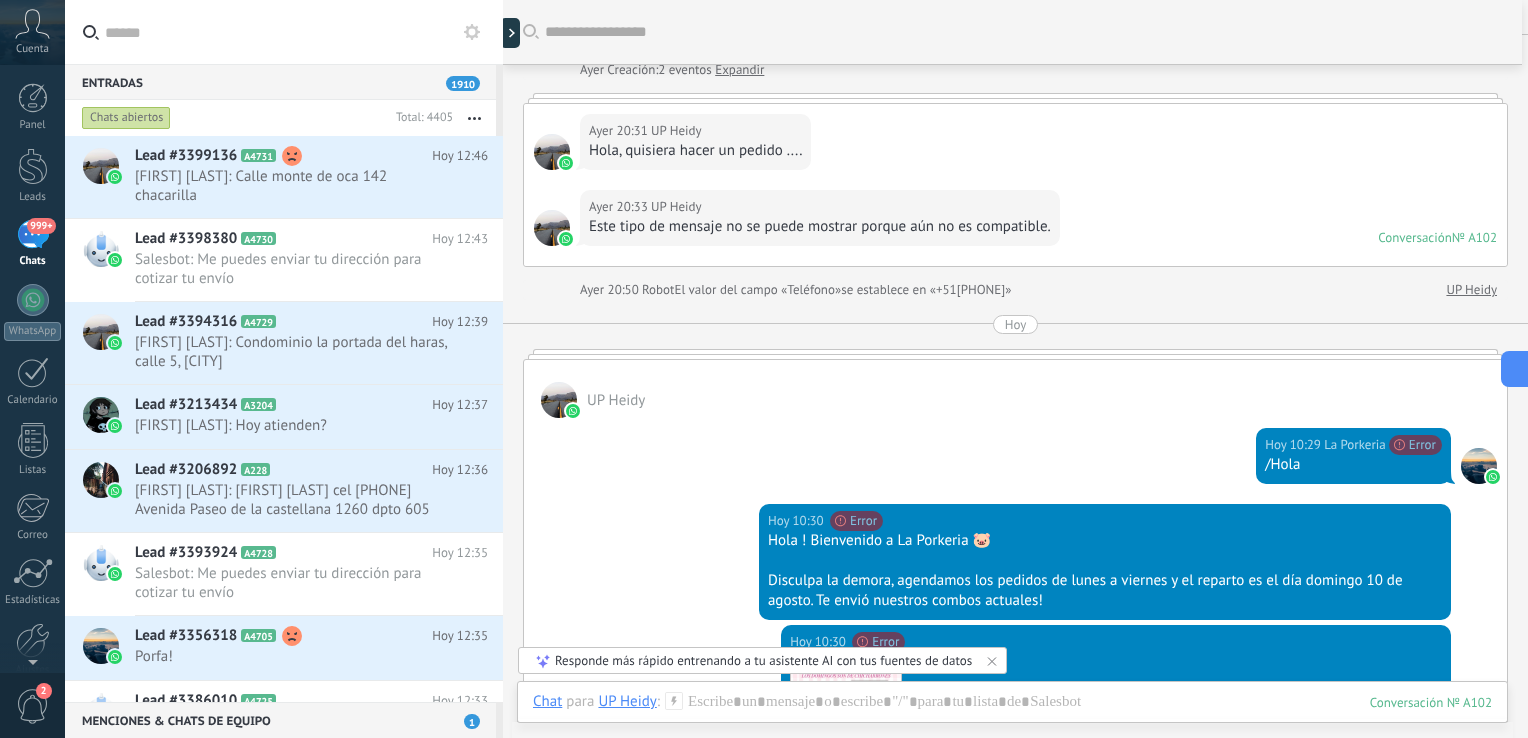 click on "999+" at bounding box center [33, 234] 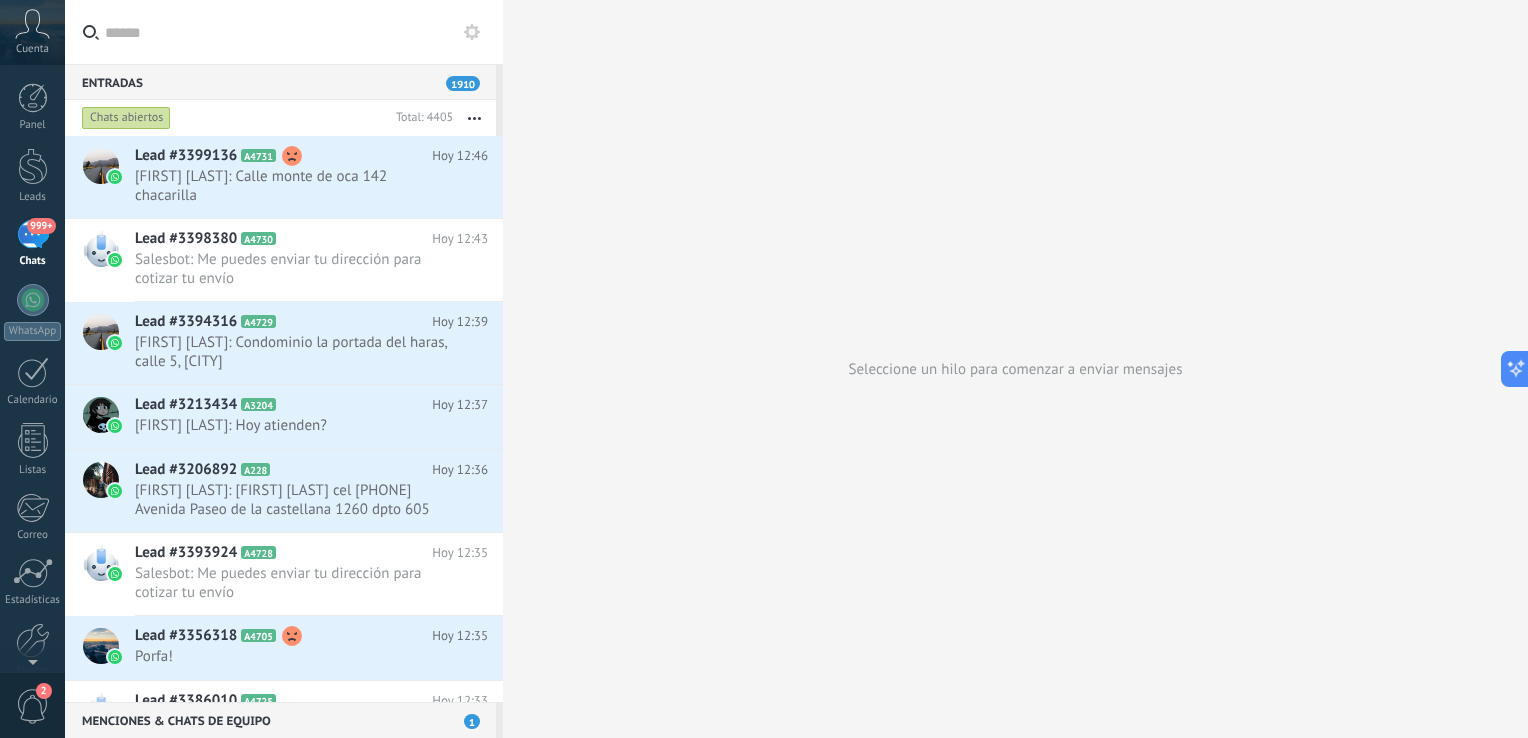 click 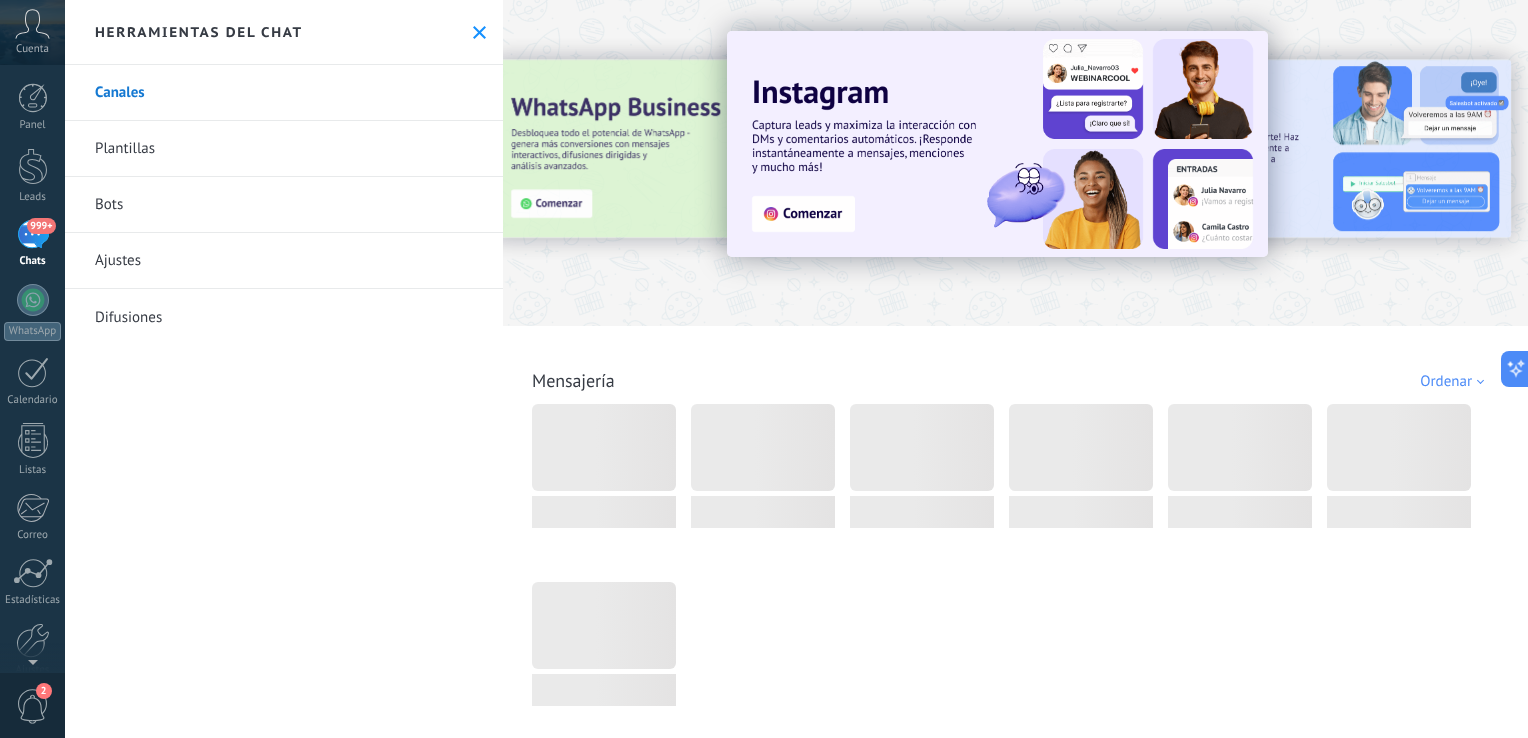 click on "Bots" at bounding box center [284, 205] 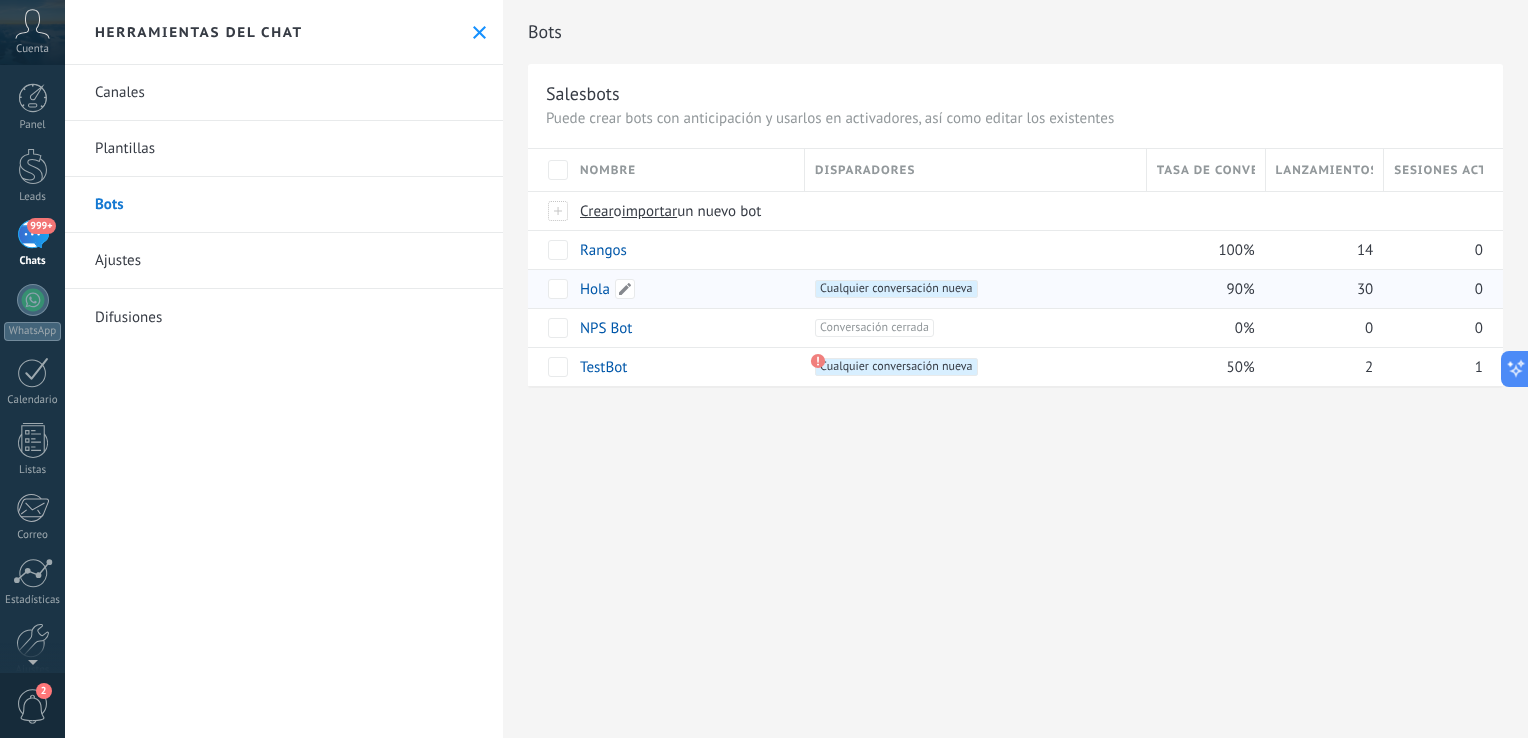 click on "Hola" at bounding box center (595, 289) 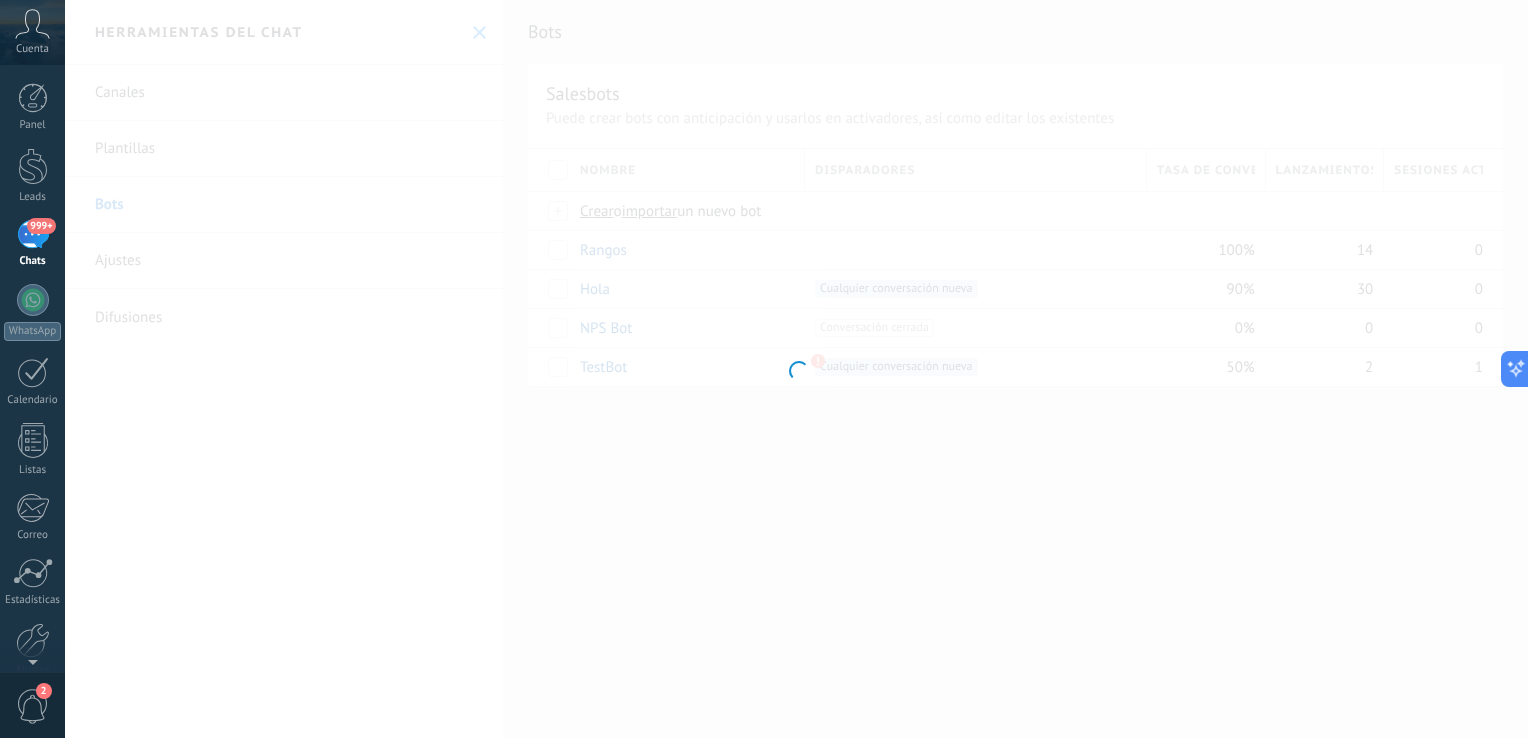type on "****" 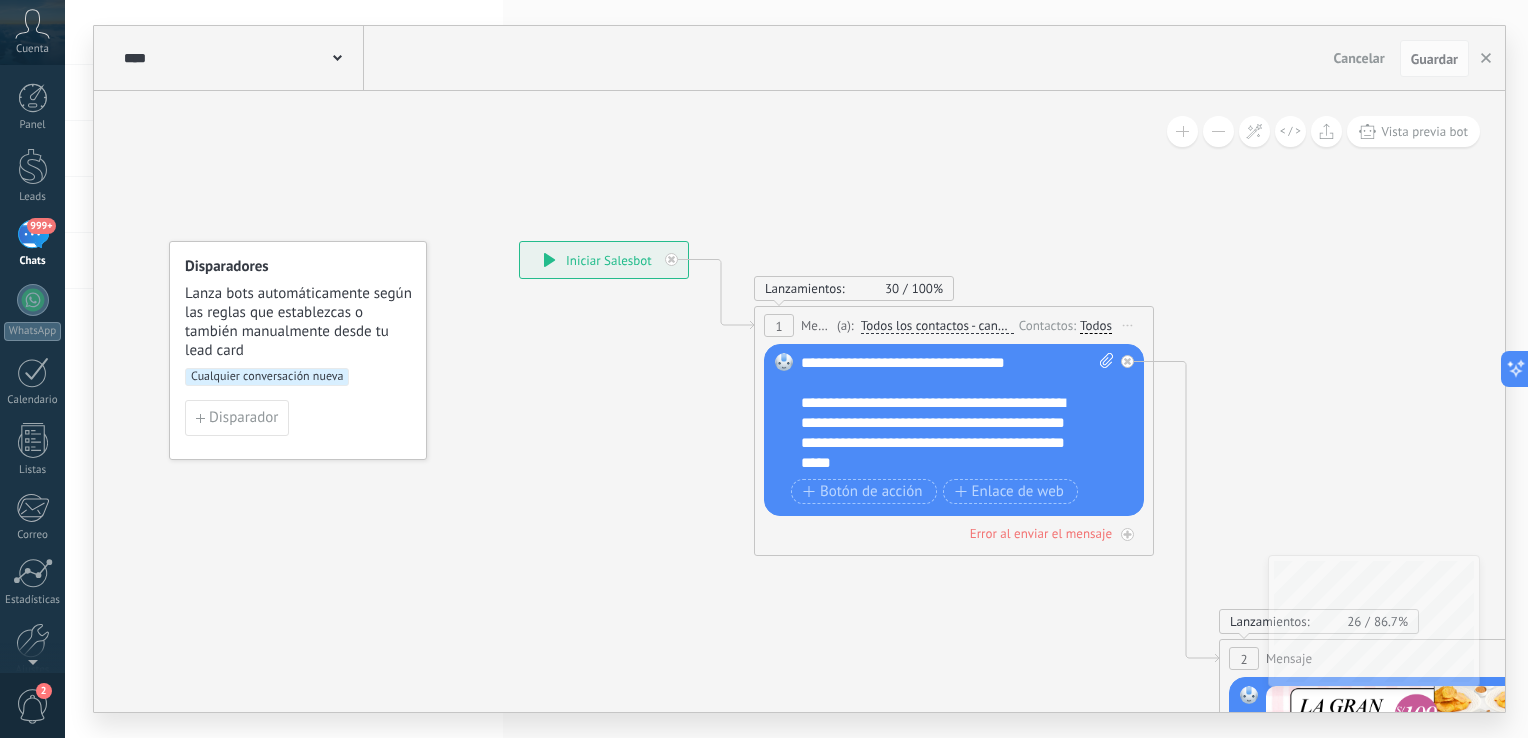 click 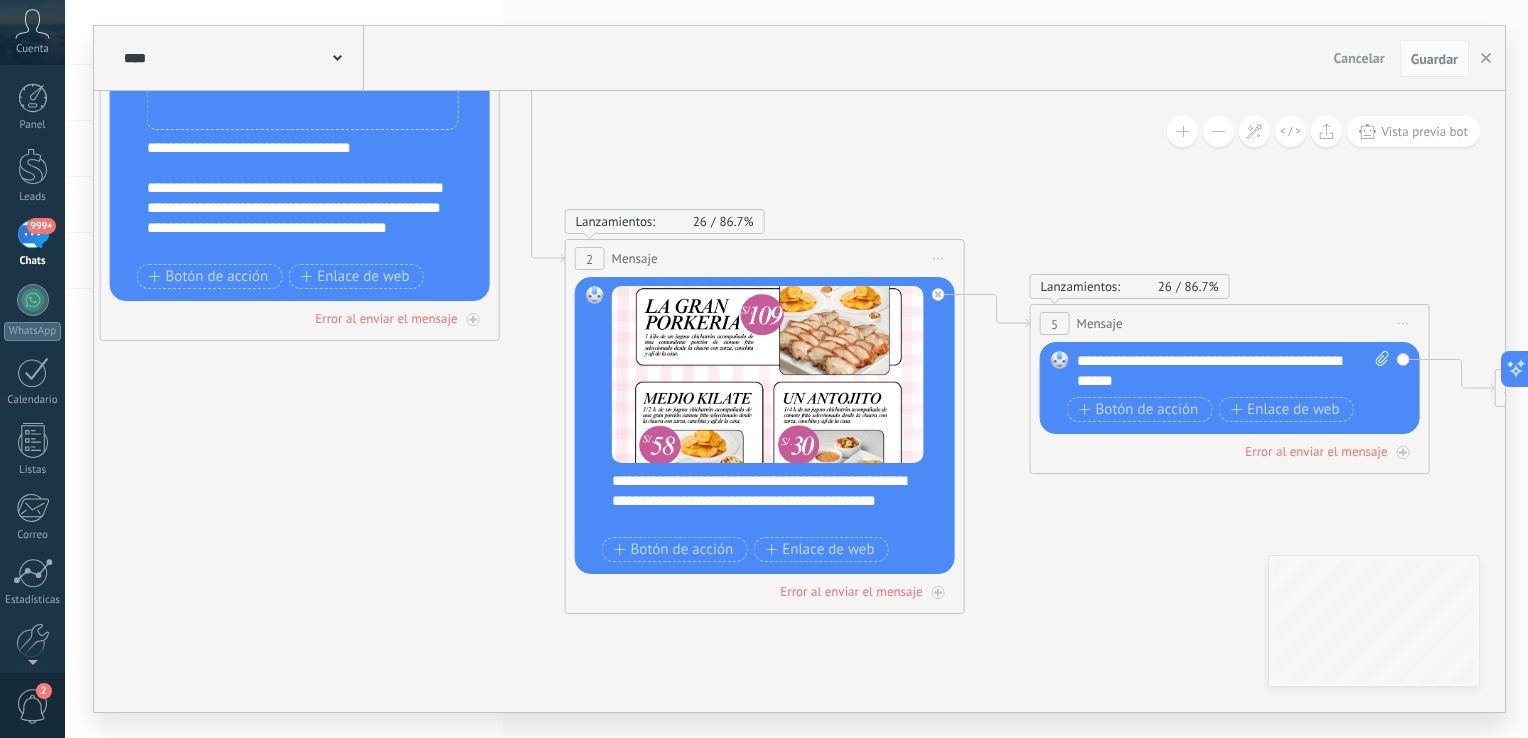 drag, startPoint x: 999, startPoint y: 626, endPoint x: 224, endPoint y: 346, distance: 824.0297 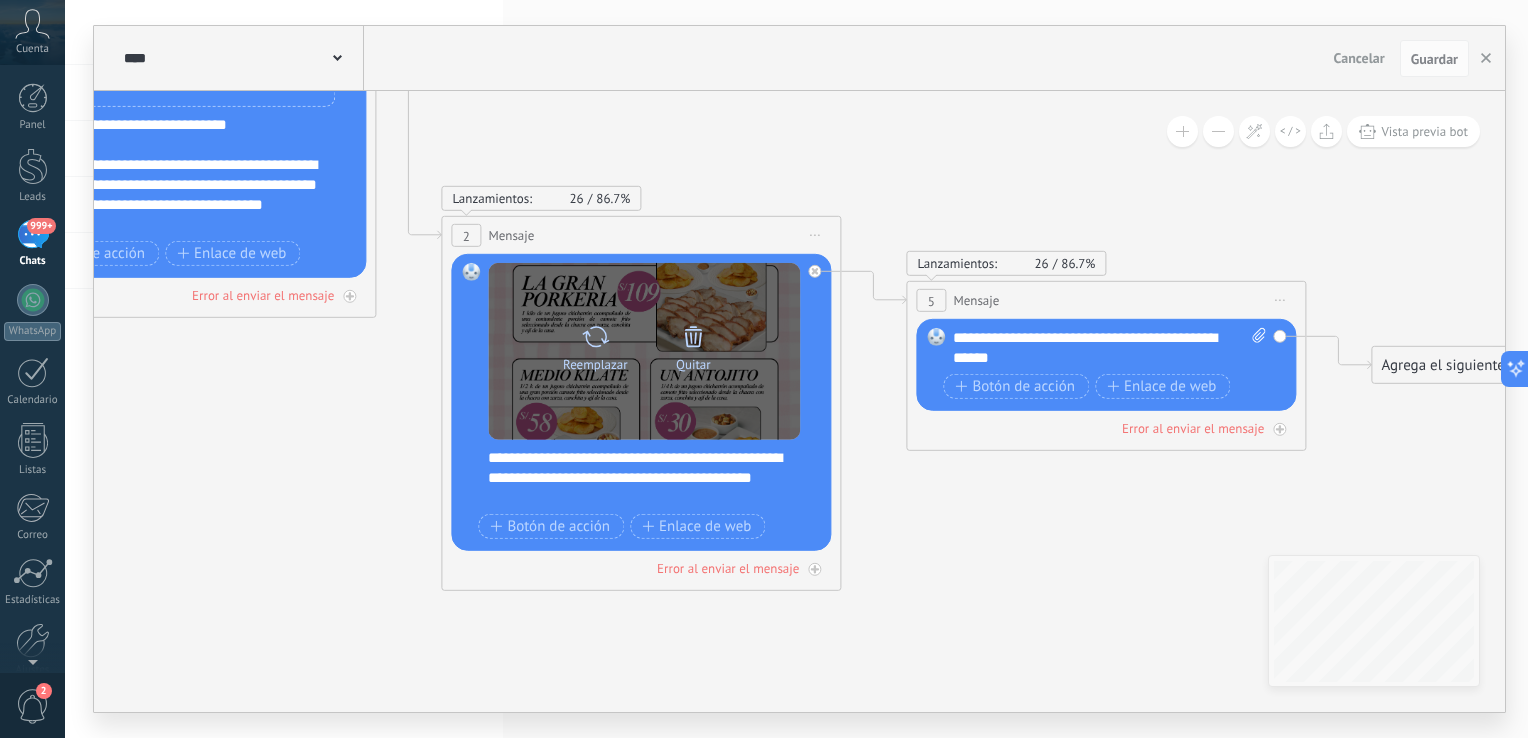 click 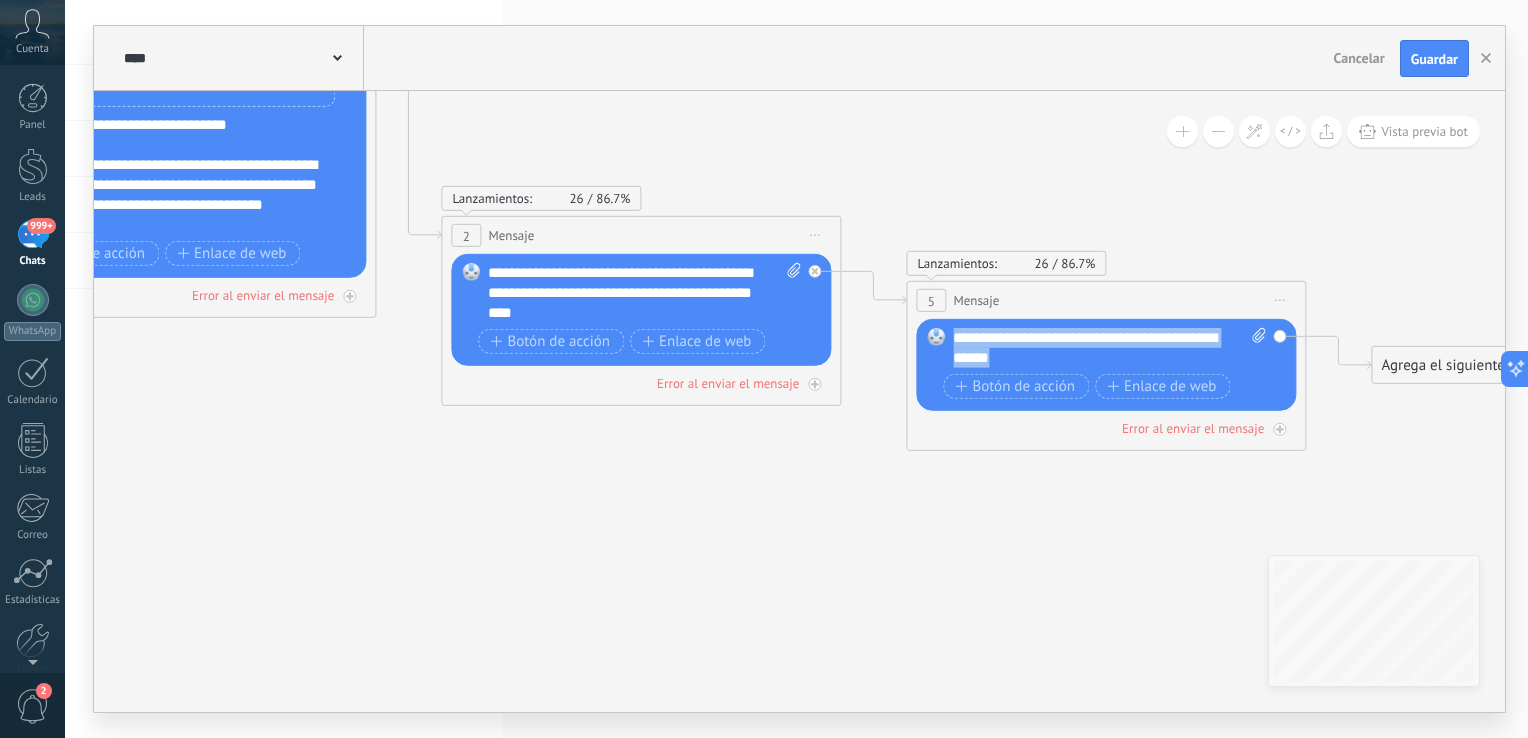 drag, startPoint x: 1019, startPoint y: 360, endPoint x: 917, endPoint y: 330, distance: 106.320274 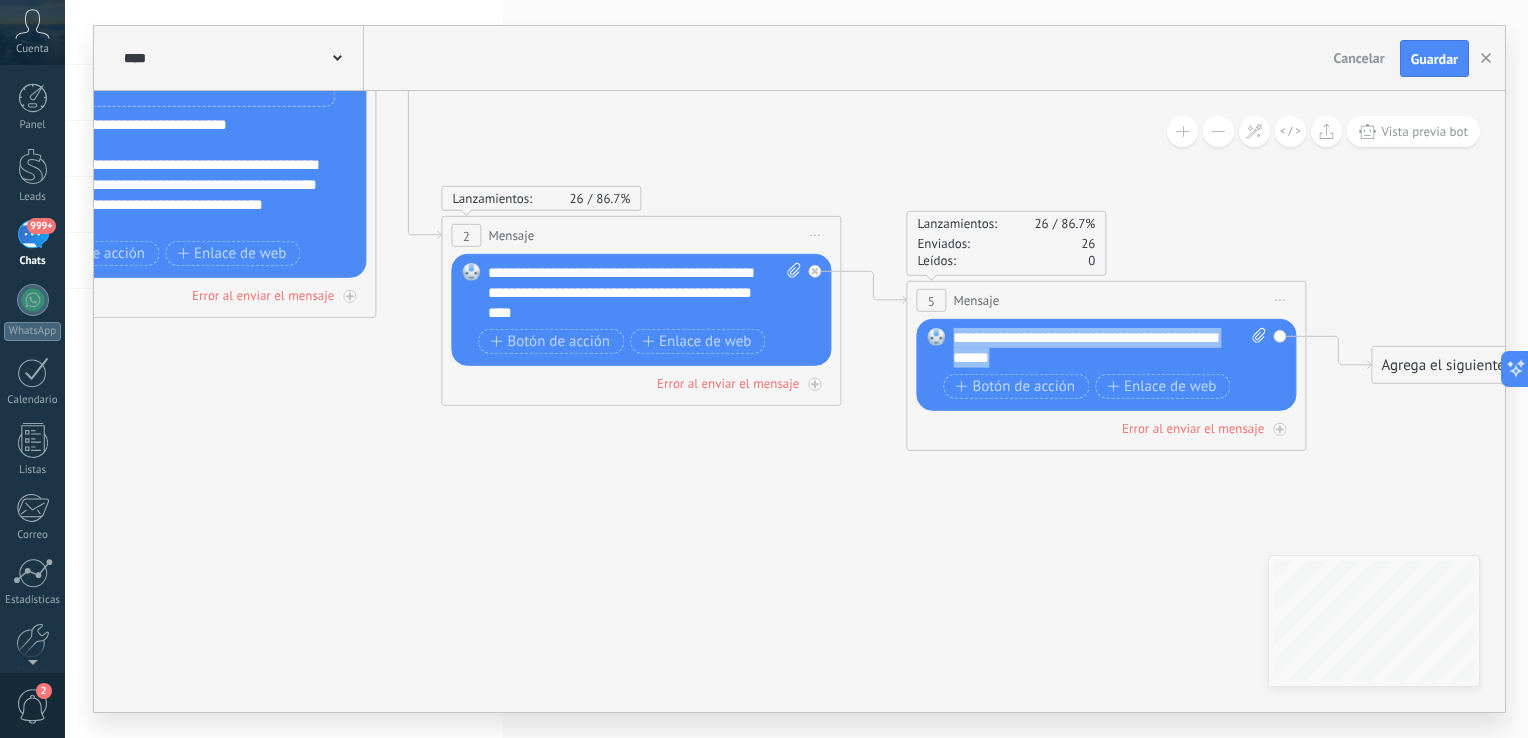 copy on "**********" 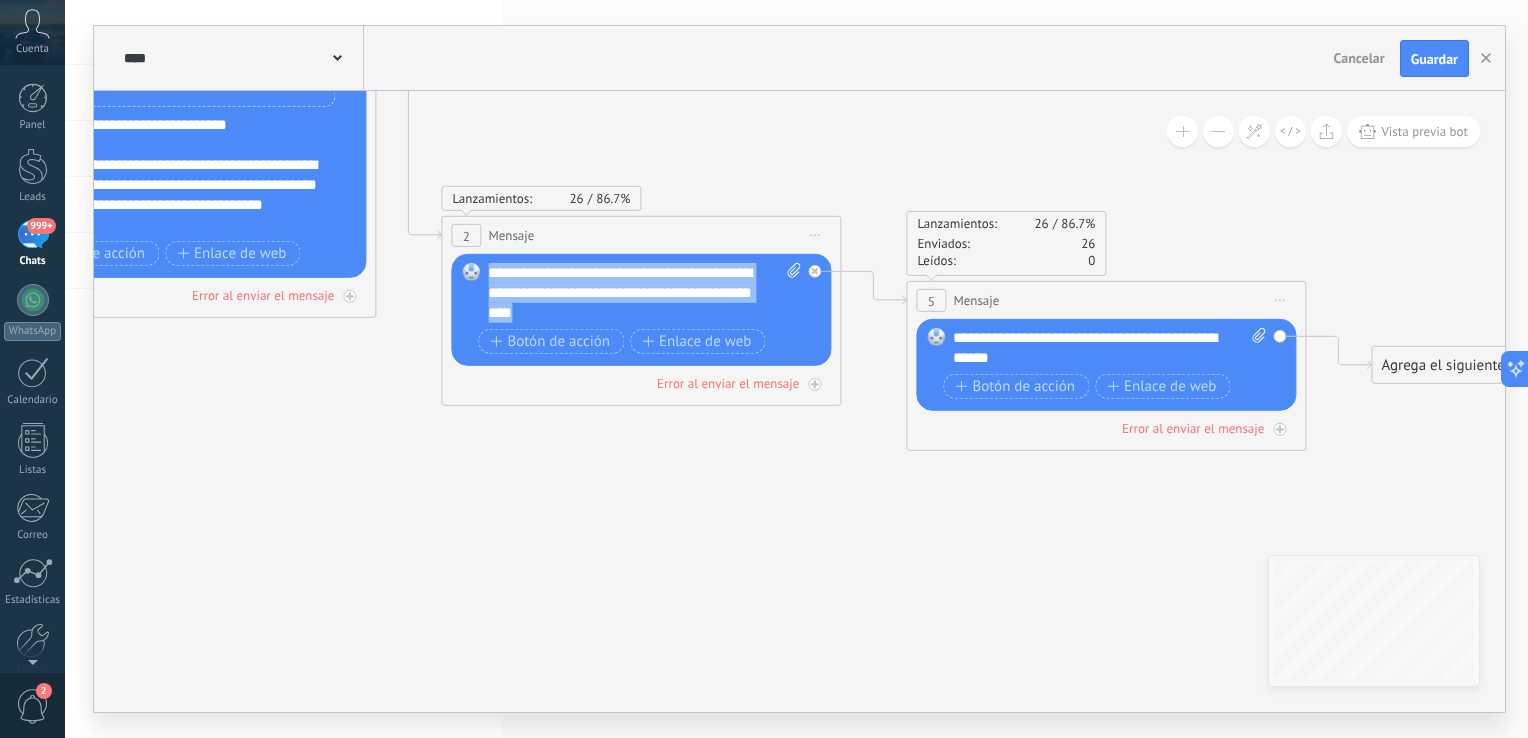 drag, startPoint x: 613, startPoint y: 312, endPoint x: 456, endPoint y: 278, distance: 160.63934 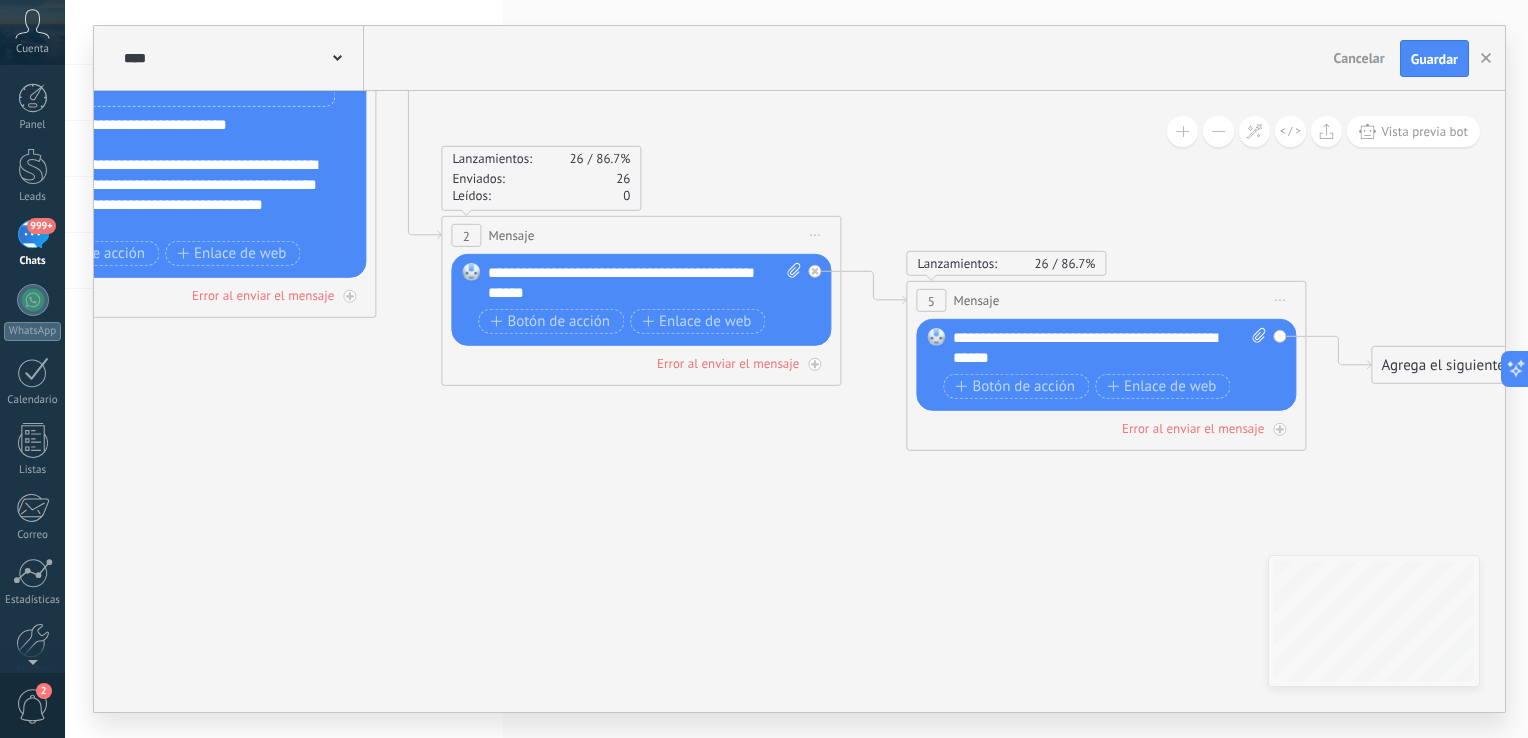 click 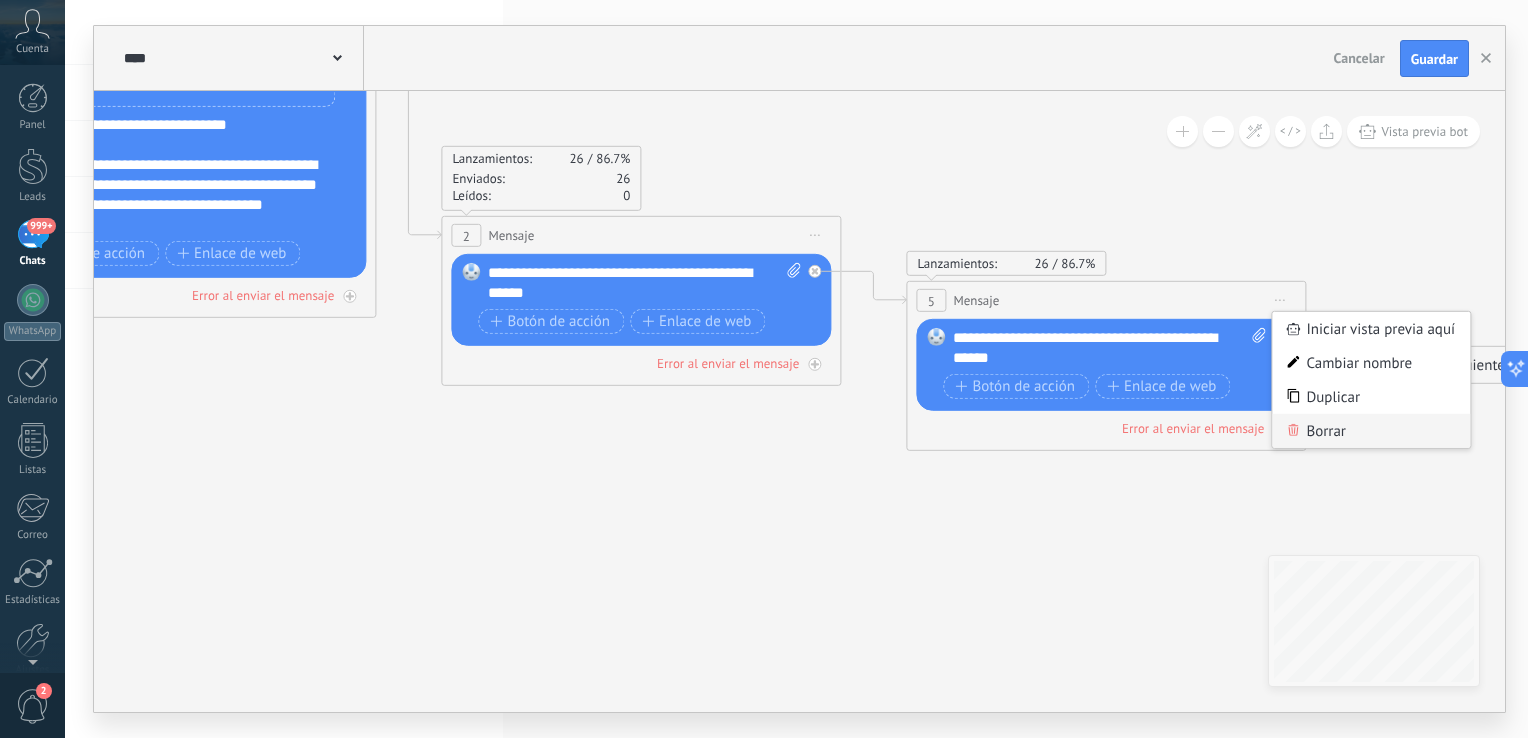 click on "Borrar" at bounding box center [1371, 431] 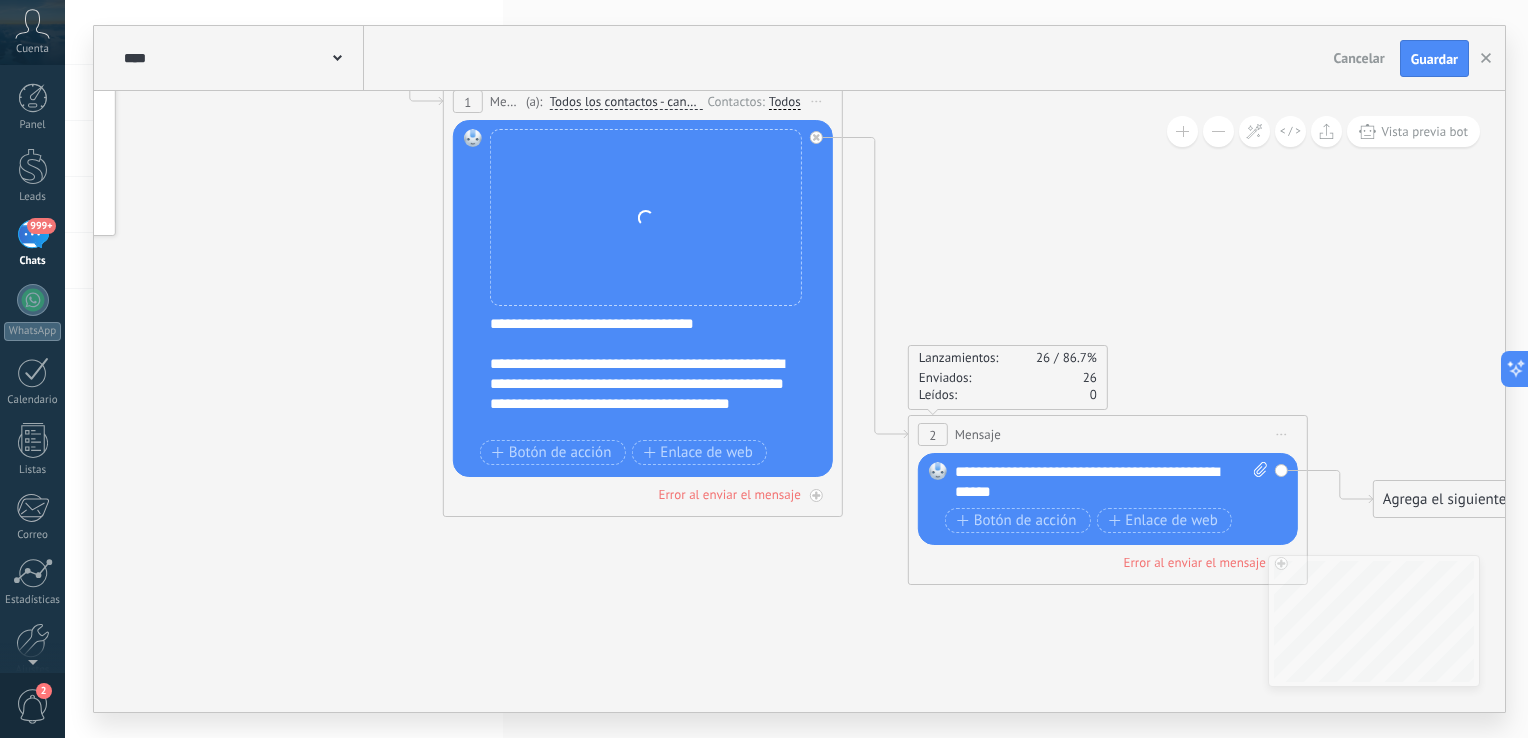 drag, startPoint x: 792, startPoint y: 448, endPoint x: 1131, endPoint y: 606, distance: 374.01202 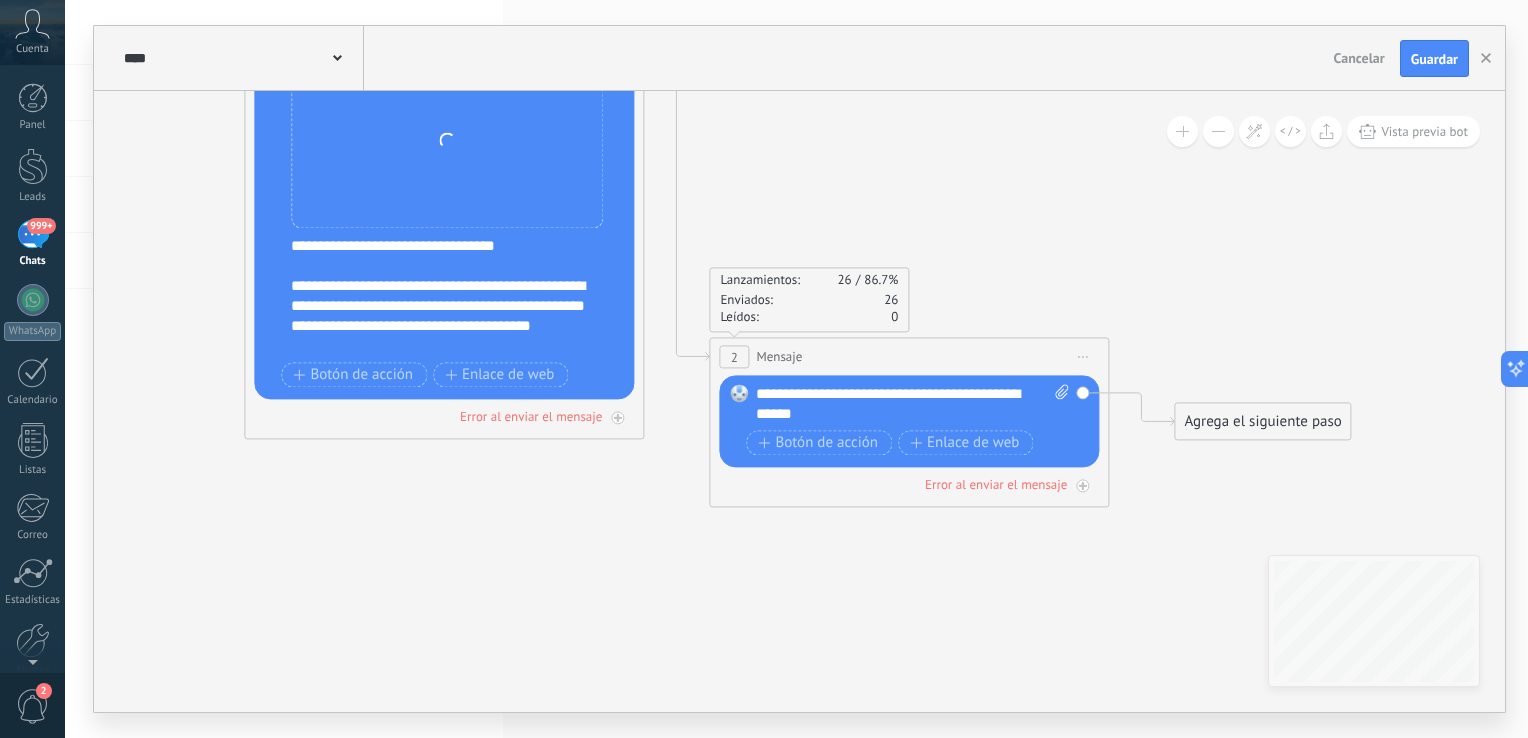 drag, startPoint x: 1124, startPoint y: 606, endPoint x: 916, endPoint y: 525, distance: 223.21515 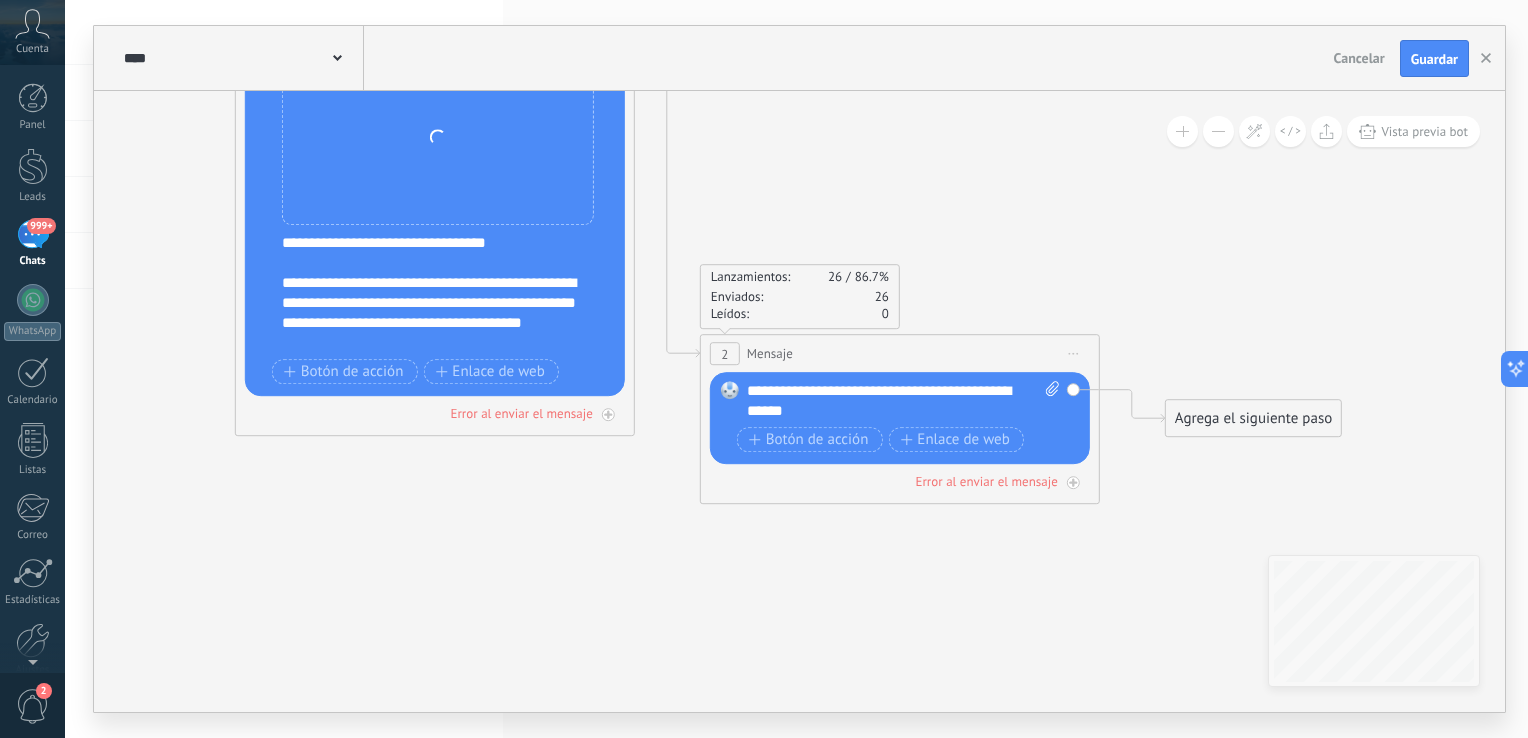 click on "Mensaje" at bounding box center [770, 354] 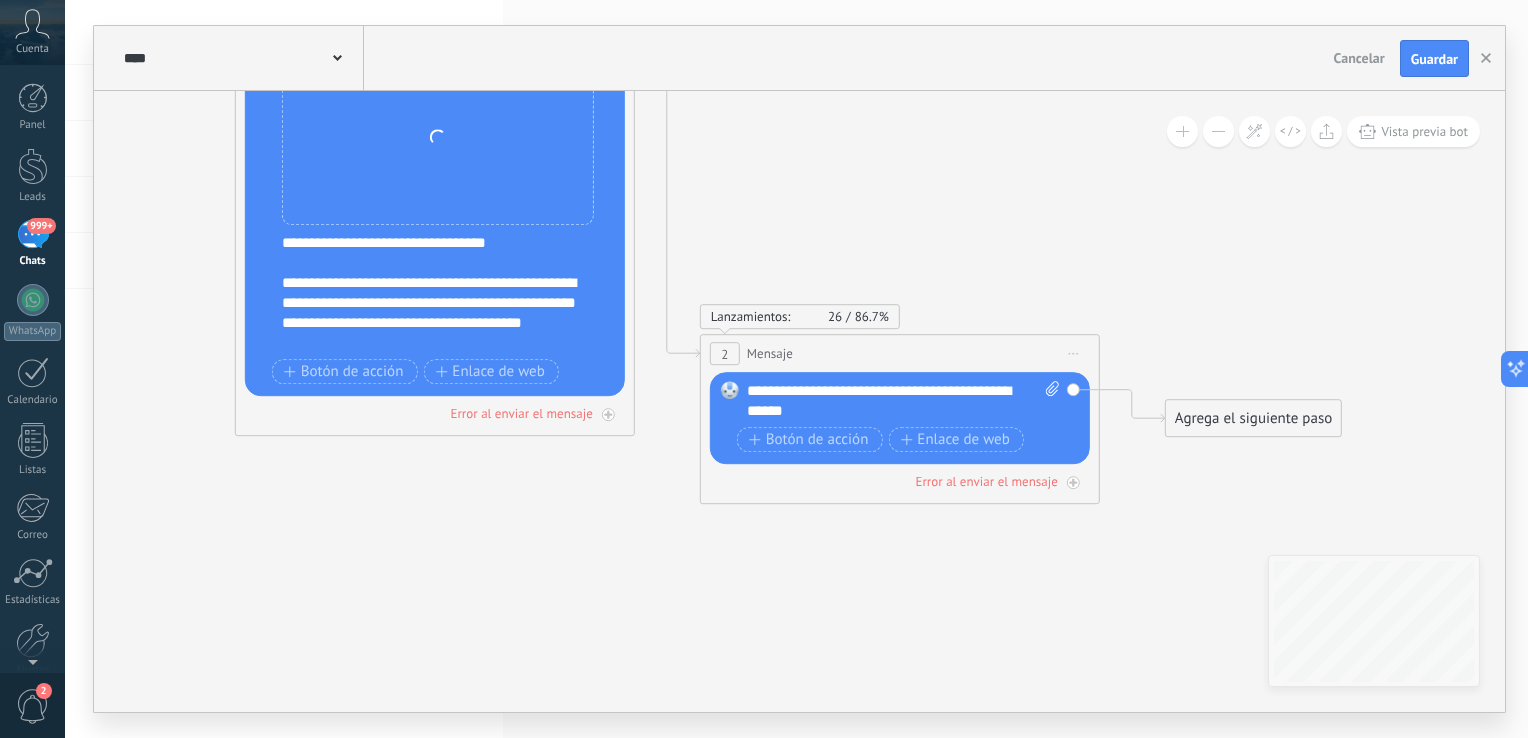 click on "Reemplazar
Quitar
Convertir a mensaje de voz
Arrastre la imagen aquí para adjuntarla.
Añadir imagen
Subir
Arrastrar y soltar
Archivo no encontrado
Escribe tu mensaje..." at bounding box center (900, 419) 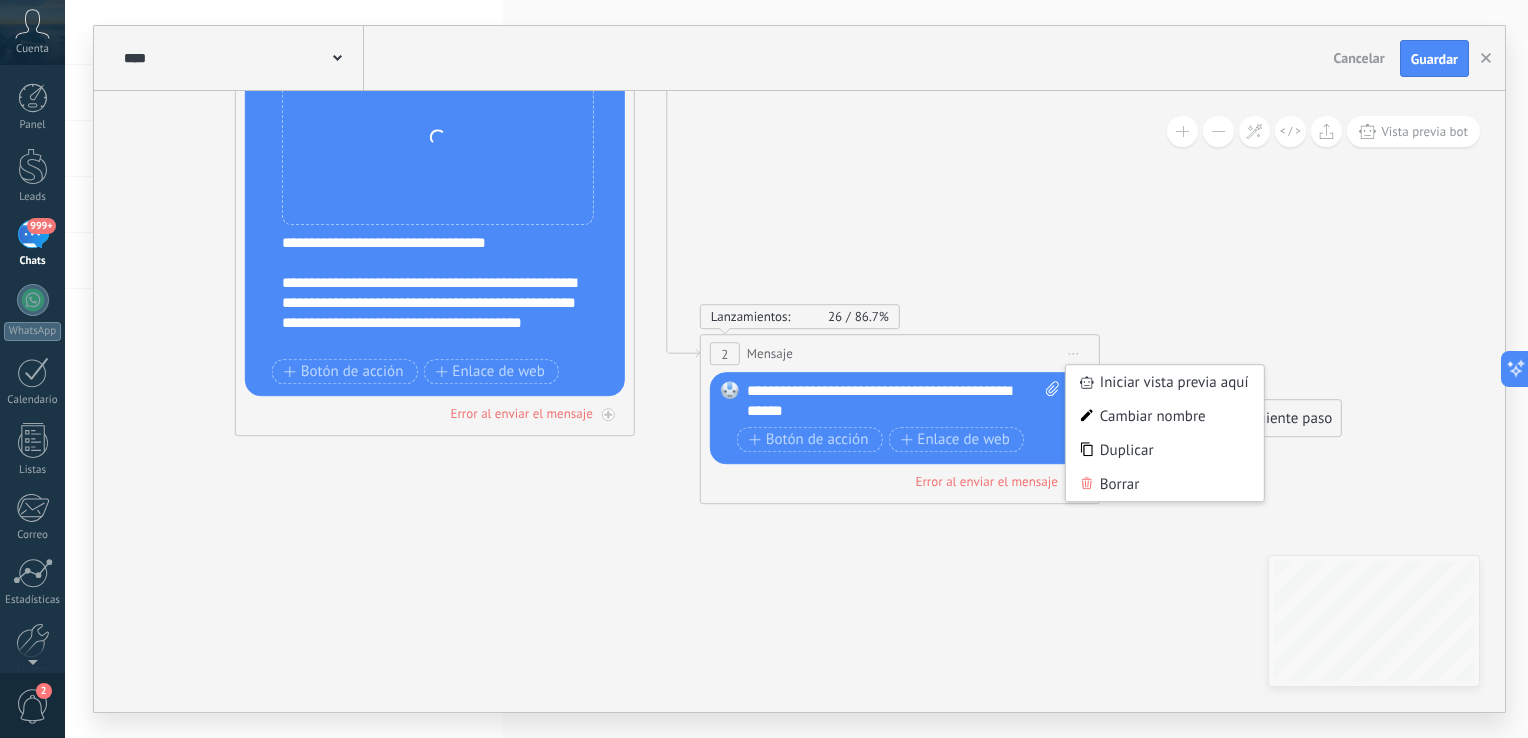 click 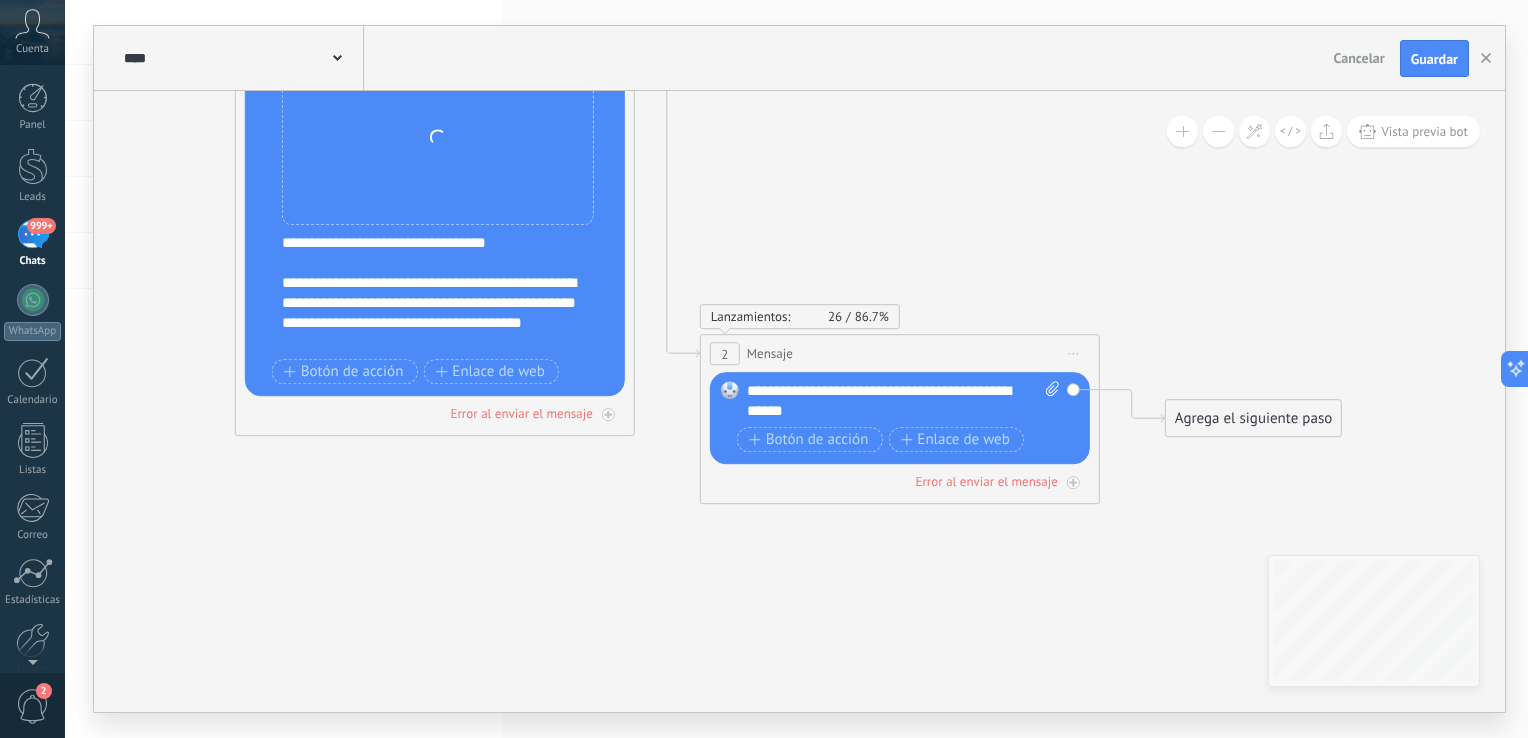 click on "**********" at bounding box center (904, 402) 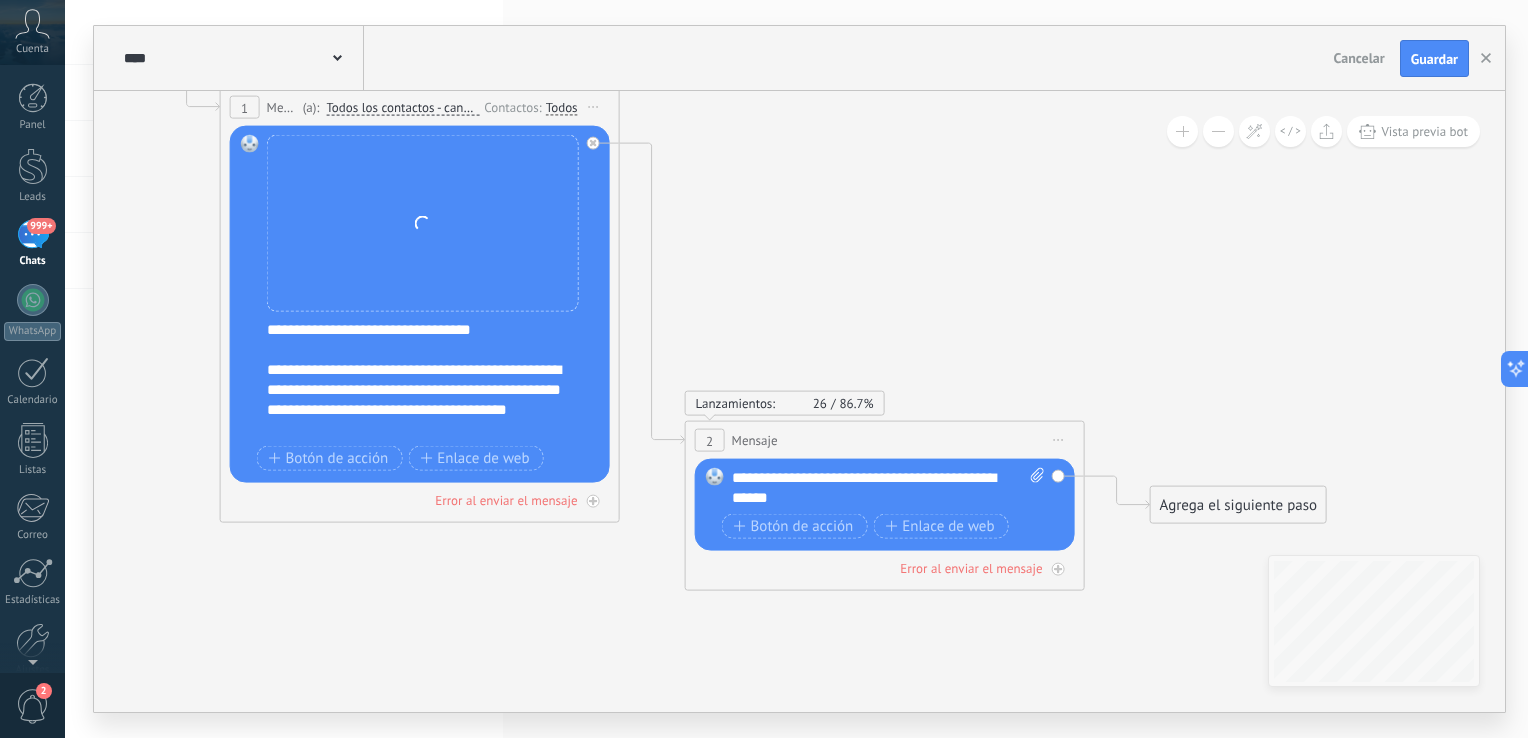 drag, startPoint x: 922, startPoint y: 241, endPoint x: 907, endPoint y: 327, distance: 87.29834 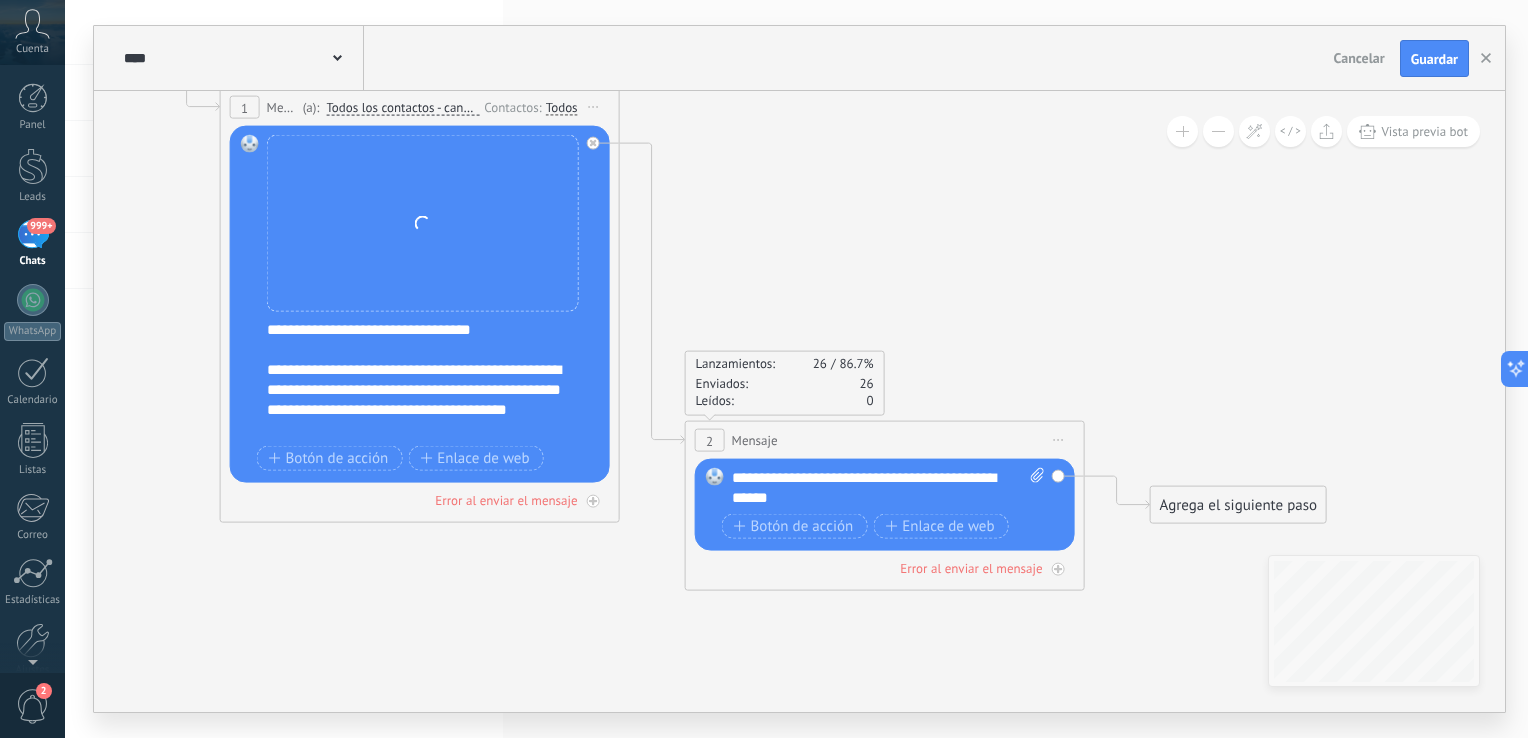 click on "2
Mensaje
*******
(a):
Todos los contactos - canales seleccionados
Todos los contactos - canales seleccionados
Todos los contactos - canal primario
Contacto principal - canales seleccionados
Contacto principal - canal primario
Todos los contactos - canales seleccionados
Todos los contactos - canales seleccionados
Todos los contactos - canal primario" at bounding box center (885, 440) 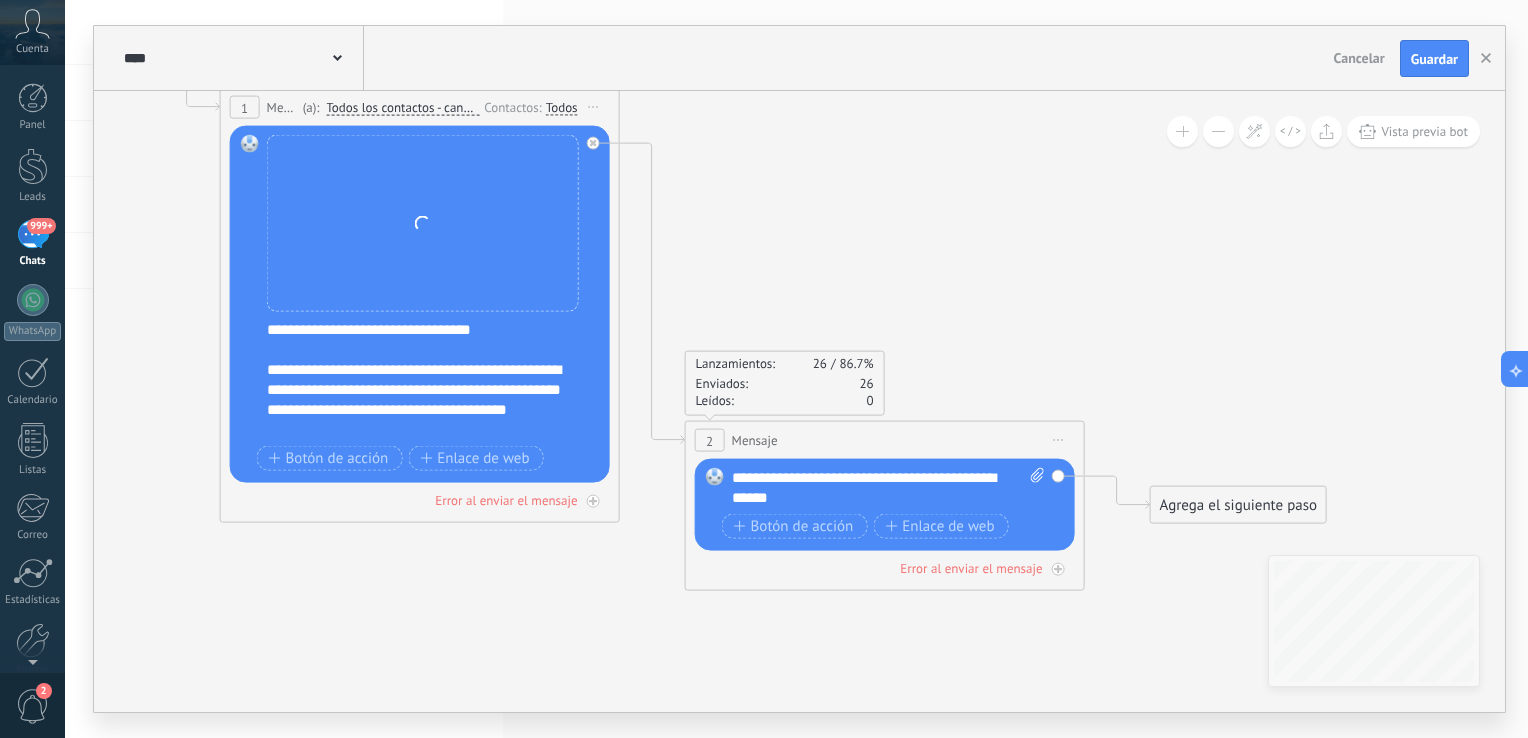 click on "Reemplazar
Quitar
Convertir a mensaje de voz
Arrastre la imagen aquí para adjuntarla.
Añadir imagen
Subir
Arrastrar y soltar
Archivo no encontrado
Escribe tu mensaje..." at bounding box center (885, 505) 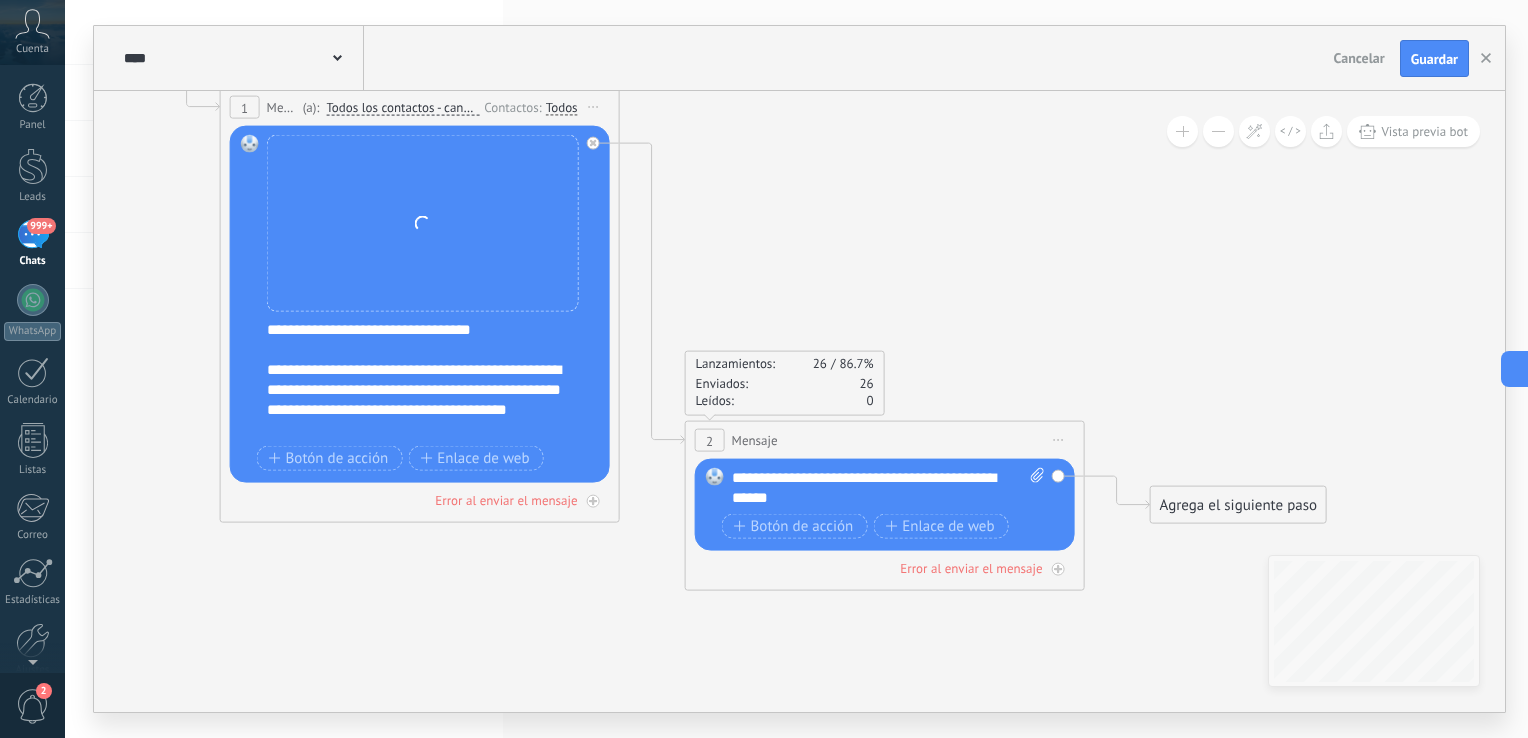 click 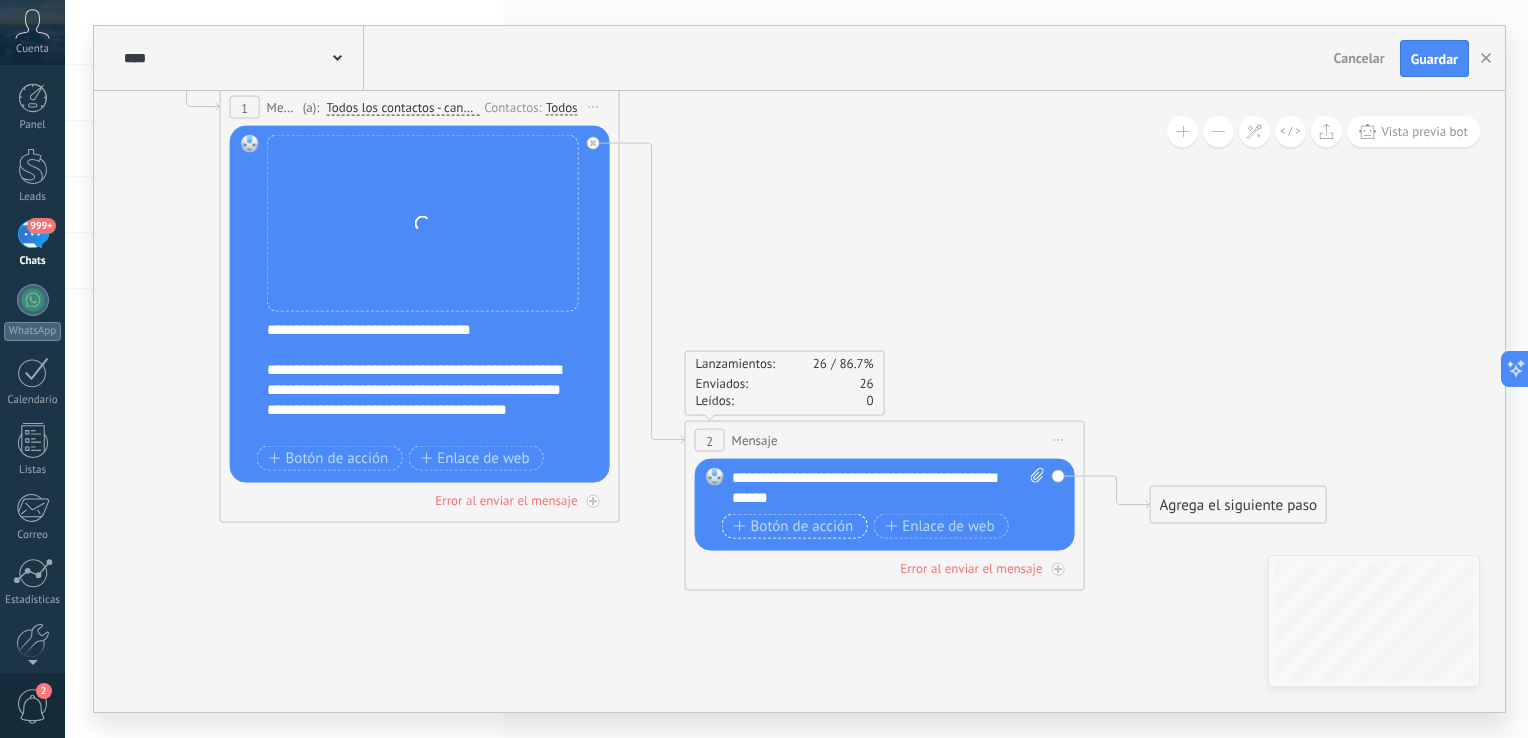 click on "Botón de acción" at bounding box center [794, 527] 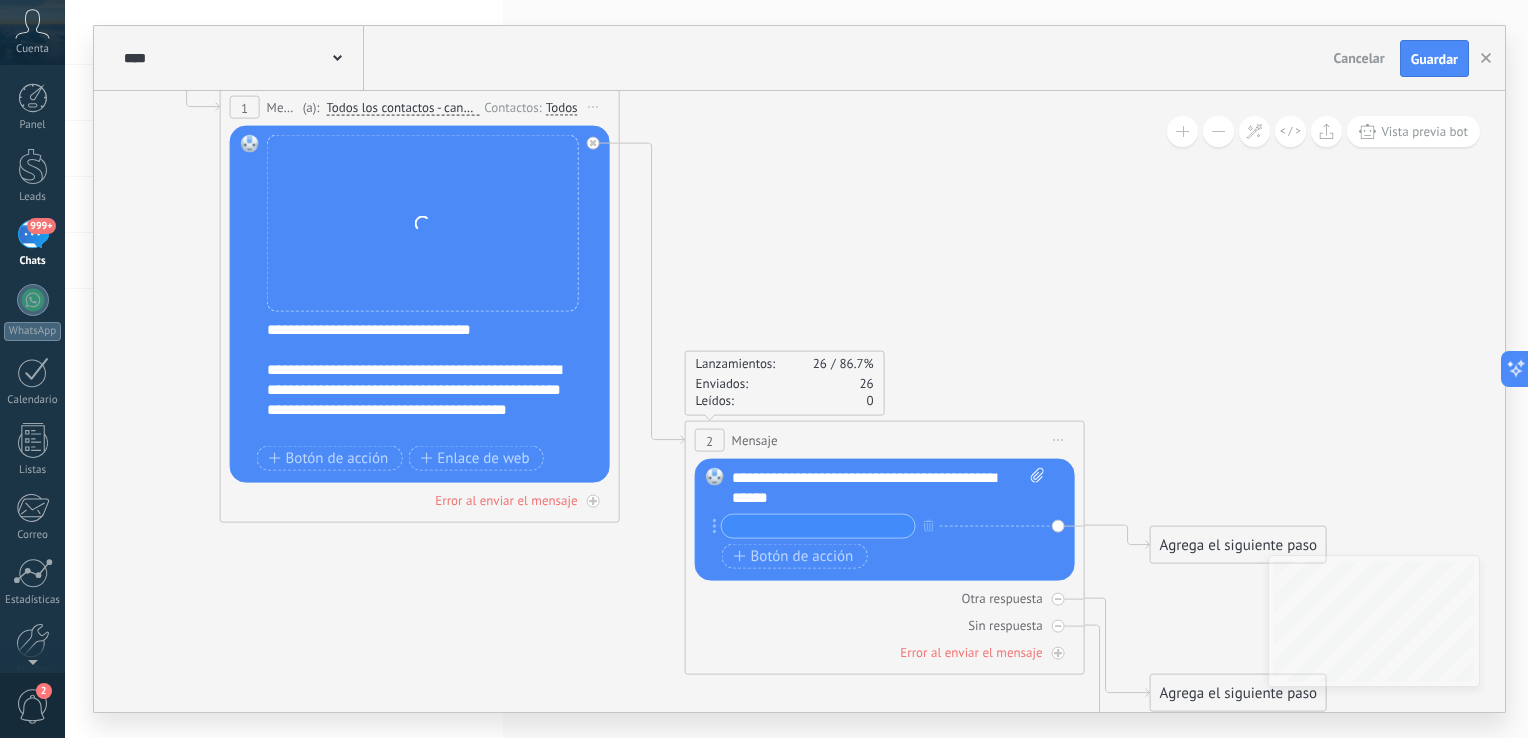click on "**********" at bounding box center (889, 488) 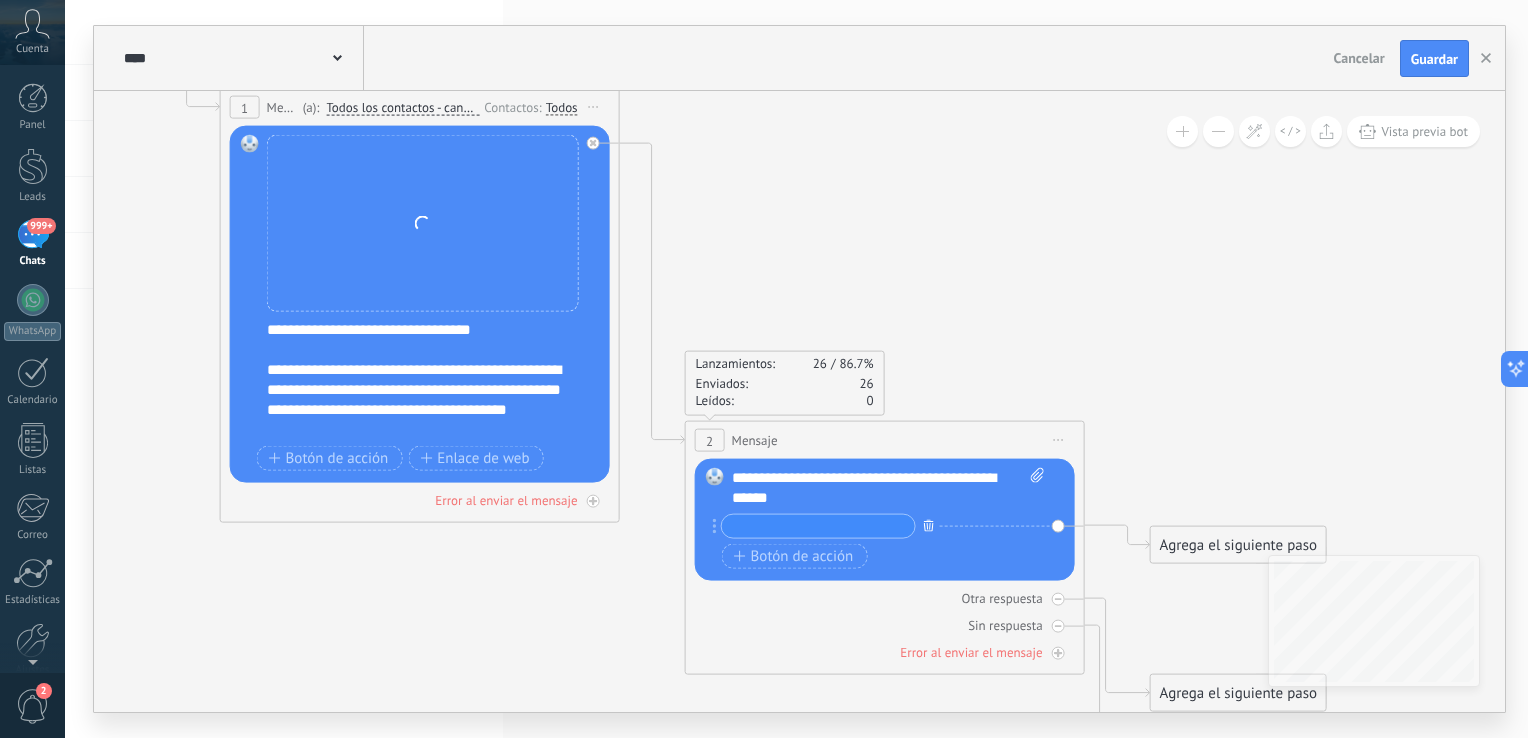 click 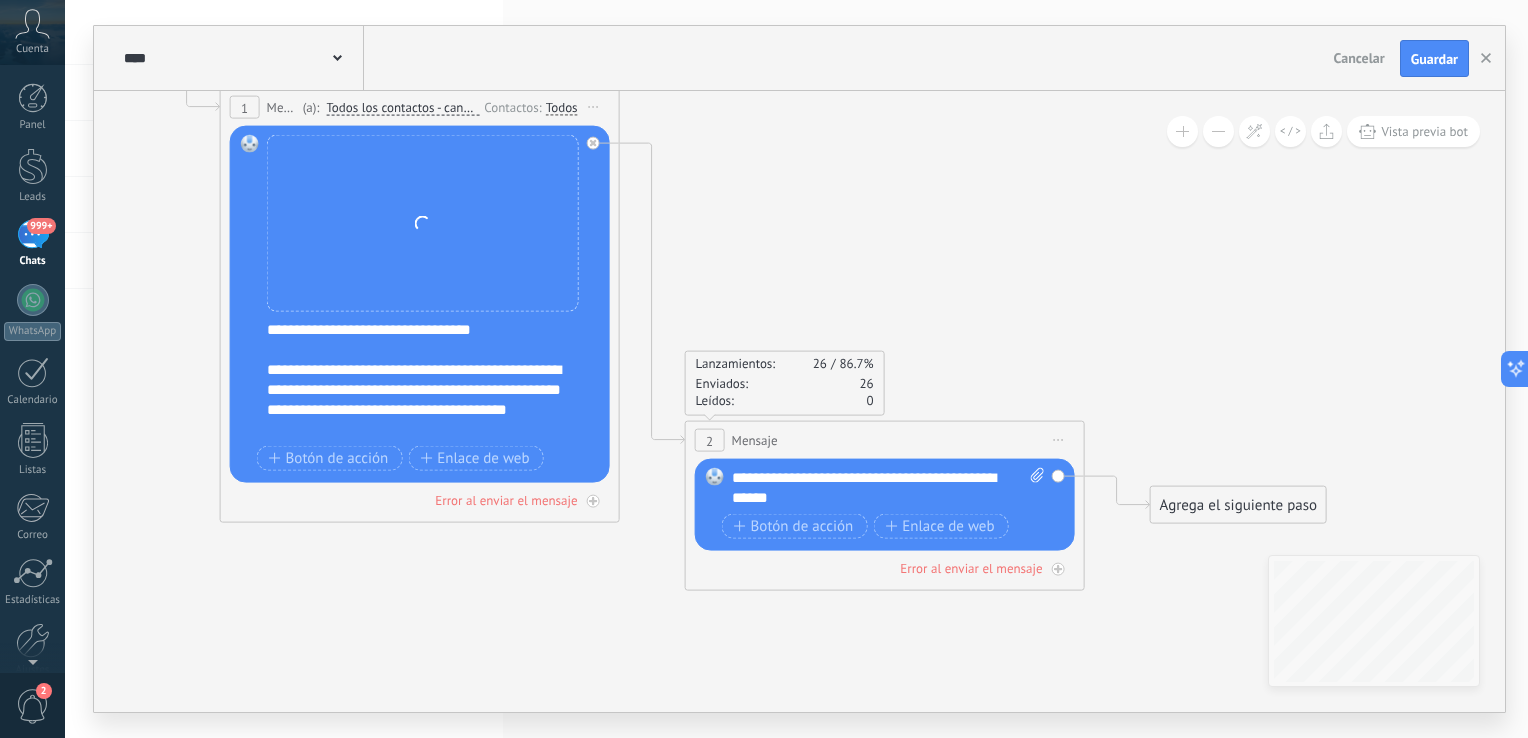 click 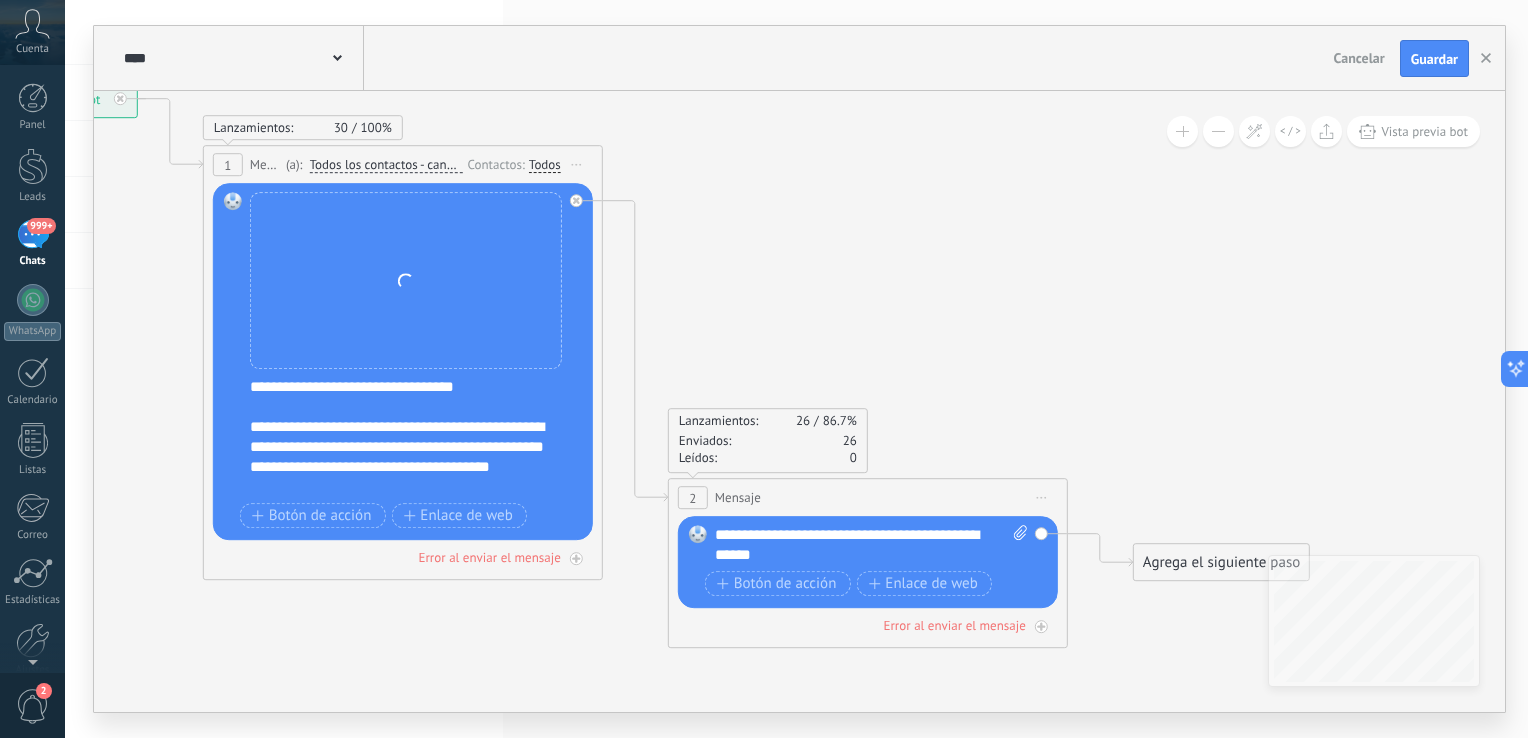 drag, startPoint x: 1000, startPoint y: 286, endPoint x: 984, endPoint y: 344, distance: 60.166435 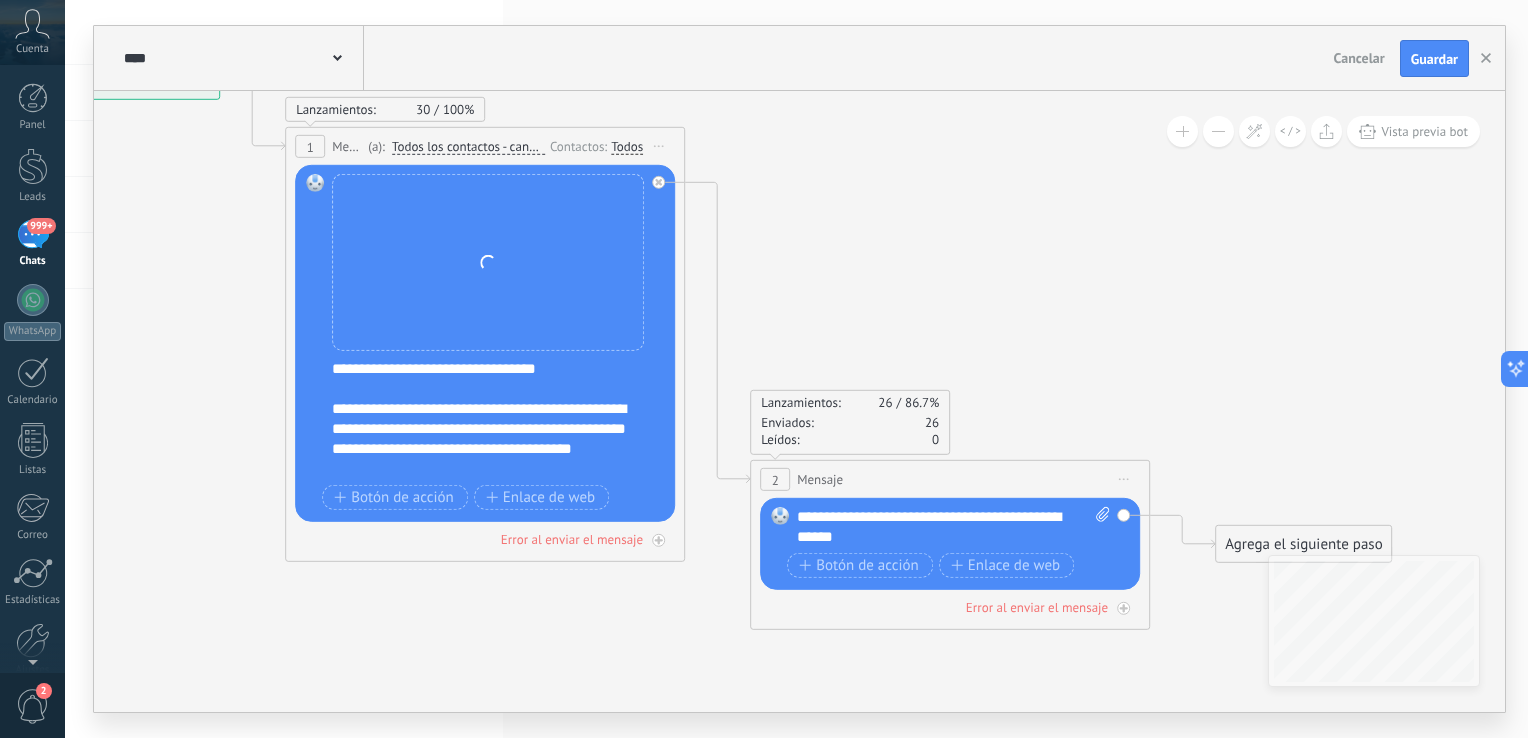 drag, startPoint x: 914, startPoint y: 316, endPoint x: 987, endPoint y: 298, distance: 75.18643 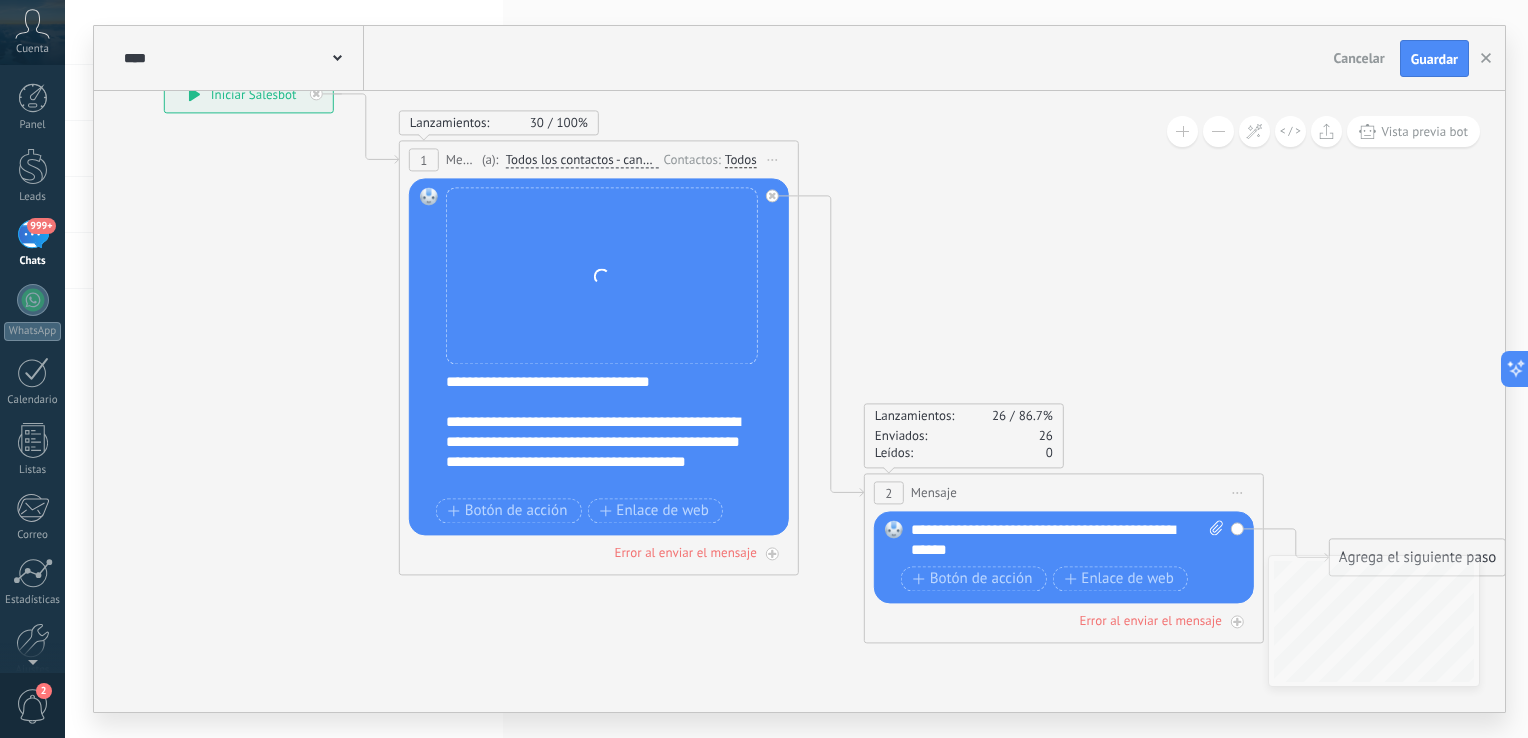 drag, startPoint x: 787, startPoint y: 264, endPoint x: 900, endPoint y: 278, distance: 113.86395 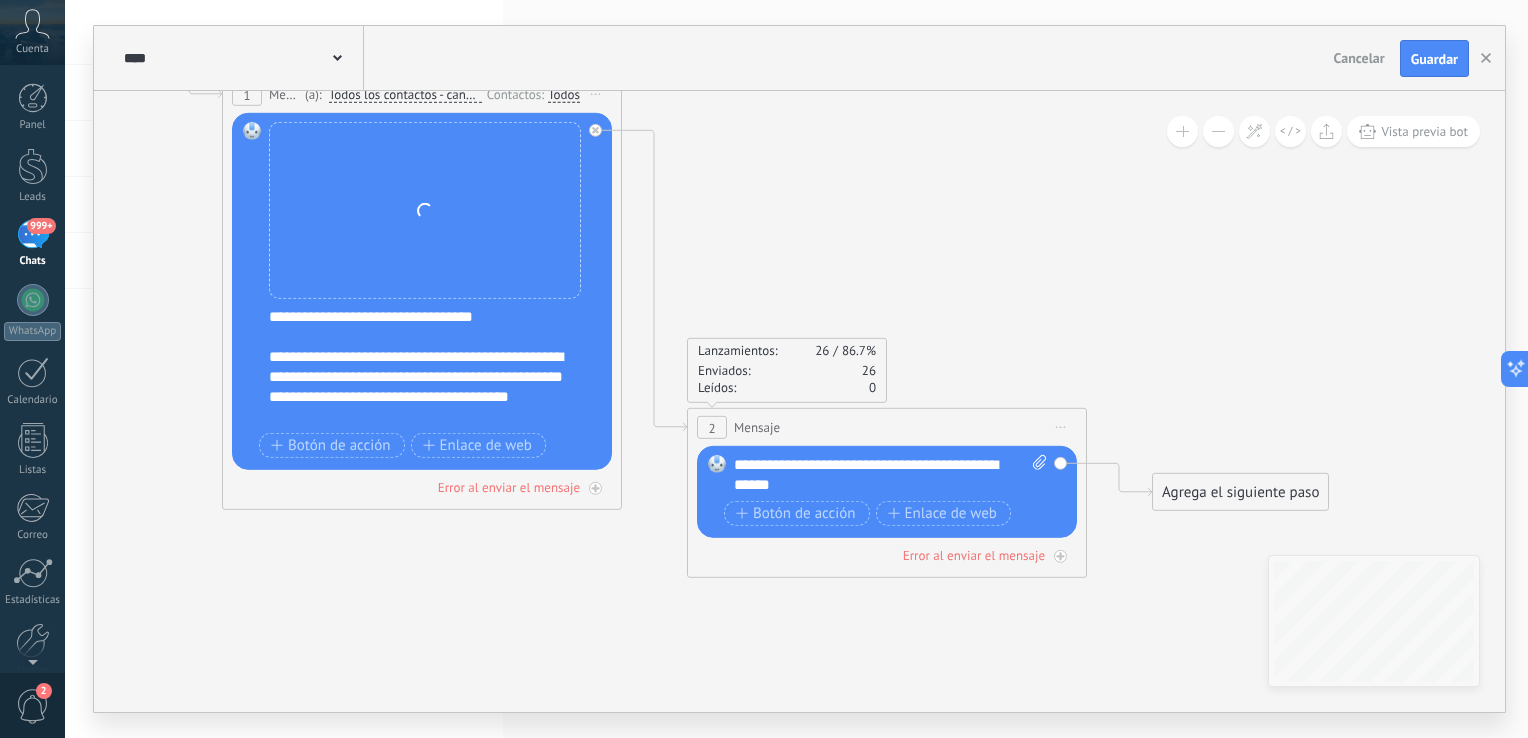 drag, startPoint x: 1186, startPoint y: 343, endPoint x: 1005, endPoint y: 274, distance: 193.70596 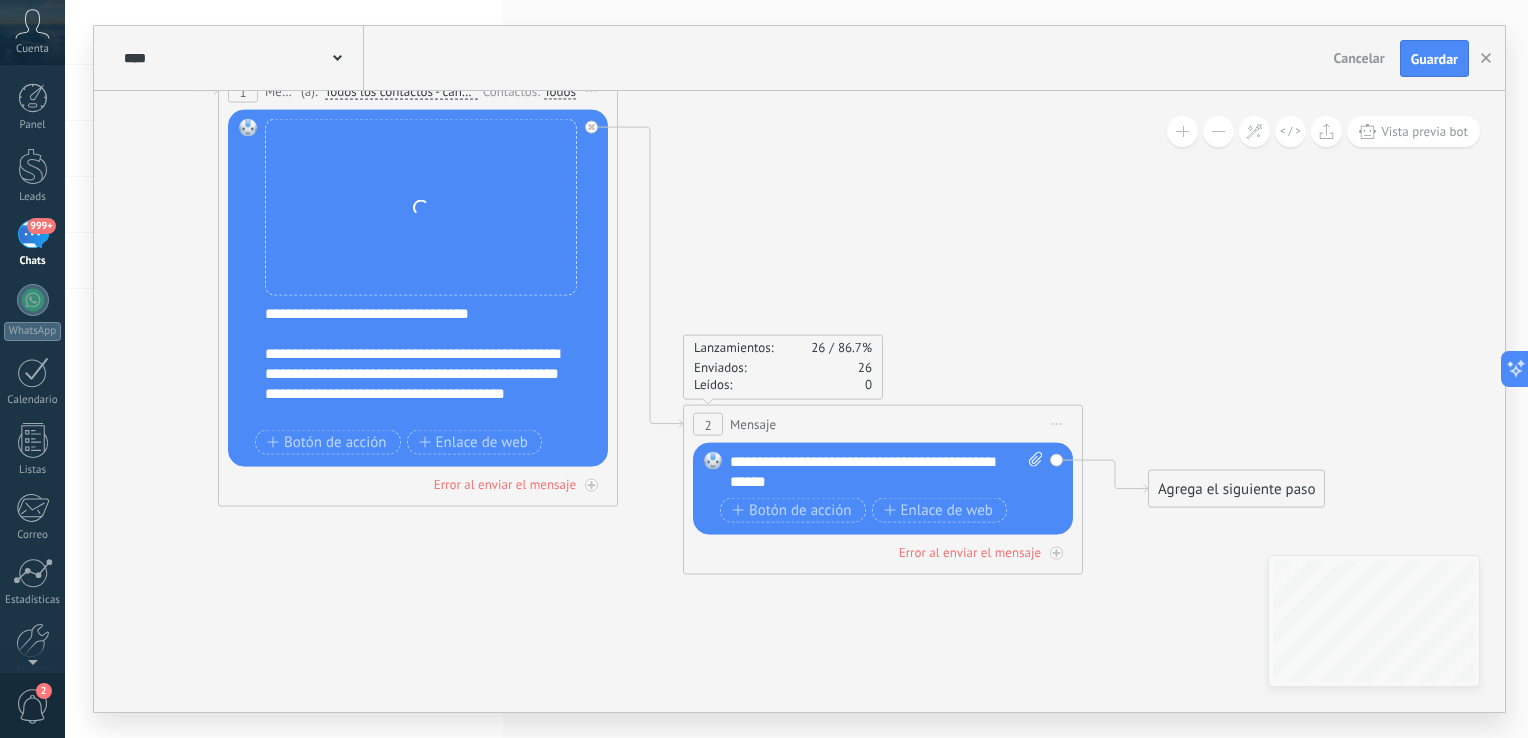 click 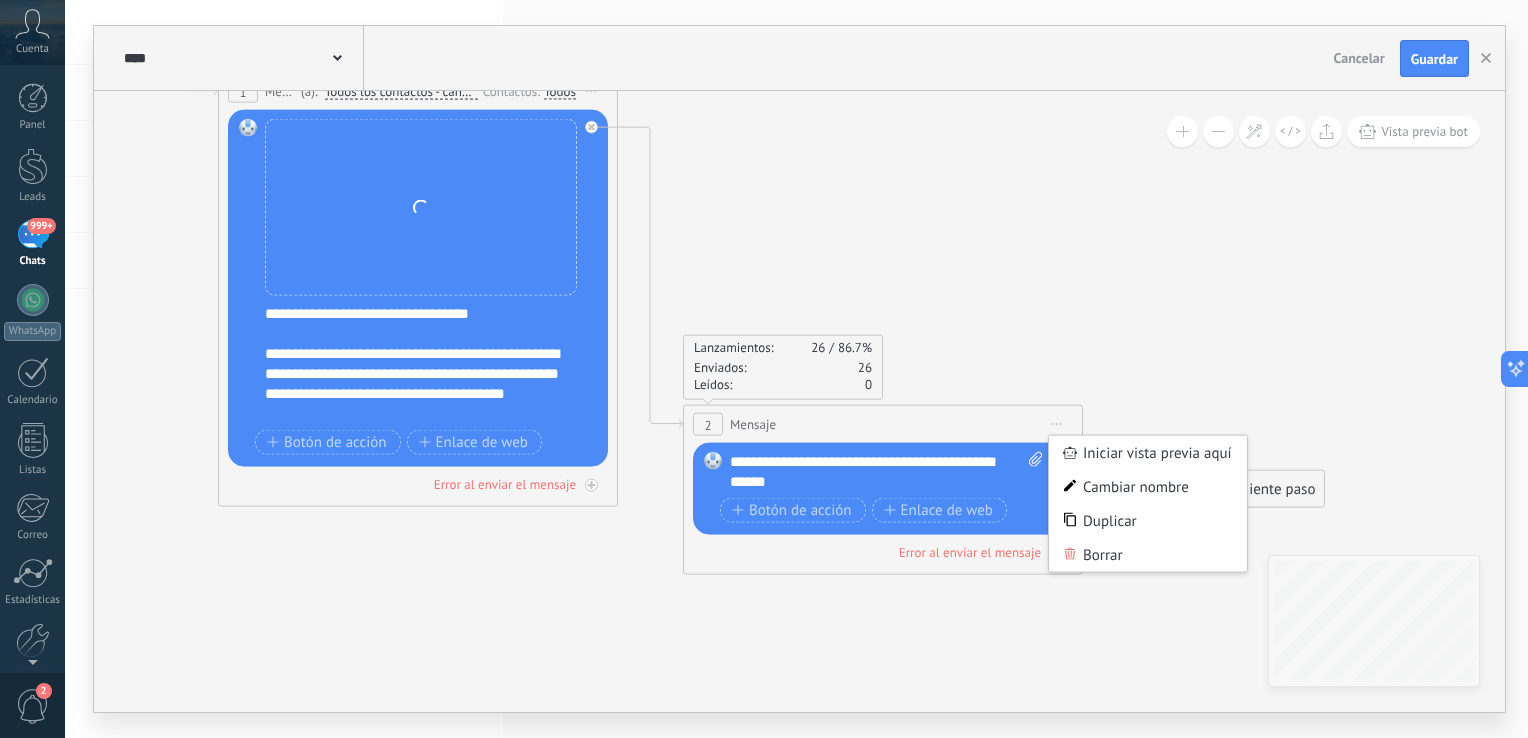 click 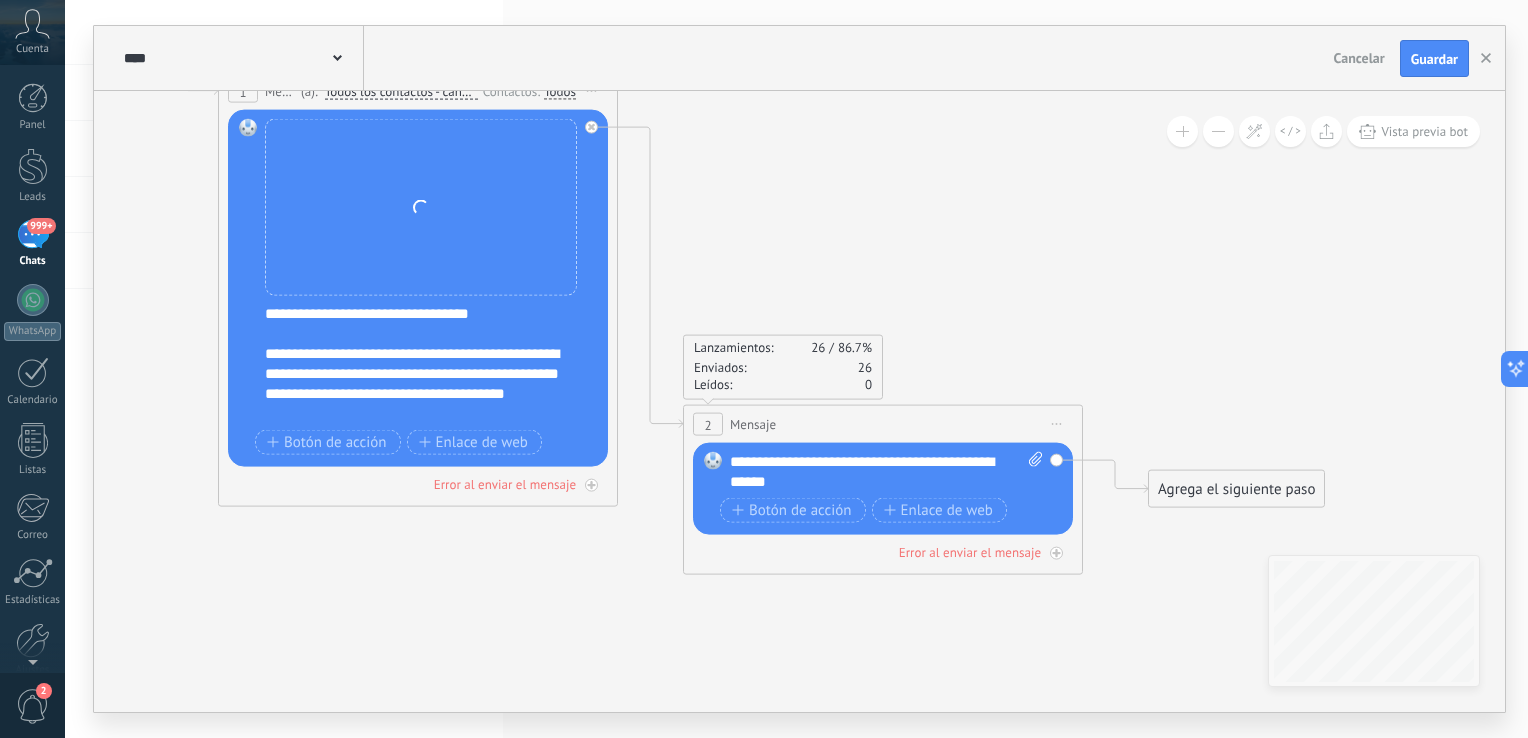click on "Iniciar vista previa aquí
Cambiar nombre
Duplicar
Borrar" at bounding box center (1057, 424) 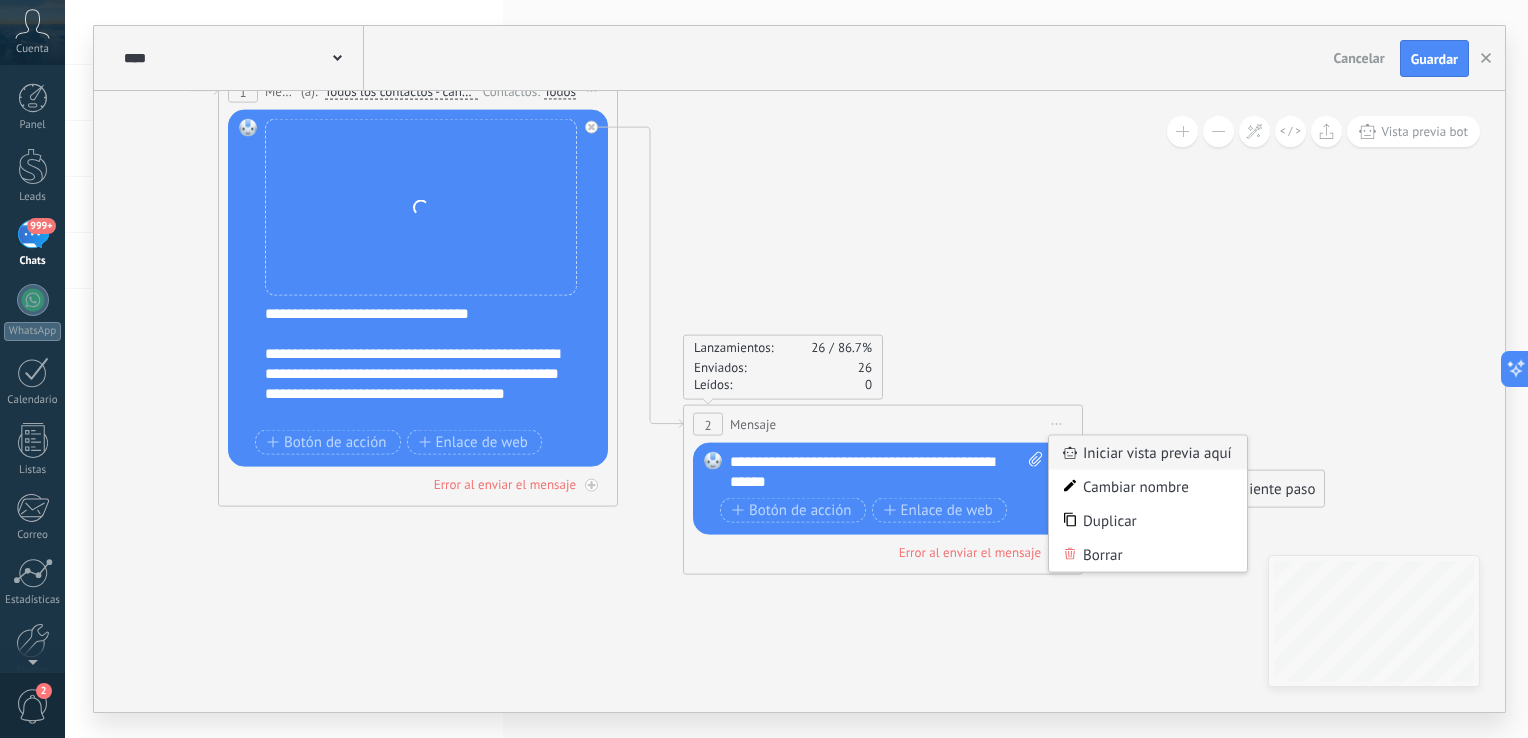 click on "Iniciar vista previa aquí" at bounding box center (1148, 453) 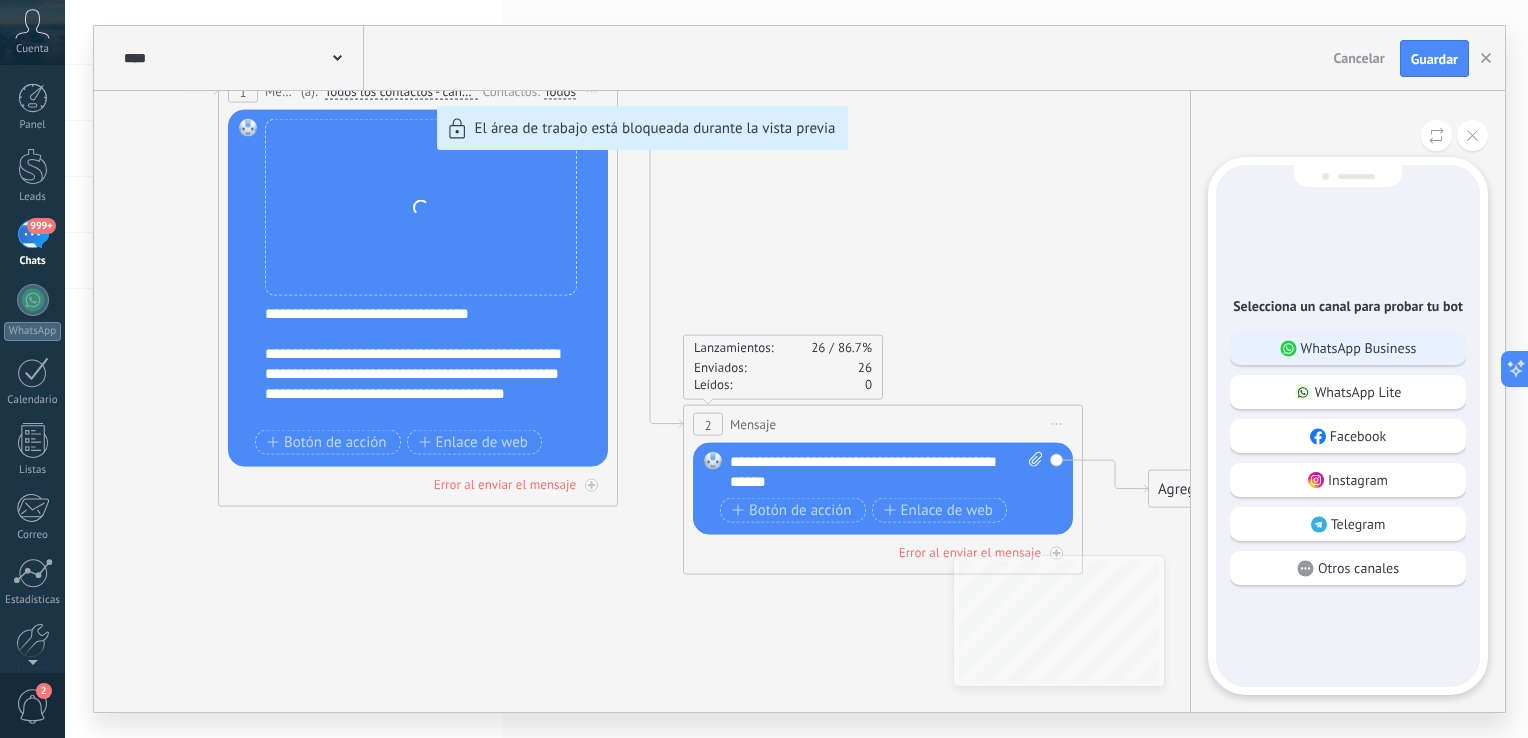 click on "WhatsApp Business" at bounding box center [1359, 348] 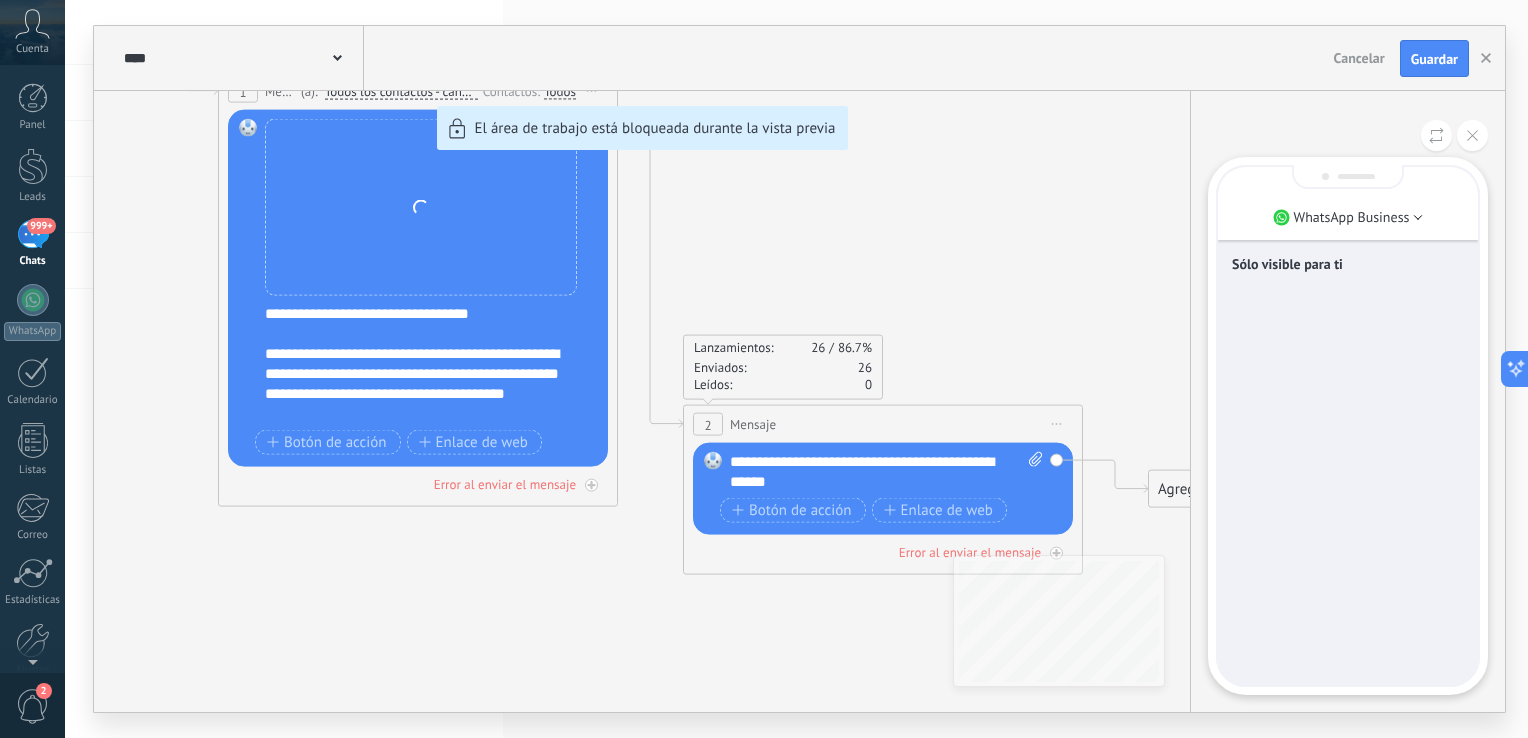 click on "Sólo visible para ti" at bounding box center [1348, 426] 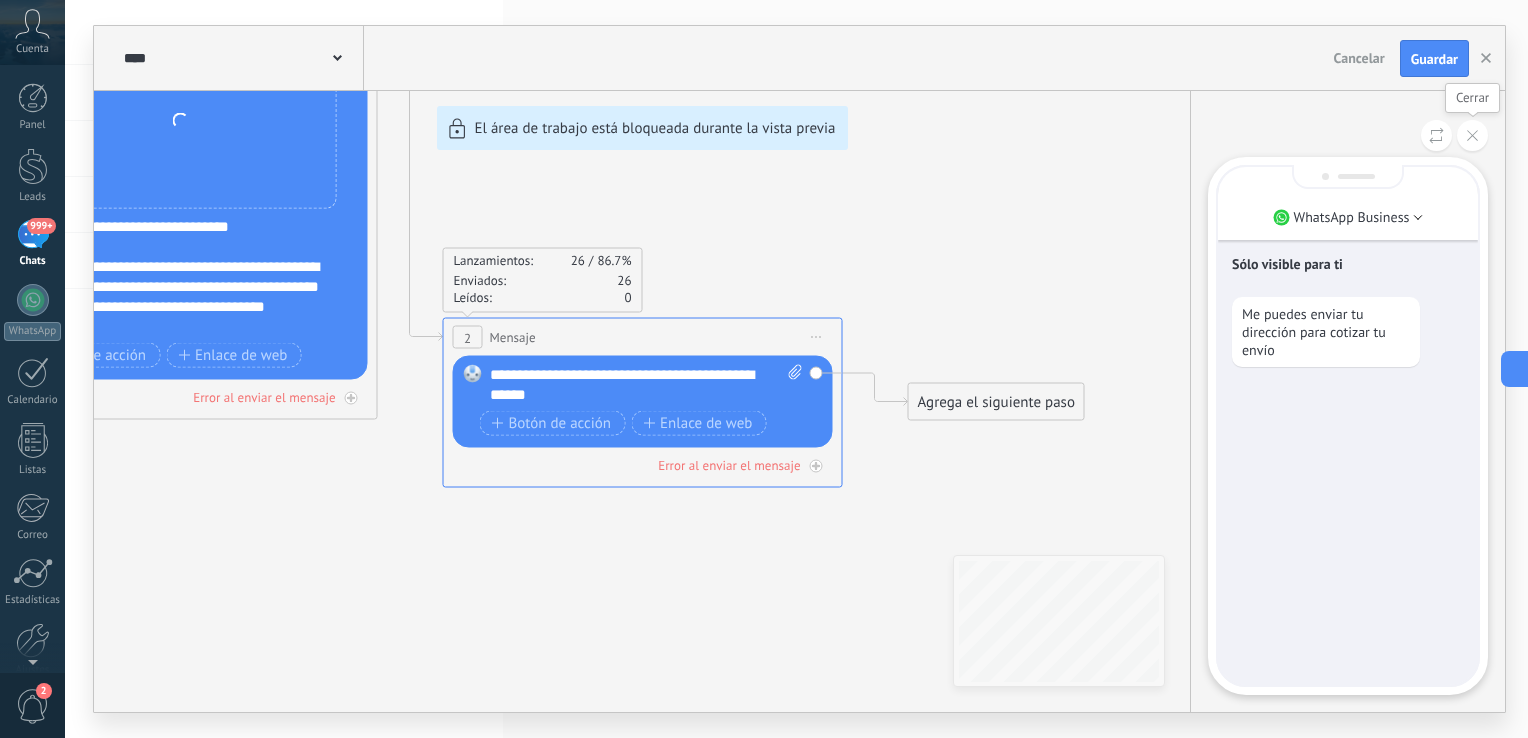 click 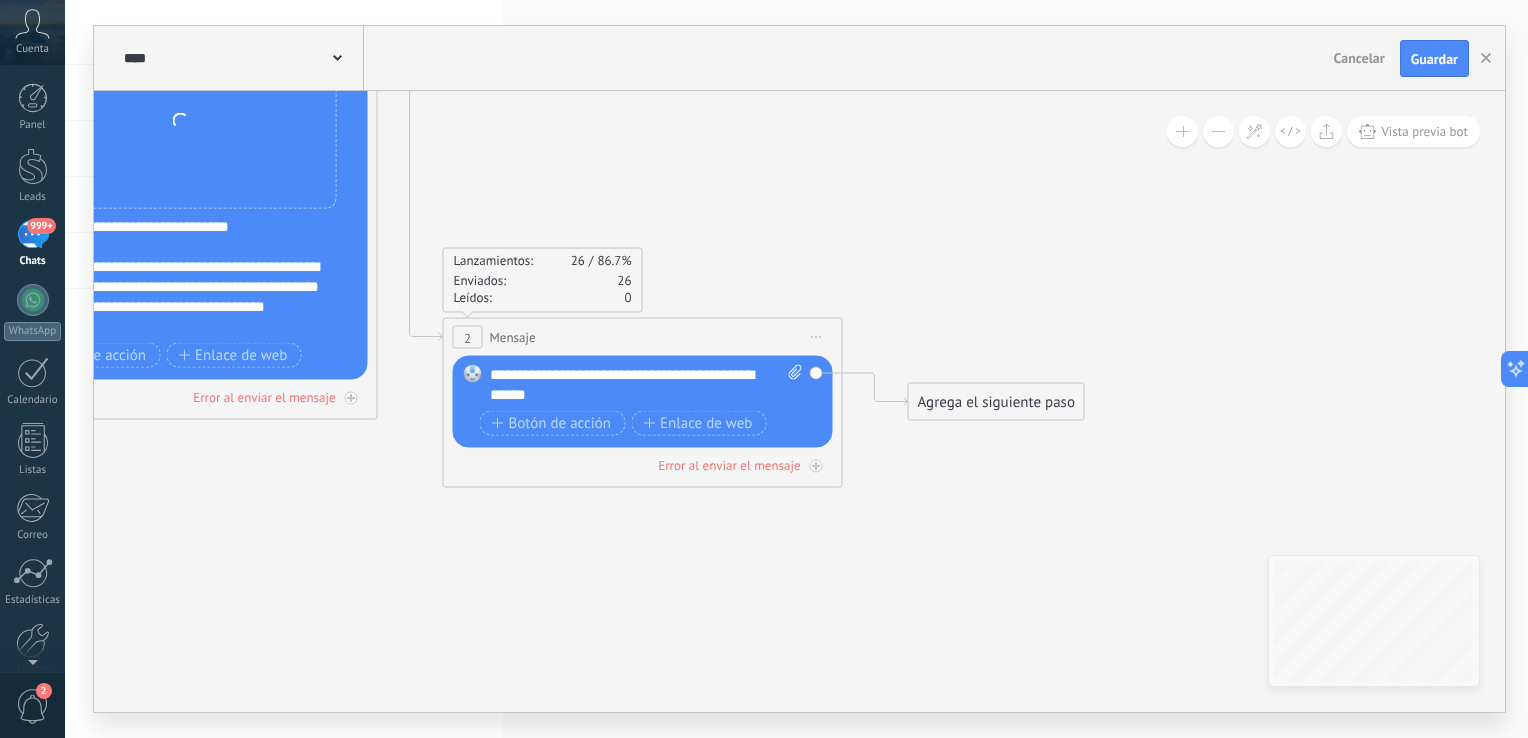 drag, startPoint x: 816, startPoint y: 238, endPoint x: 892, endPoint y: 266, distance: 80.99383 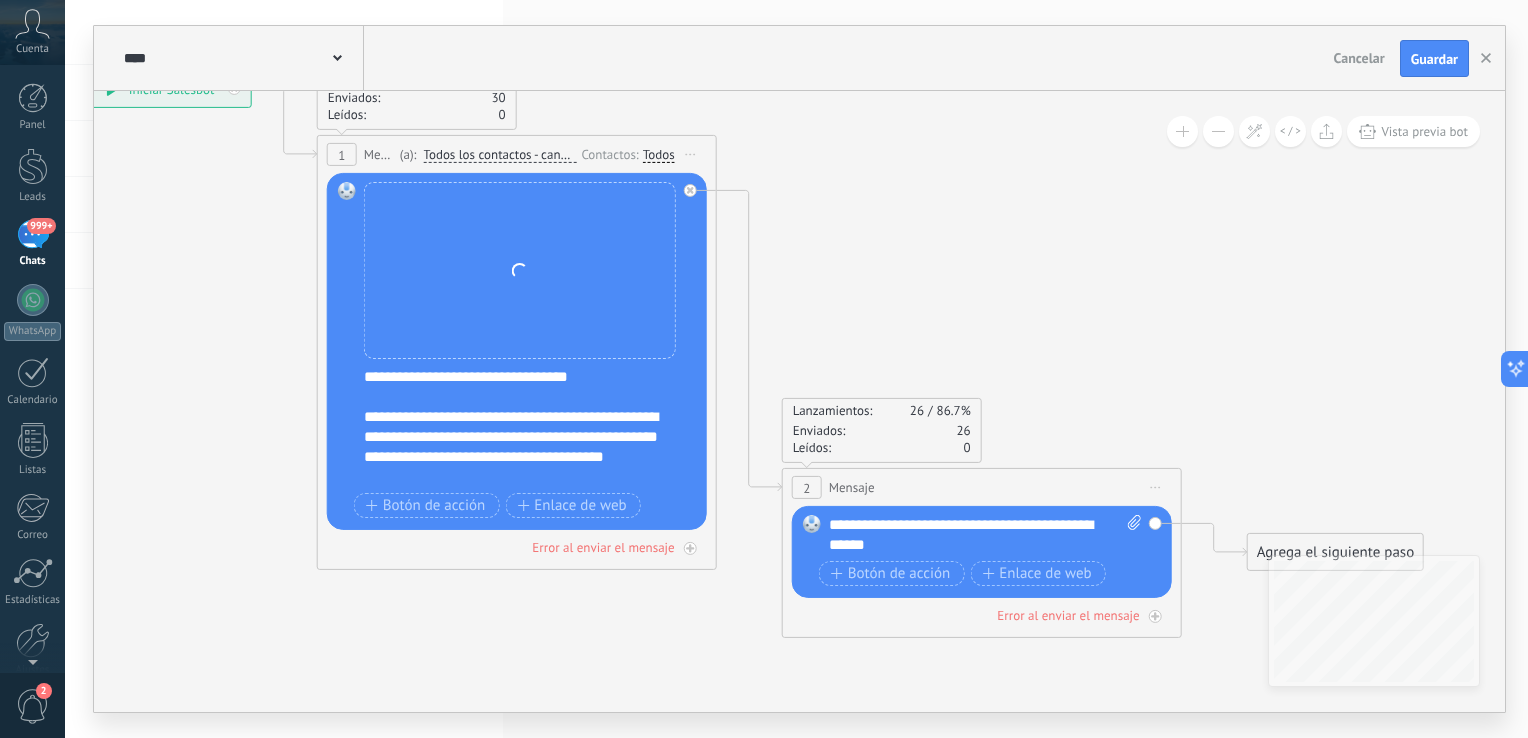 drag, startPoint x: 720, startPoint y: 222, endPoint x: 1040, endPoint y: 367, distance: 351.31894 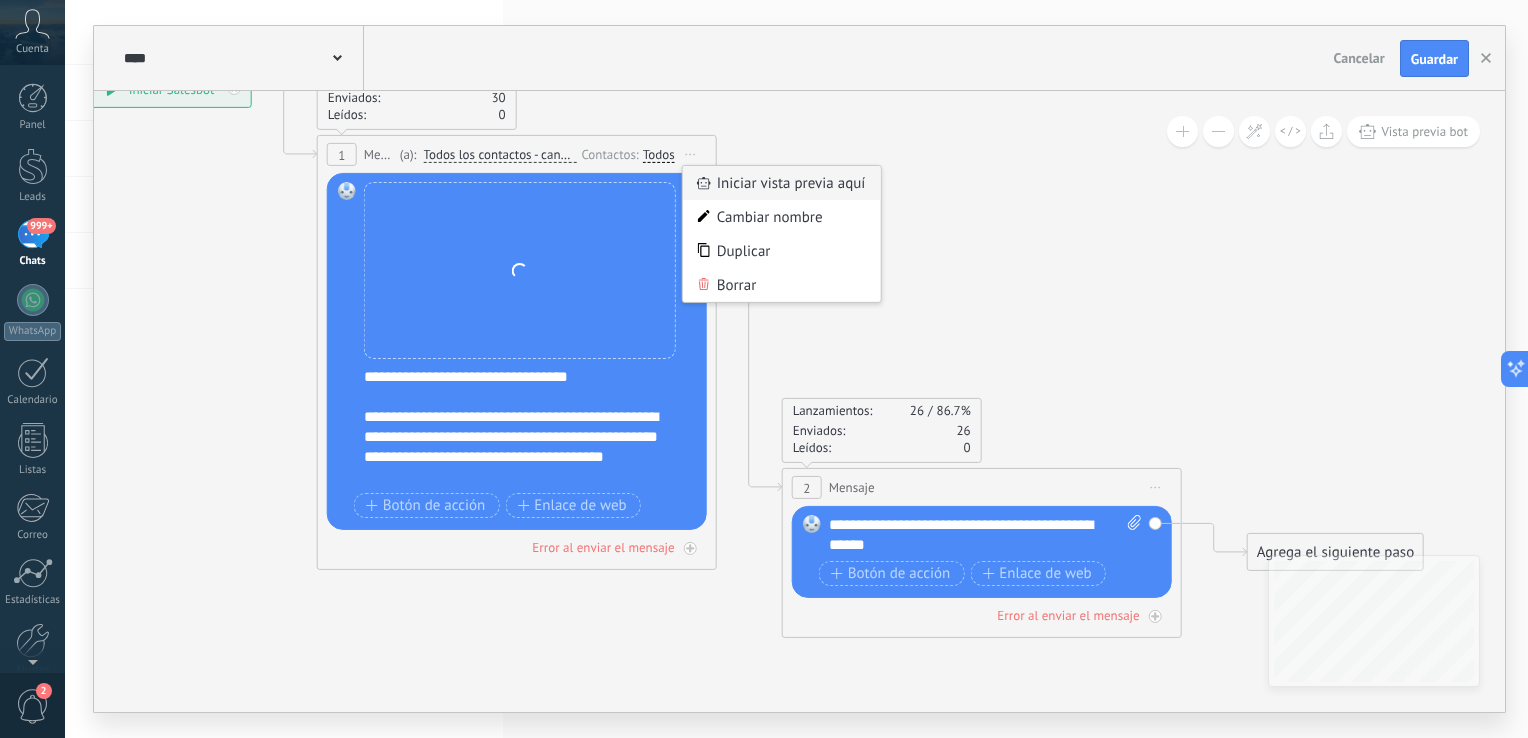 click on "Iniciar vista previa aquí" at bounding box center [782, 183] 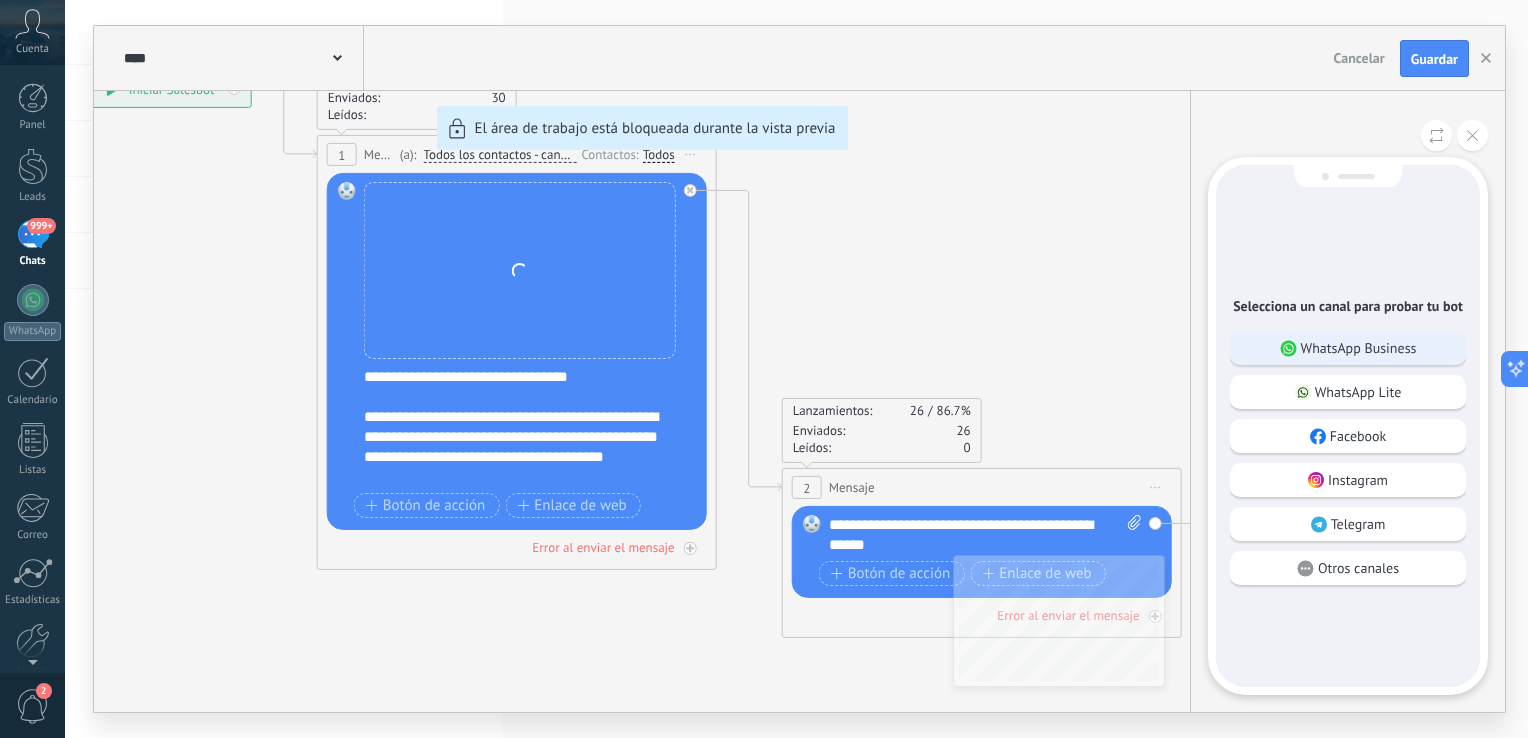click on "WhatsApp Business" at bounding box center (1359, 348) 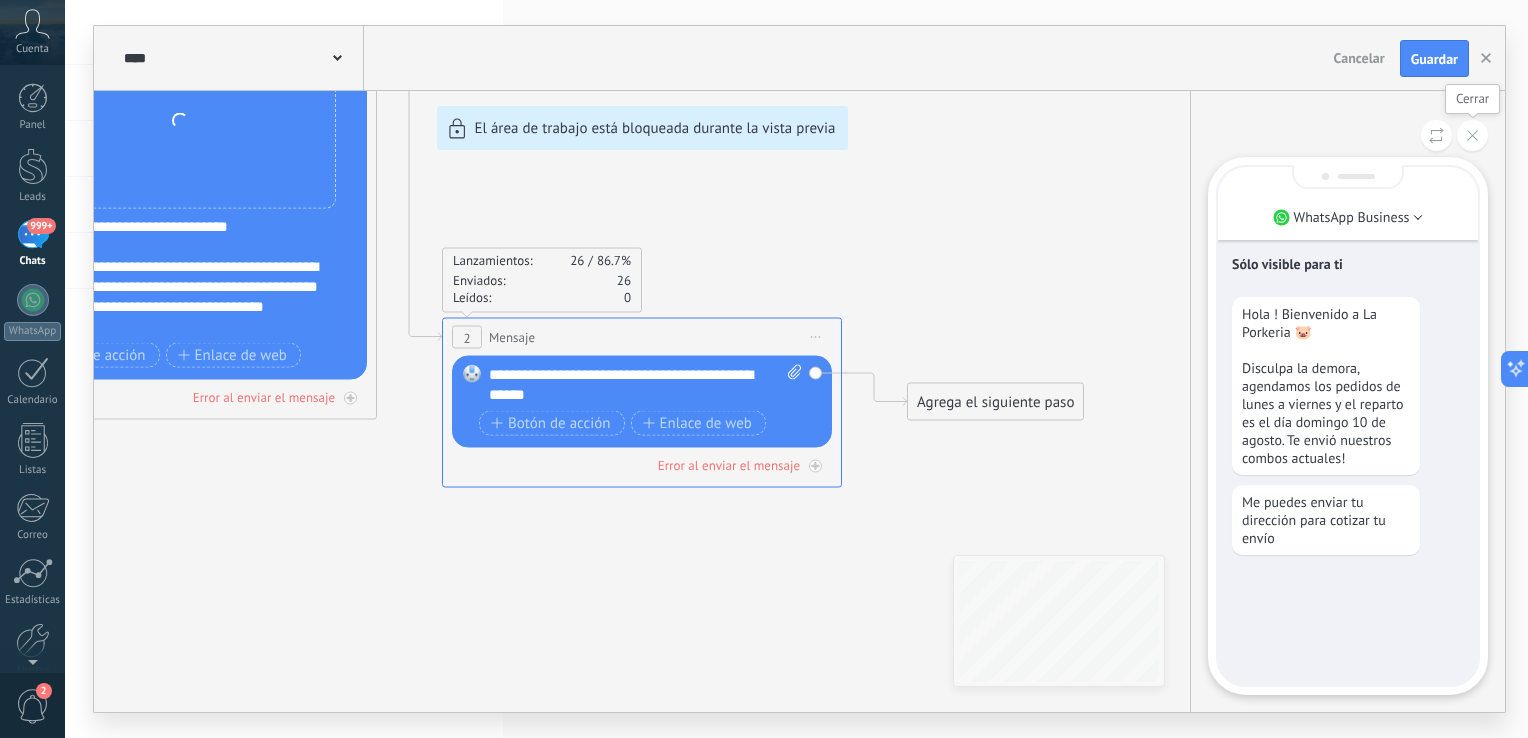 click at bounding box center [1472, 135] 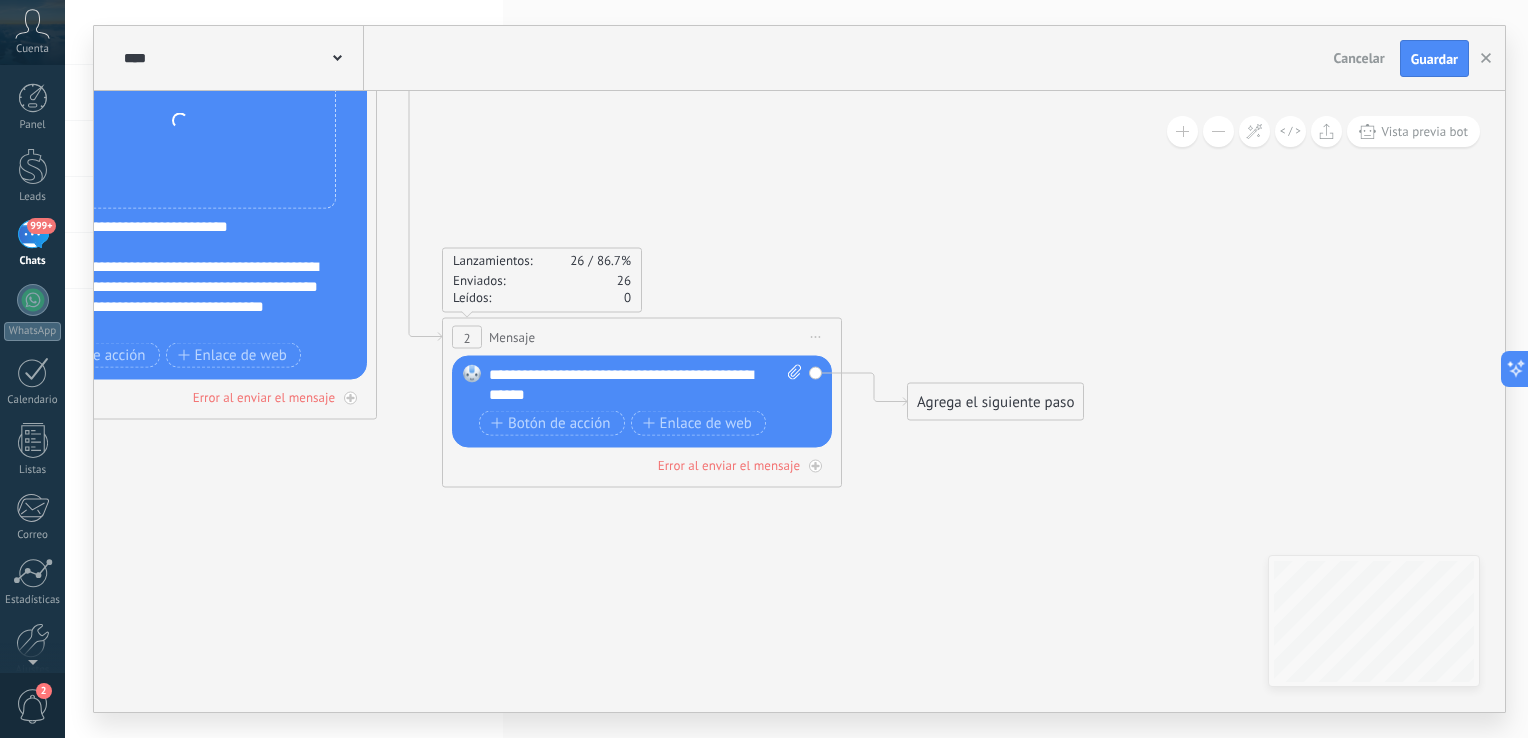 drag, startPoint x: 608, startPoint y: 225, endPoint x: 1016, endPoint y: 398, distance: 443.1625 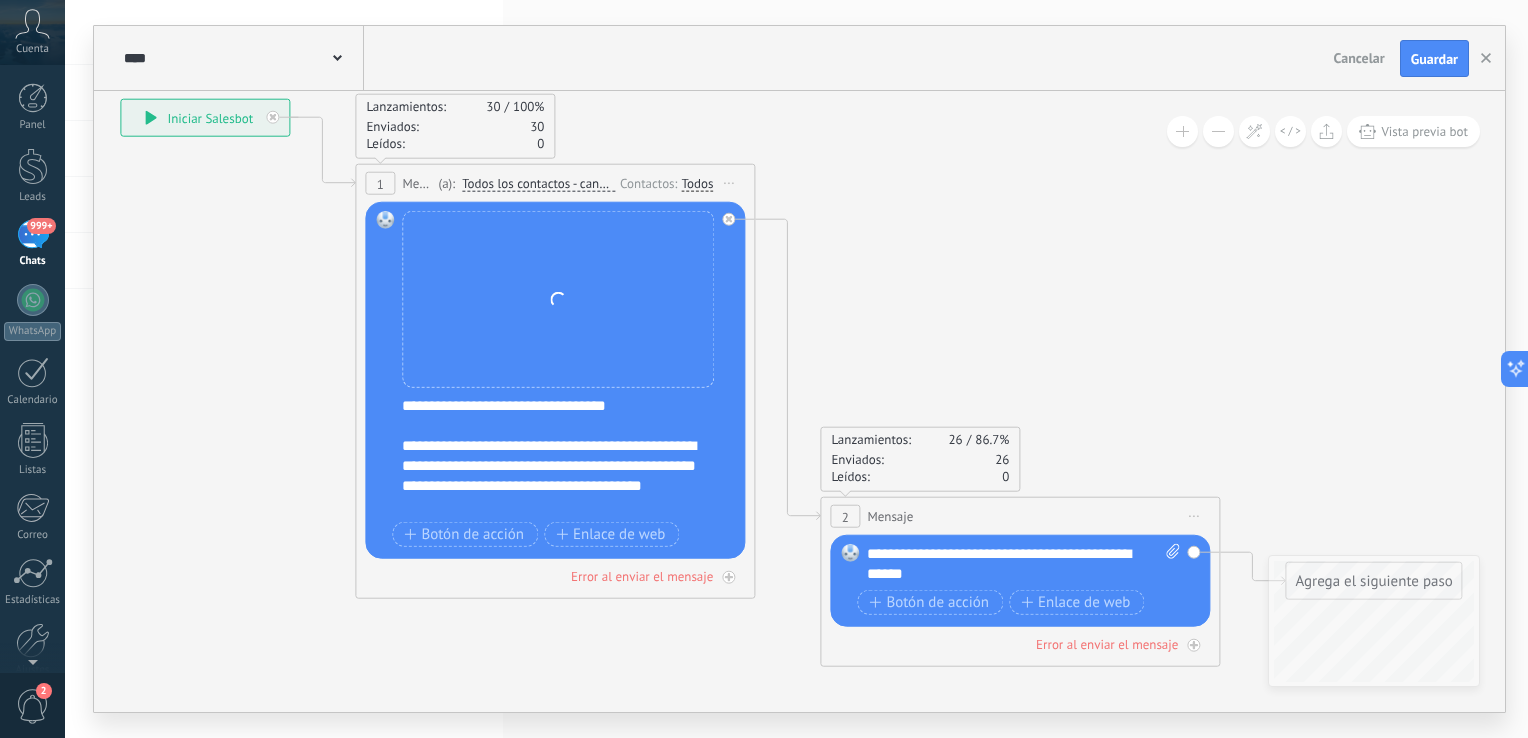 drag, startPoint x: 639, startPoint y: 221, endPoint x: 1070, endPoint y: 422, distance: 475.56494 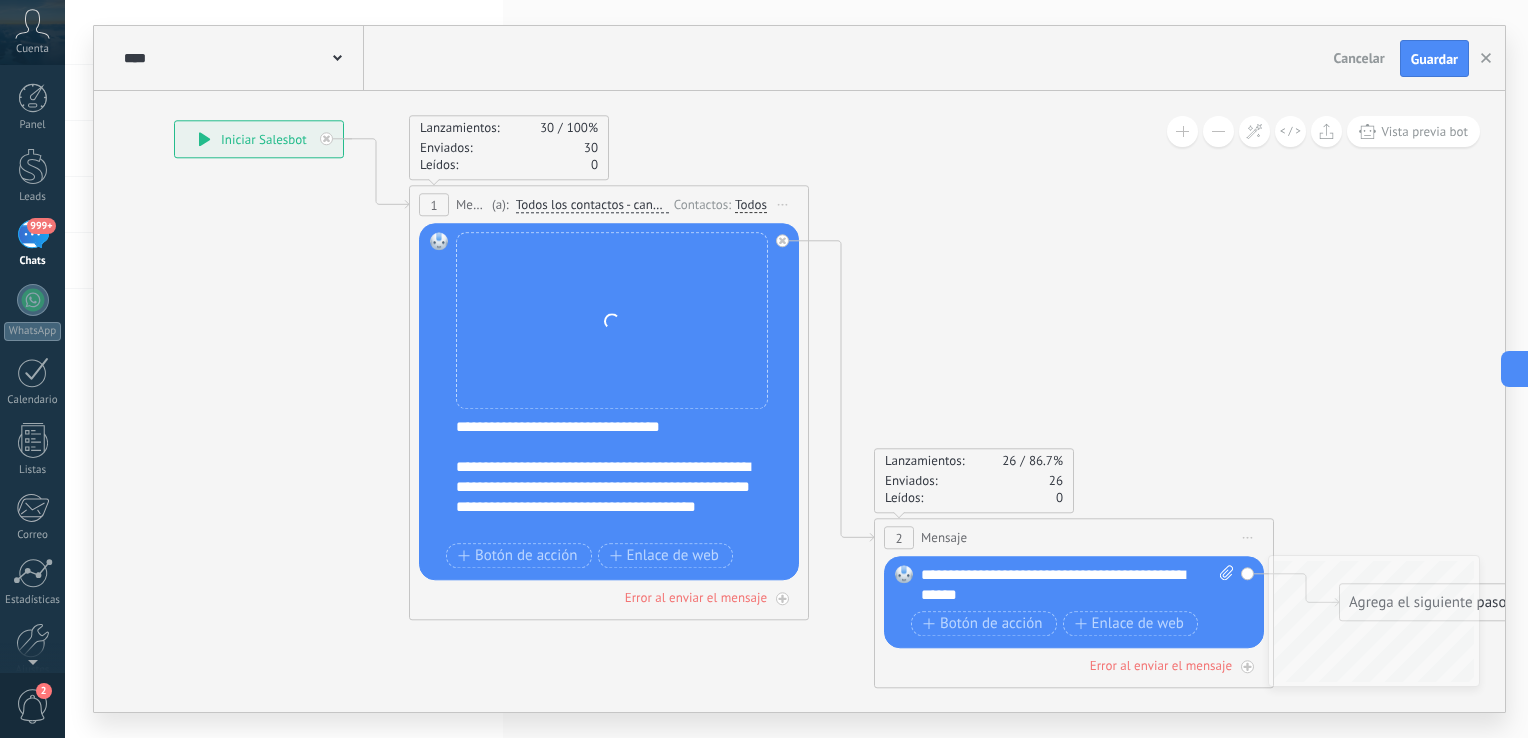 click on "Reemplazar
Quitar
Convertir a mensaje de voz
Arrastre la imagen aquí para adjuntarla.
Añadir imagen
Subir
Arrastrar y soltar
Archivo no encontrado" at bounding box center (612, 321) 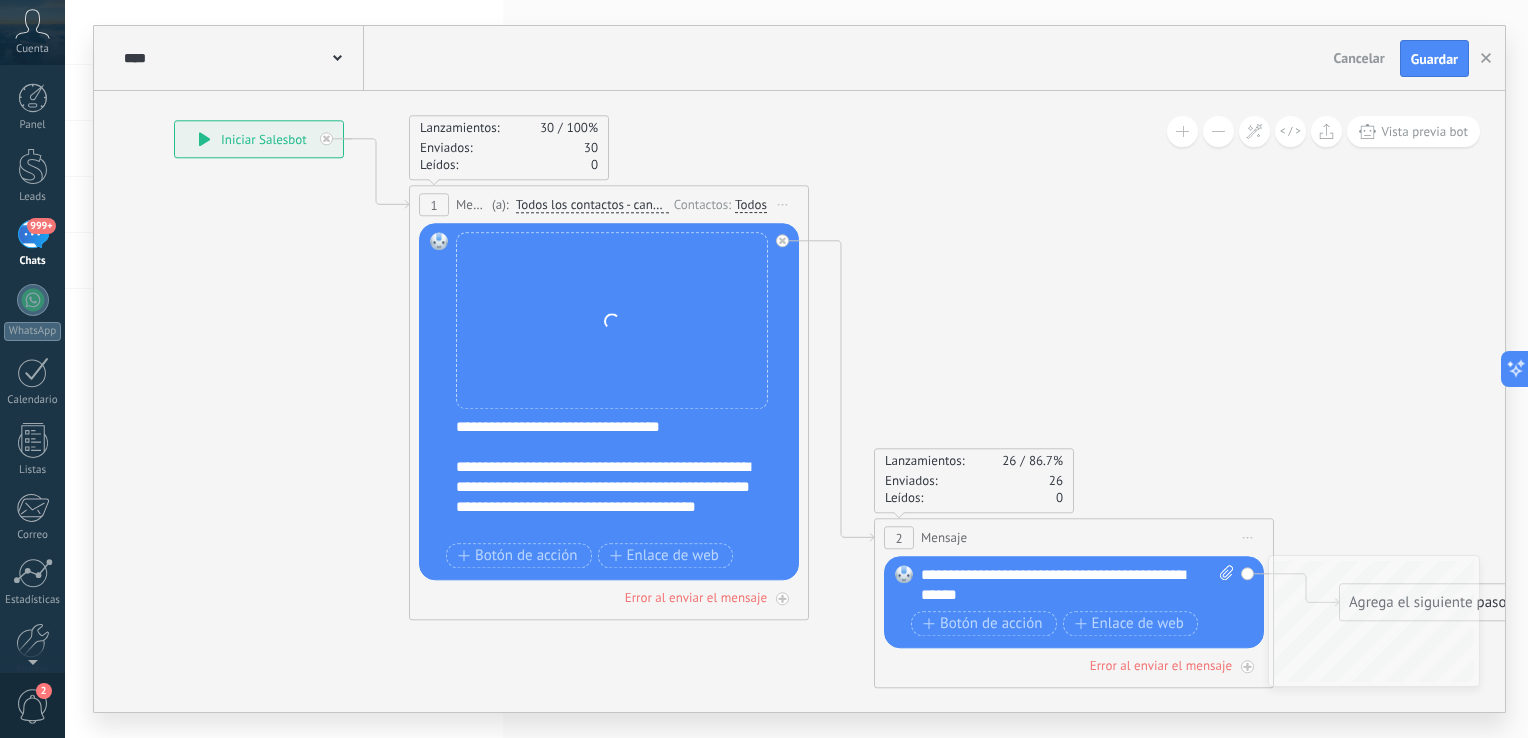 click on "Reemplazar
Quitar
Convertir a mensaje de voz
Arrastre la imagen aquí para adjuntarla.
Añadir imagen
Subir
Arrastrar y soltar
Archivo no encontrado" at bounding box center (612, 321) 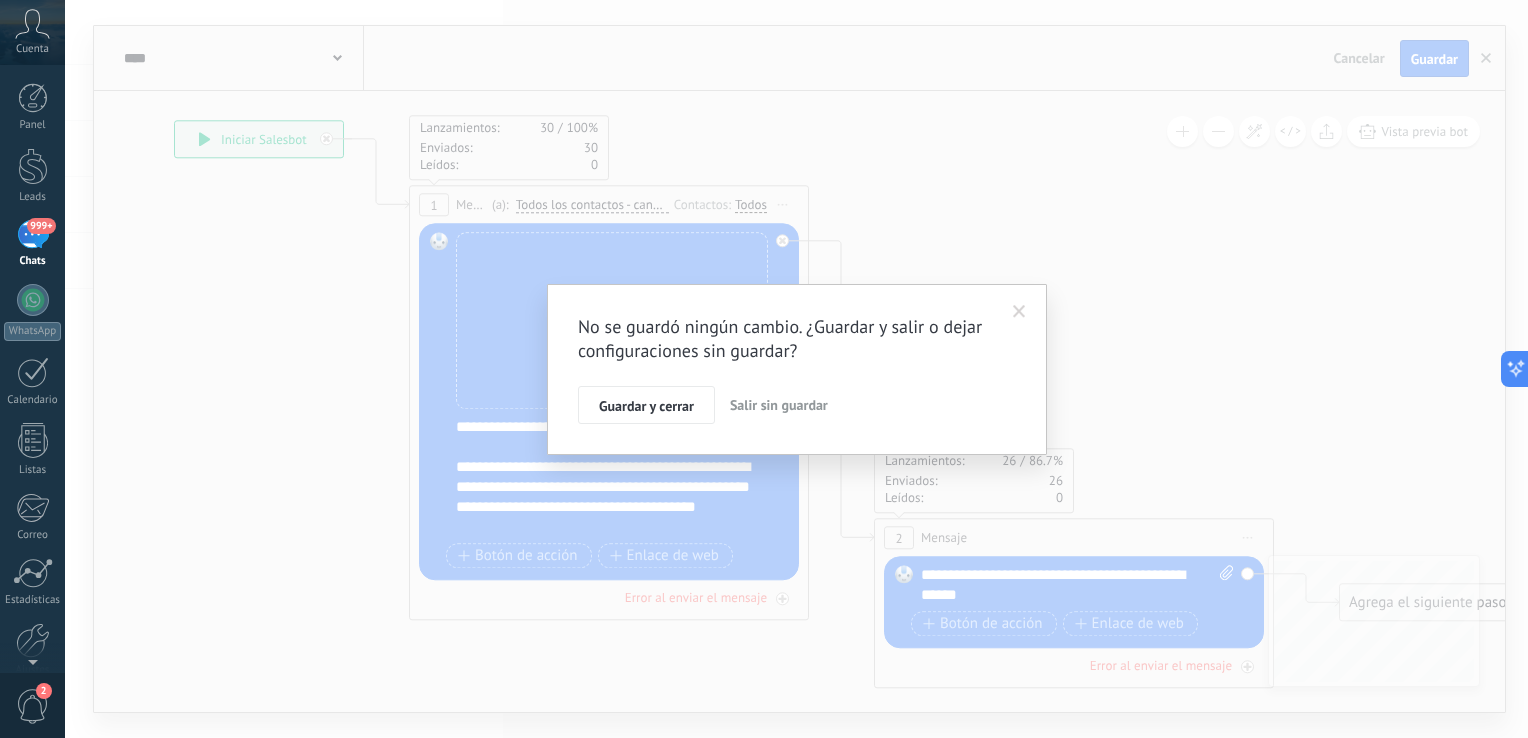 click on "Salir sin guardar" at bounding box center (779, 405) 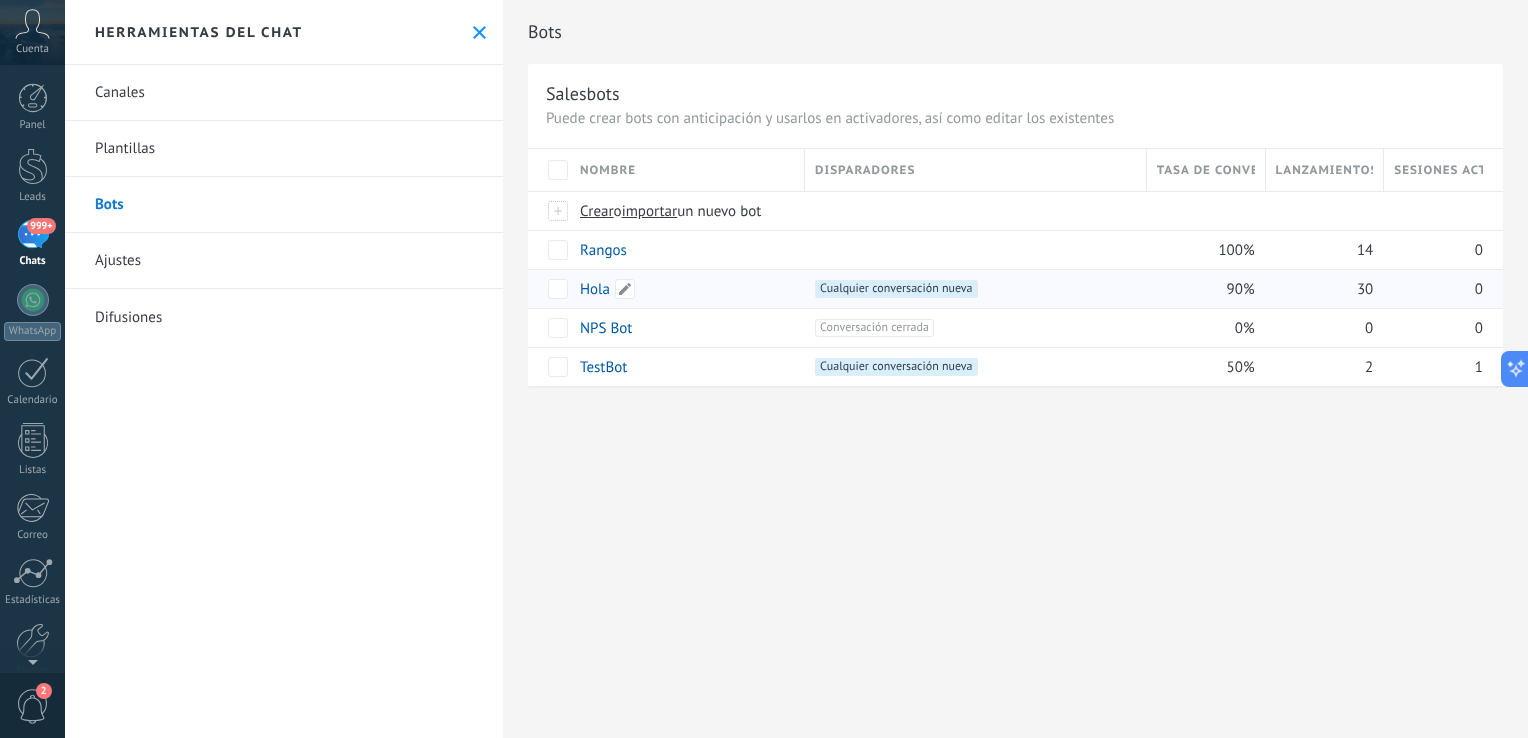 click on "Hola" at bounding box center [595, 289] 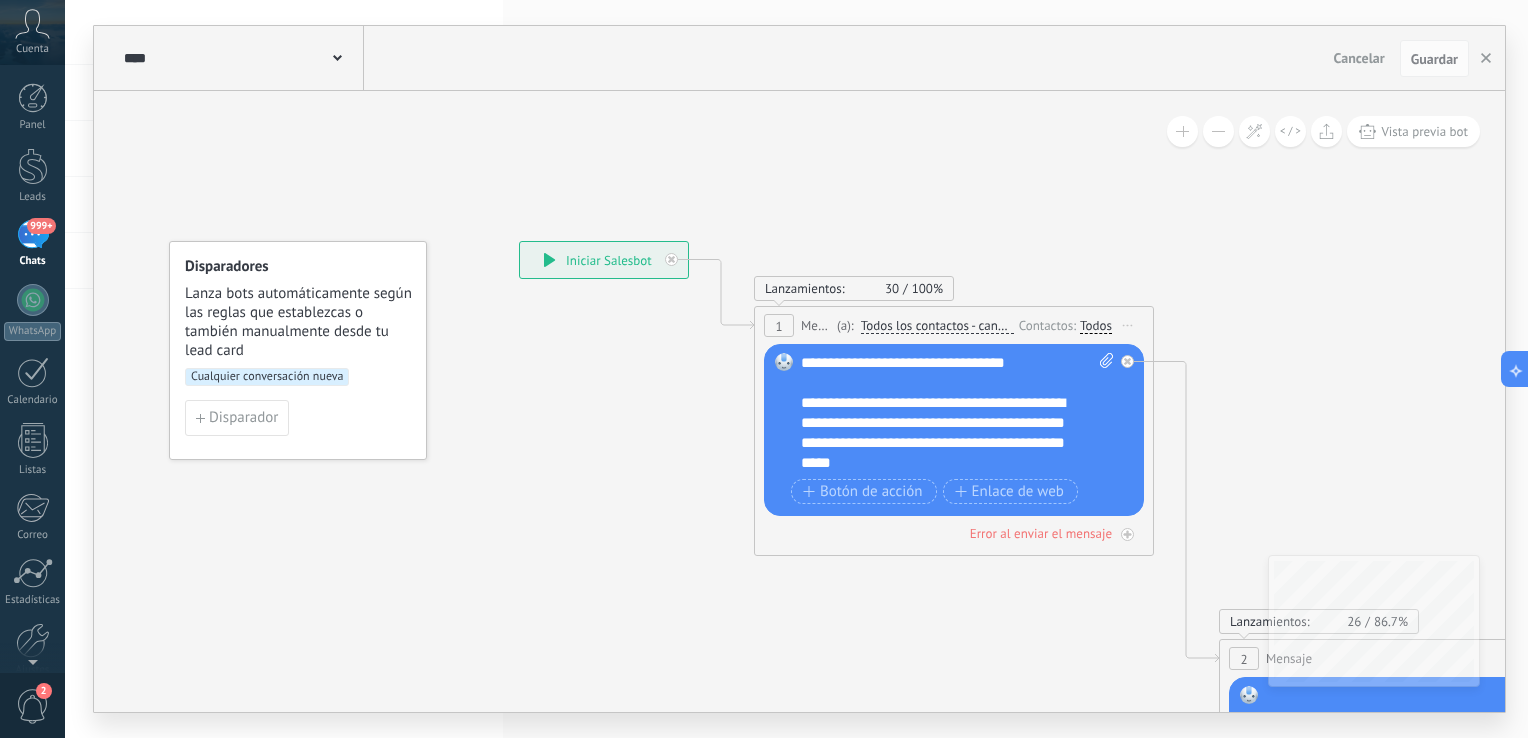 click 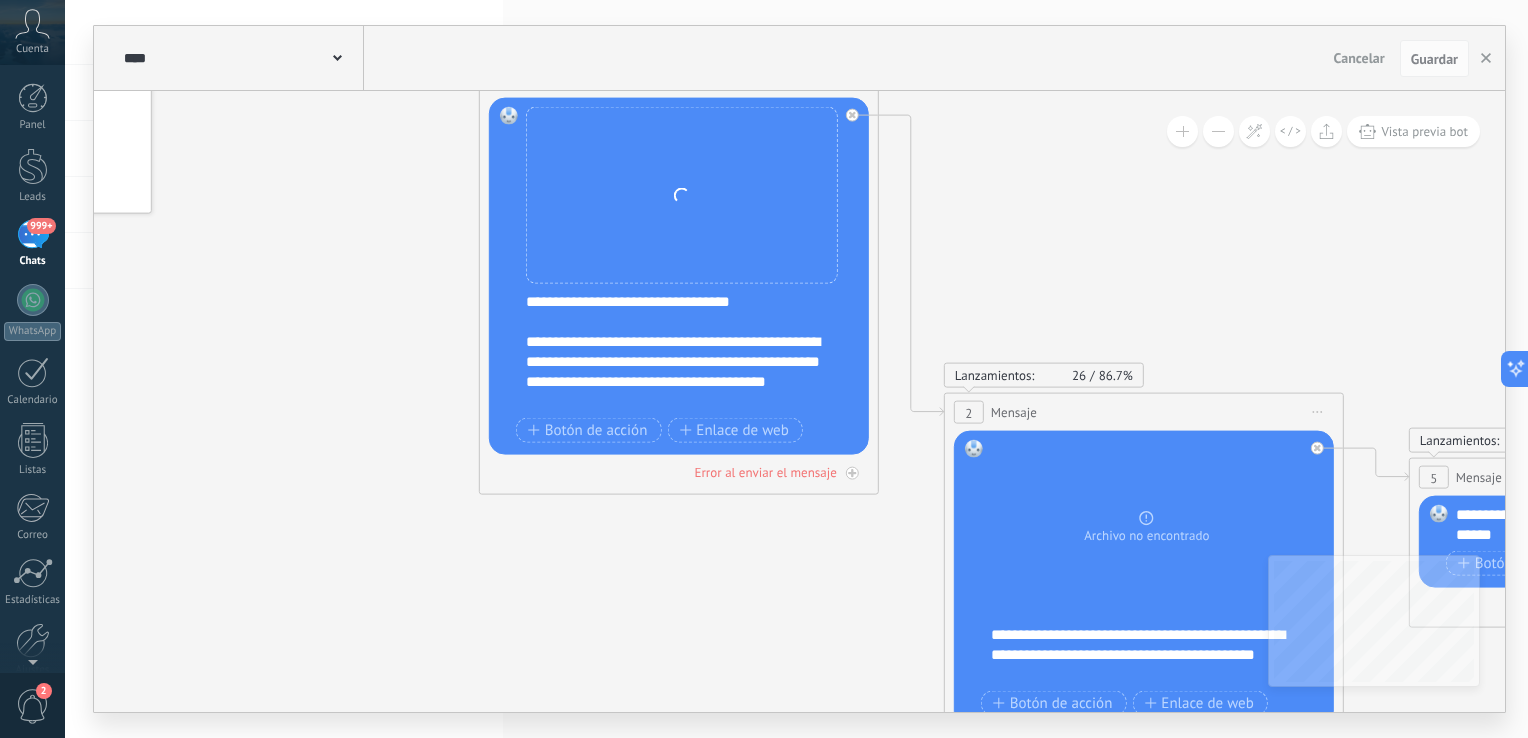 drag, startPoint x: 639, startPoint y: 529, endPoint x: 364, endPoint y: 282, distance: 369.64038 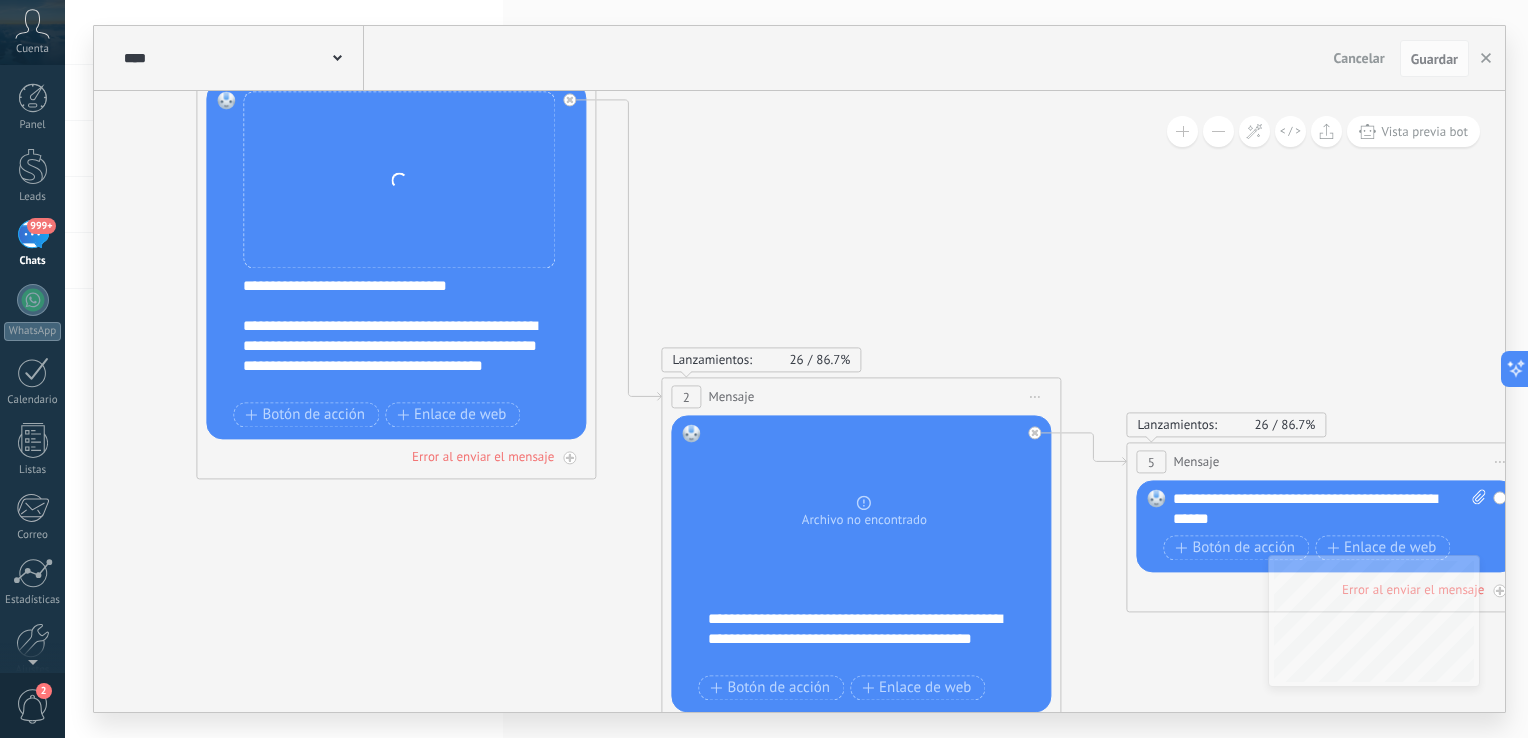 drag, startPoint x: 1143, startPoint y: 262, endPoint x: 861, endPoint y: 247, distance: 282.39865 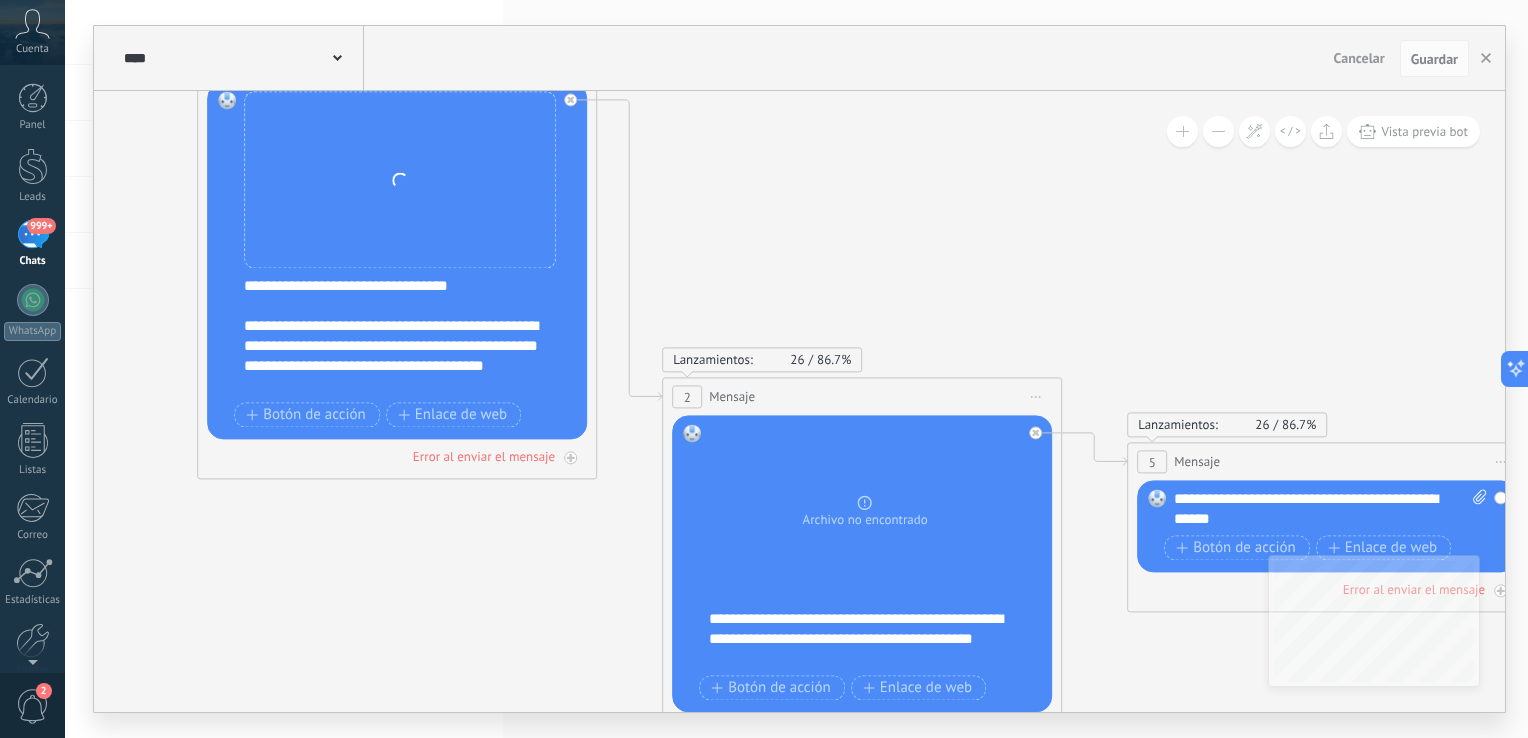 click on "**********" at bounding box center (1331, 510) 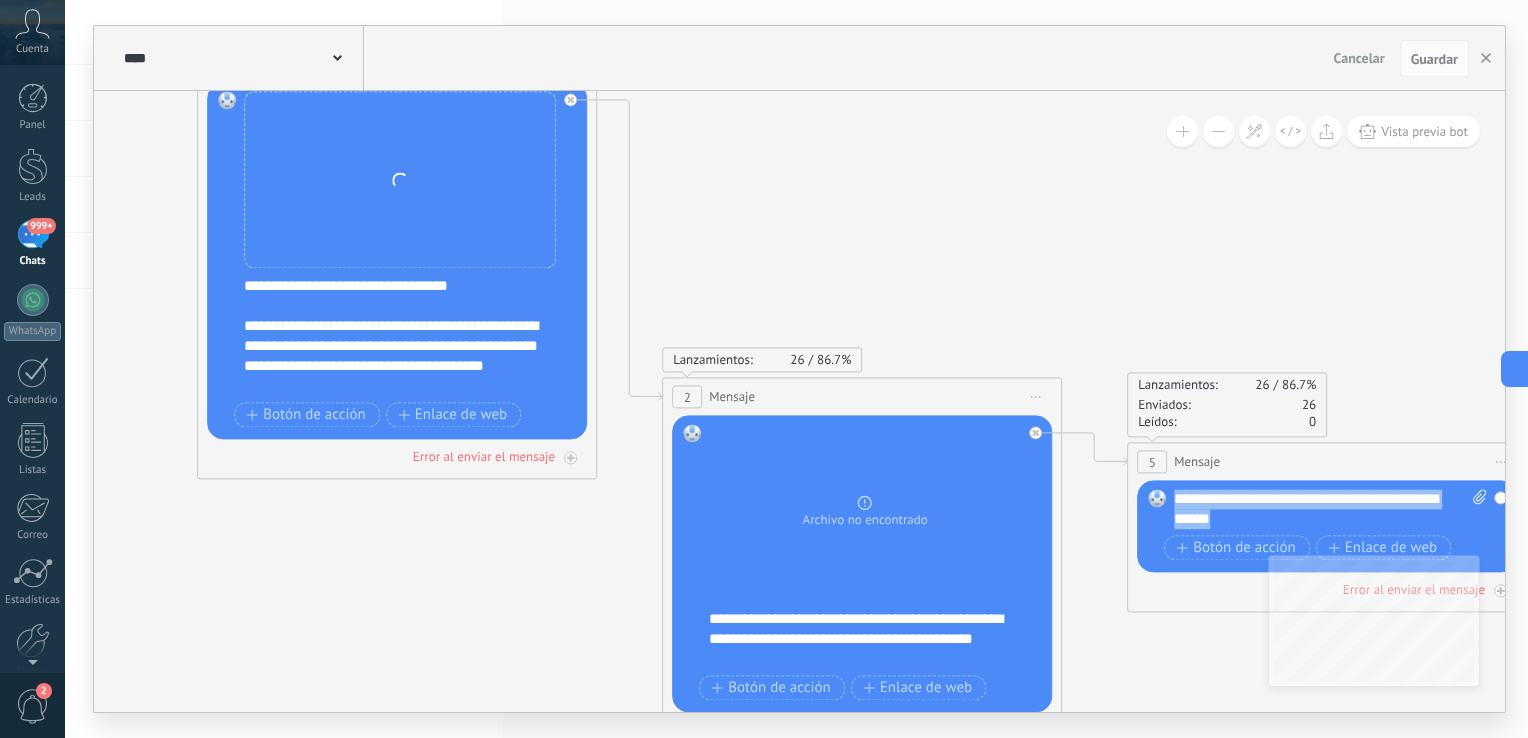 drag, startPoint x: 1236, startPoint y: 514, endPoint x: 1158, endPoint y: 493, distance: 80.77747 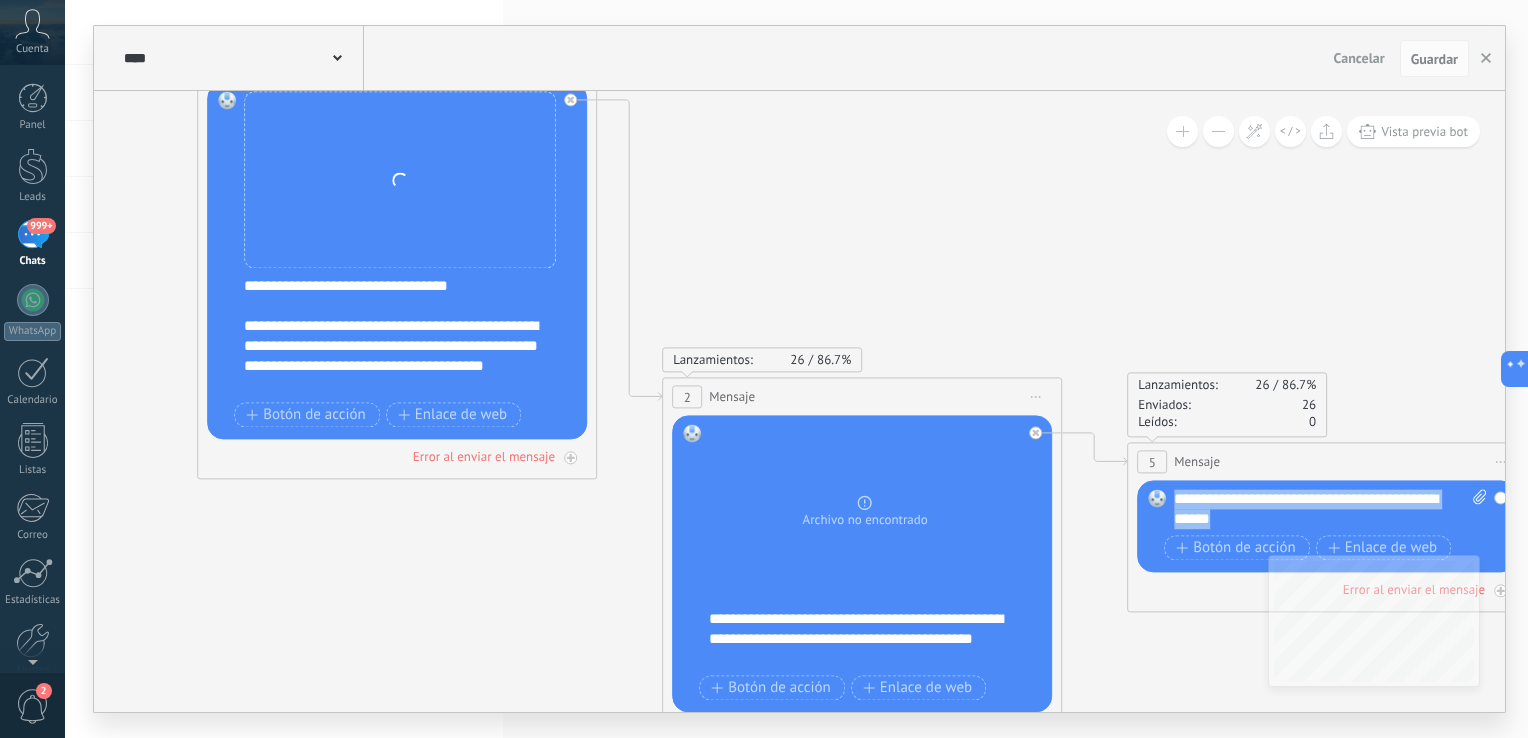 copy on "**********" 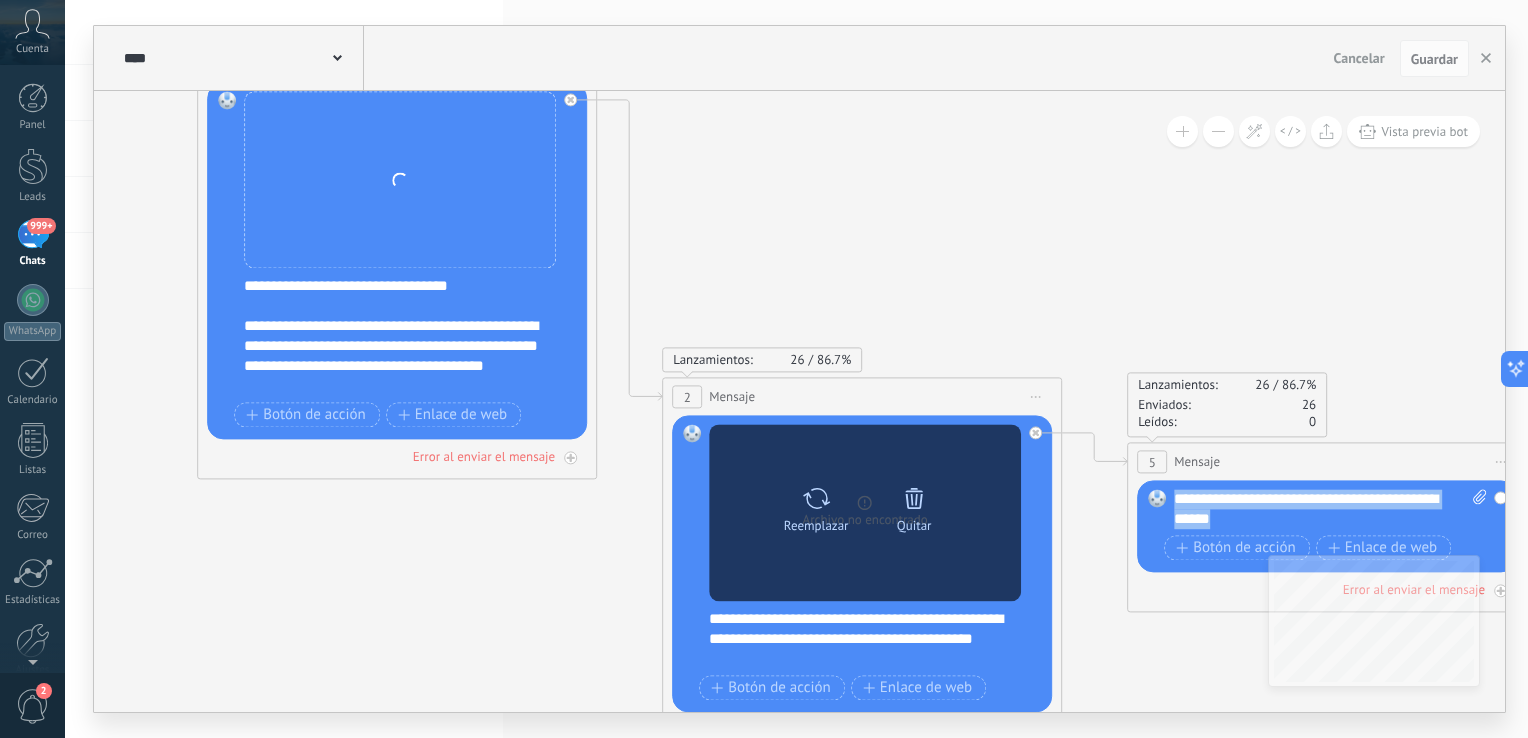 click 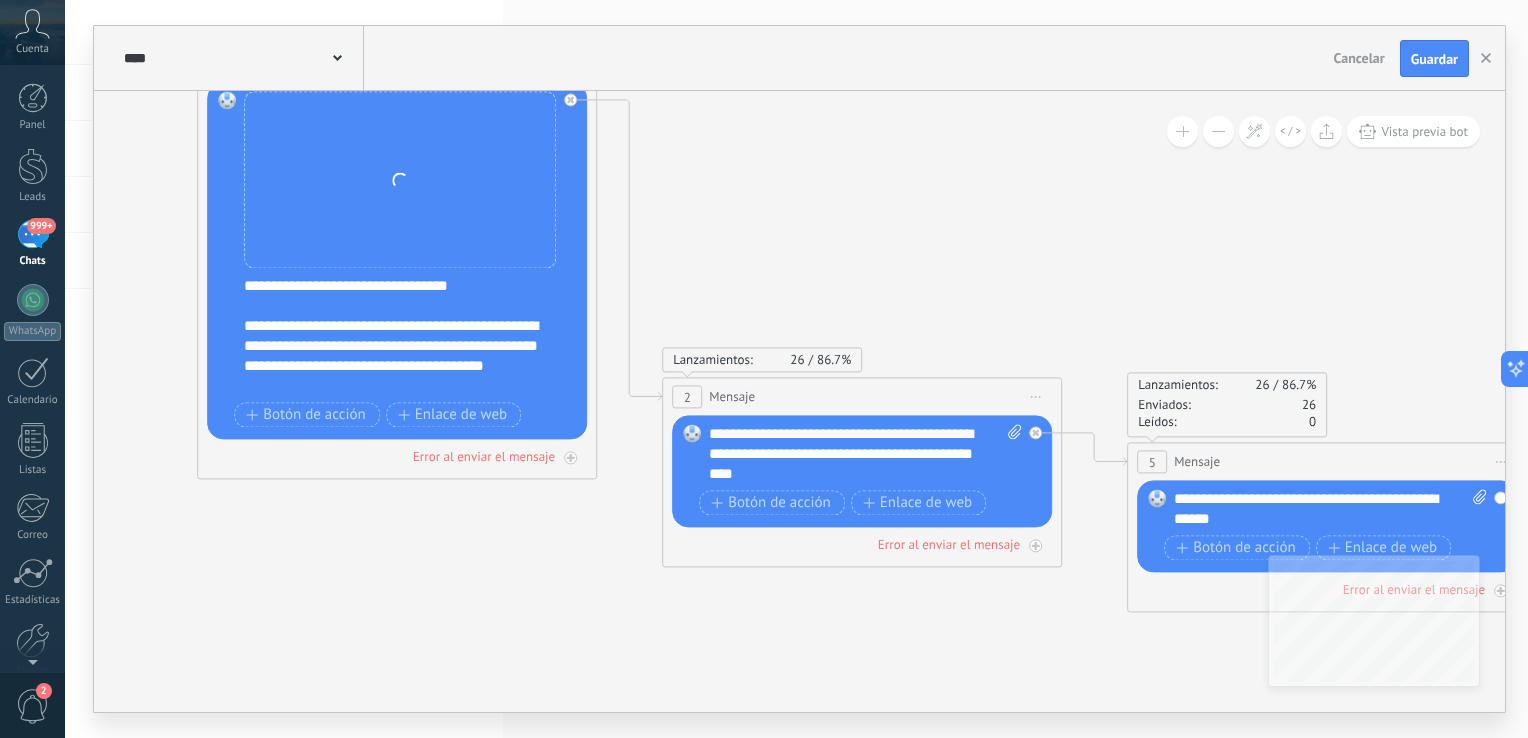 click on "**********" at bounding box center [866, 455] 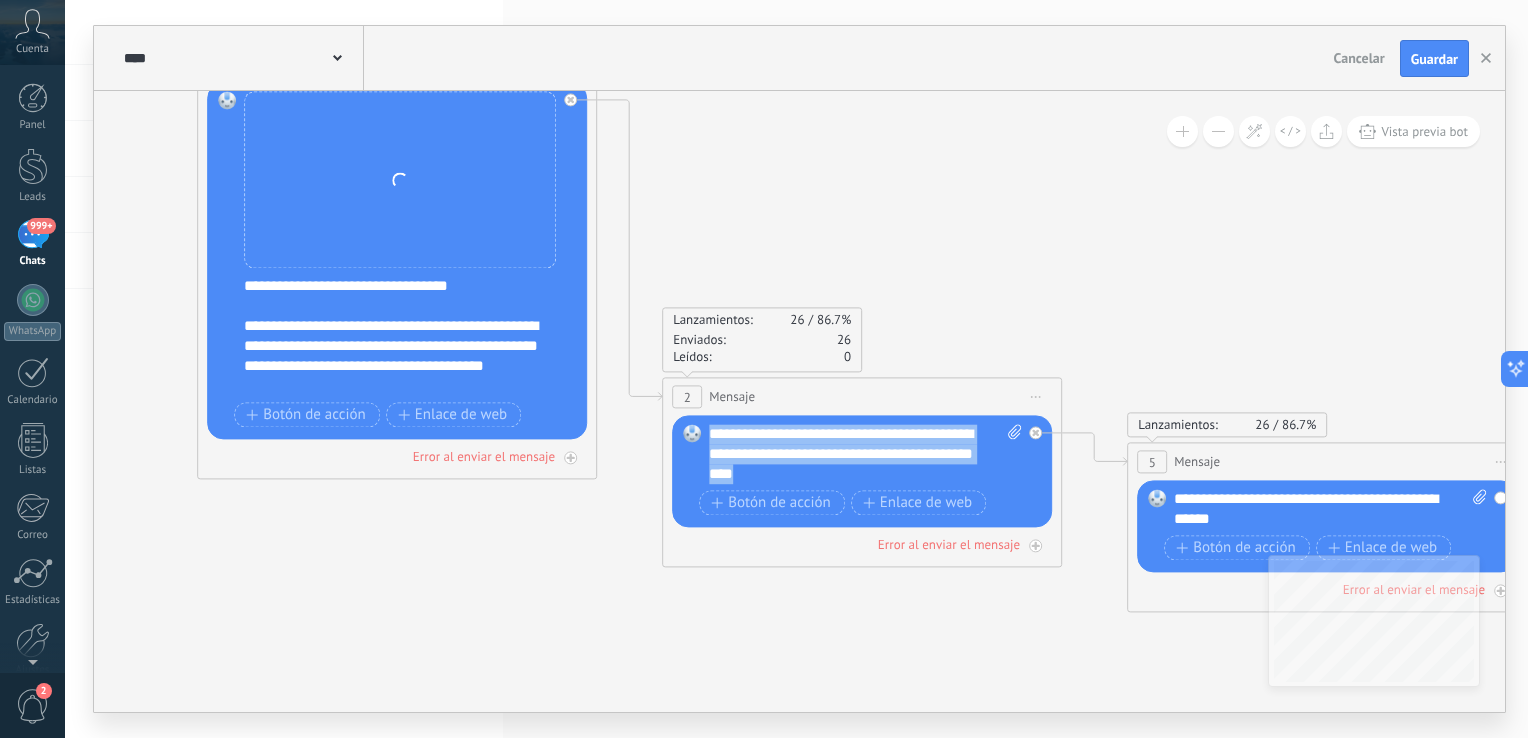 drag, startPoint x: 799, startPoint y: 478, endPoint x: 688, endPoint y: 434, distance: 119.40268 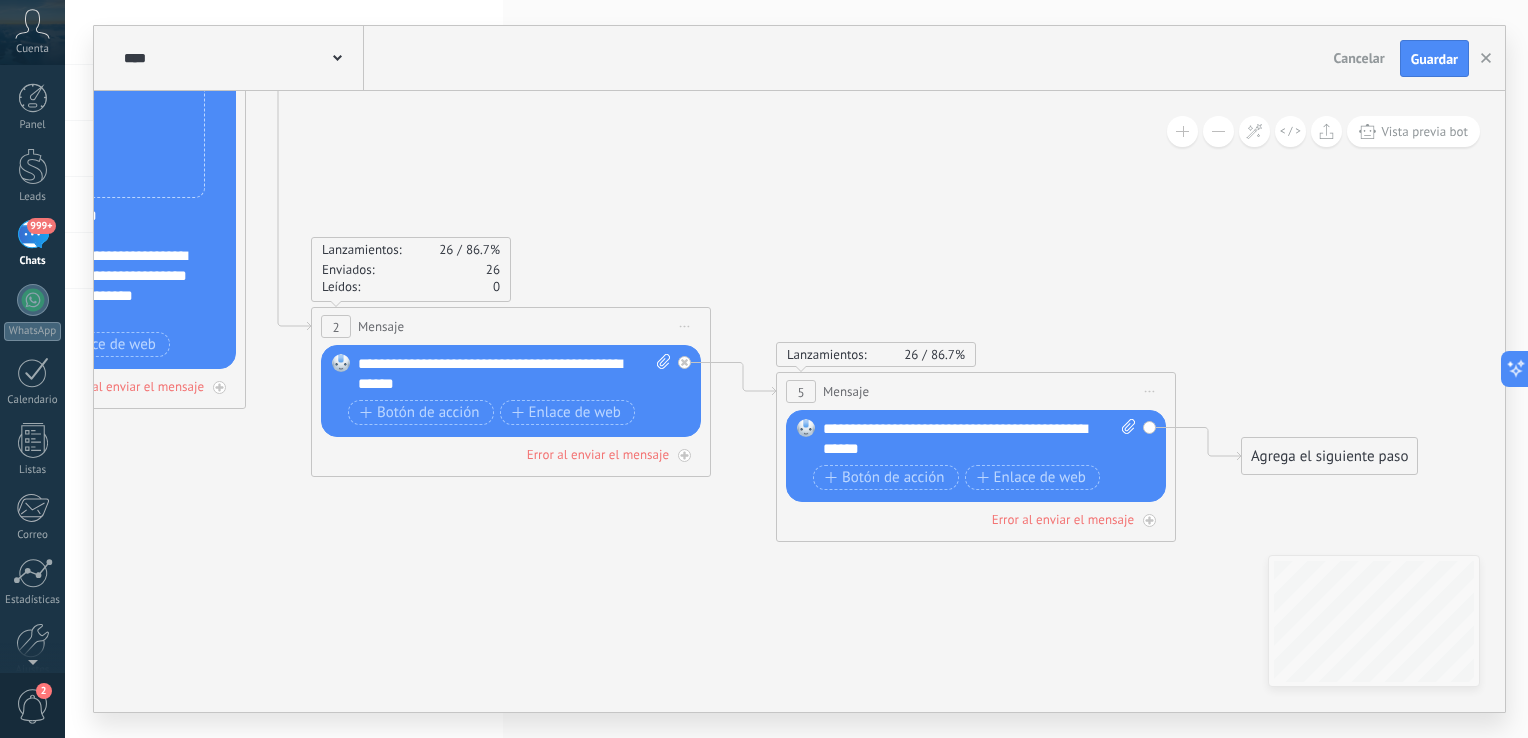 drag, startPoint x: 1360, startPoint y: 369, endPoint x: 1008, endPoint y: 298, distance: 359.0891 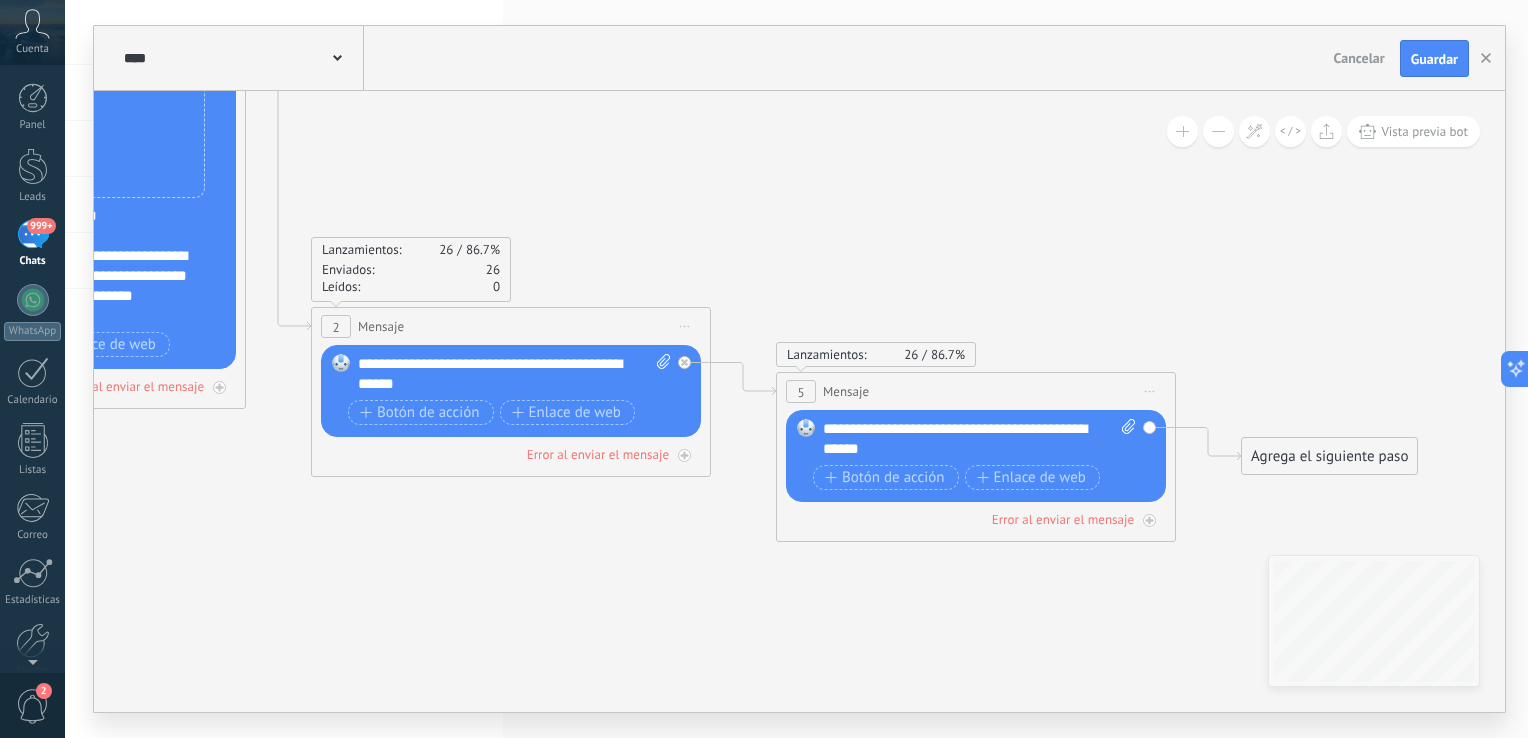 click 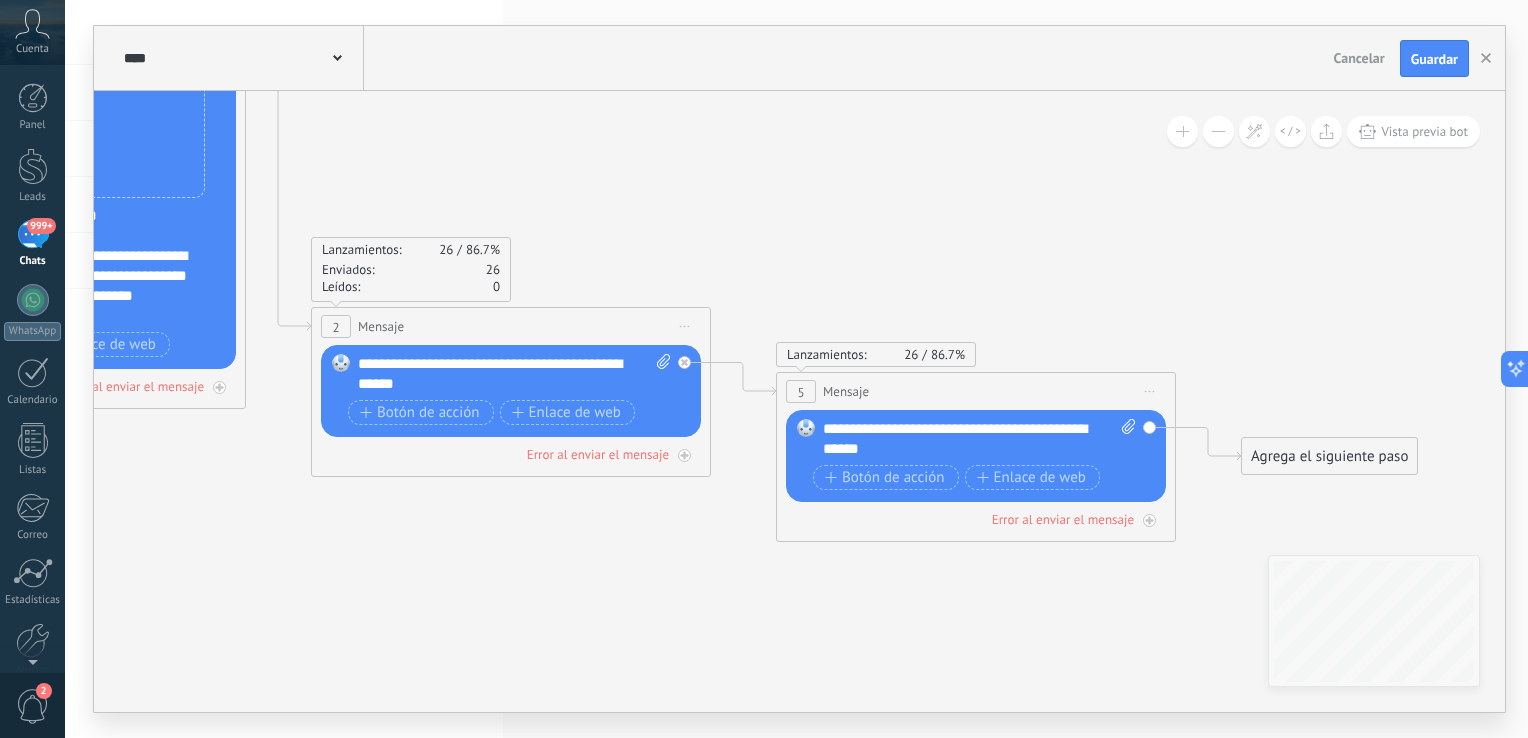 click 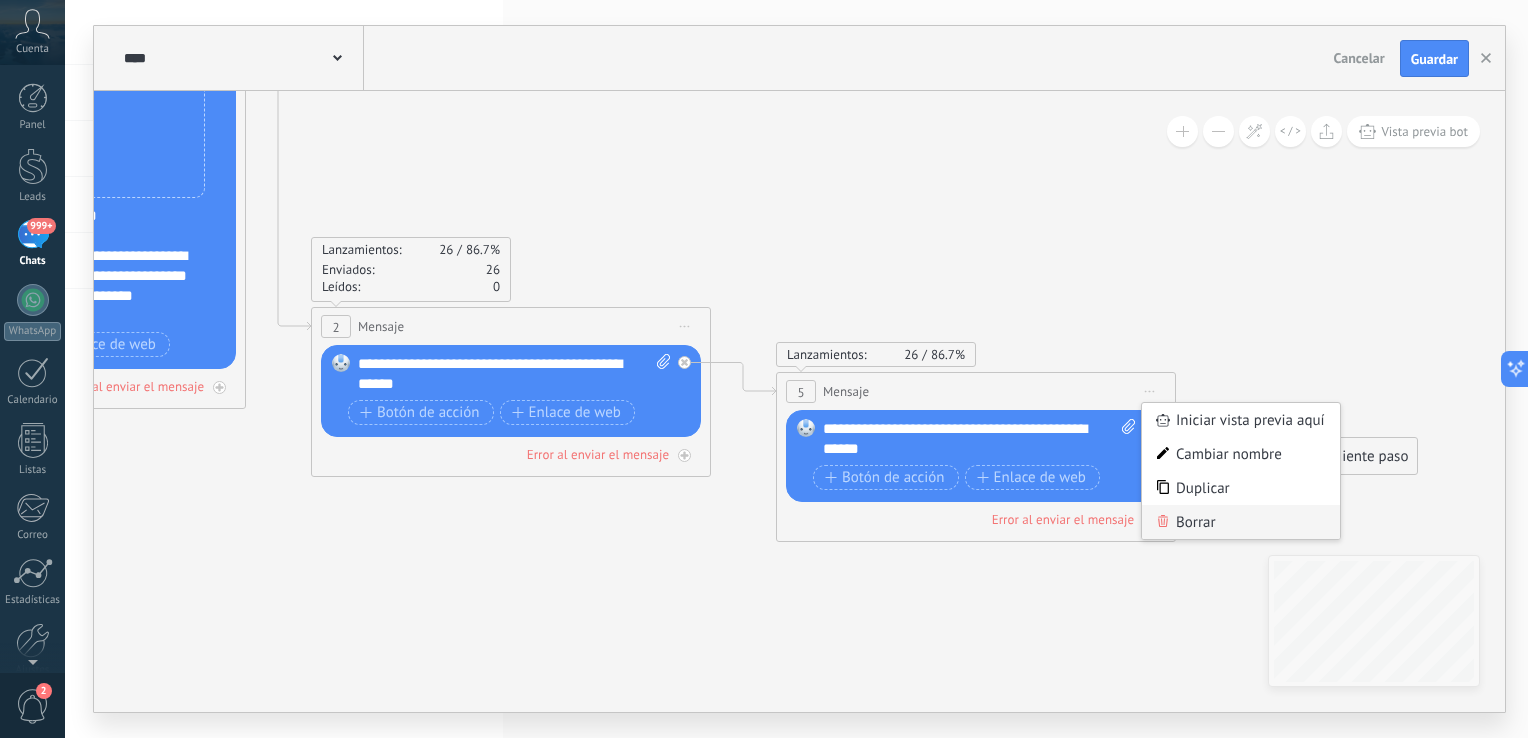 click on "Borrar" at bounding box center (1241, 522) 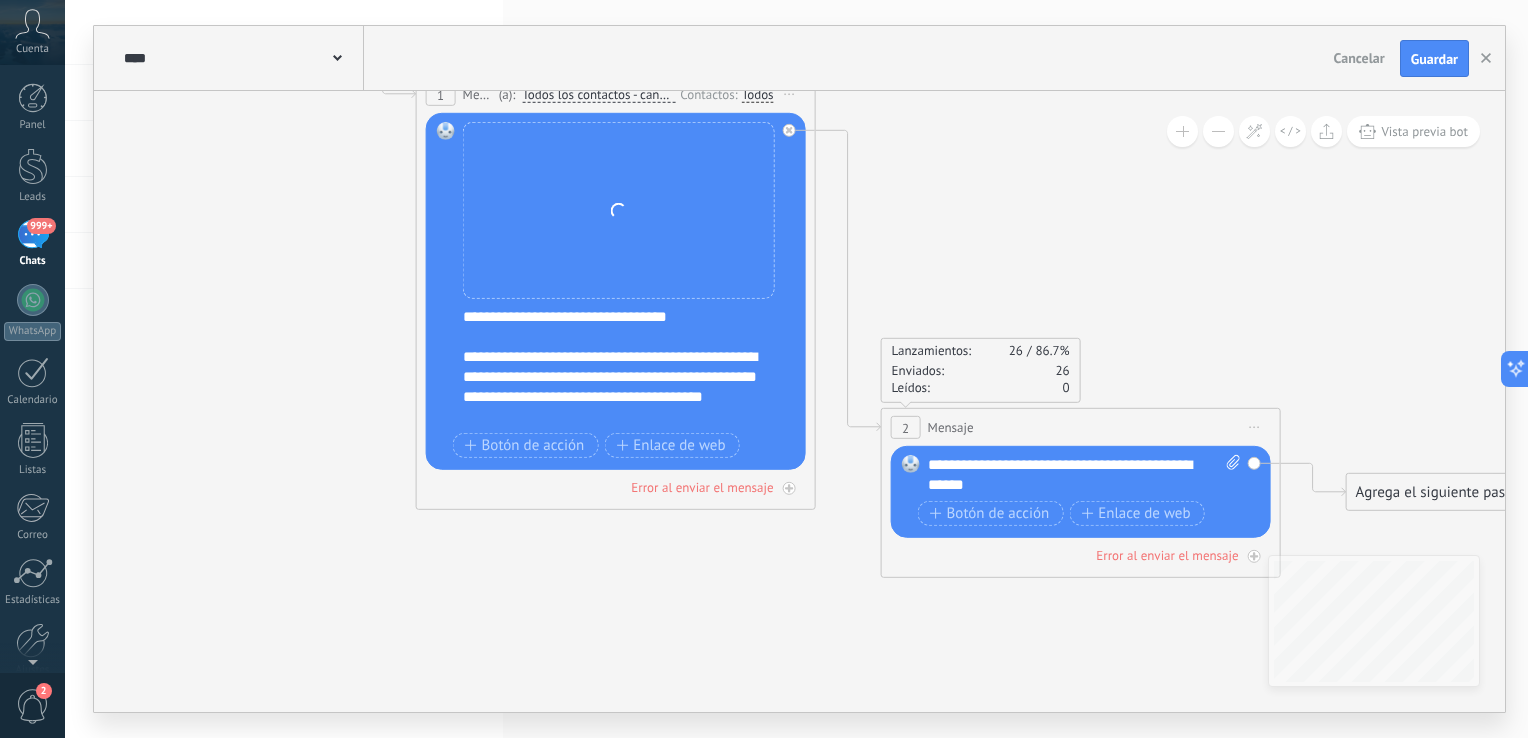 drag, startPoint x: 717, startPoint y: 265, endPoint x: 1277, endPoint y: 339, distance: 564.8681 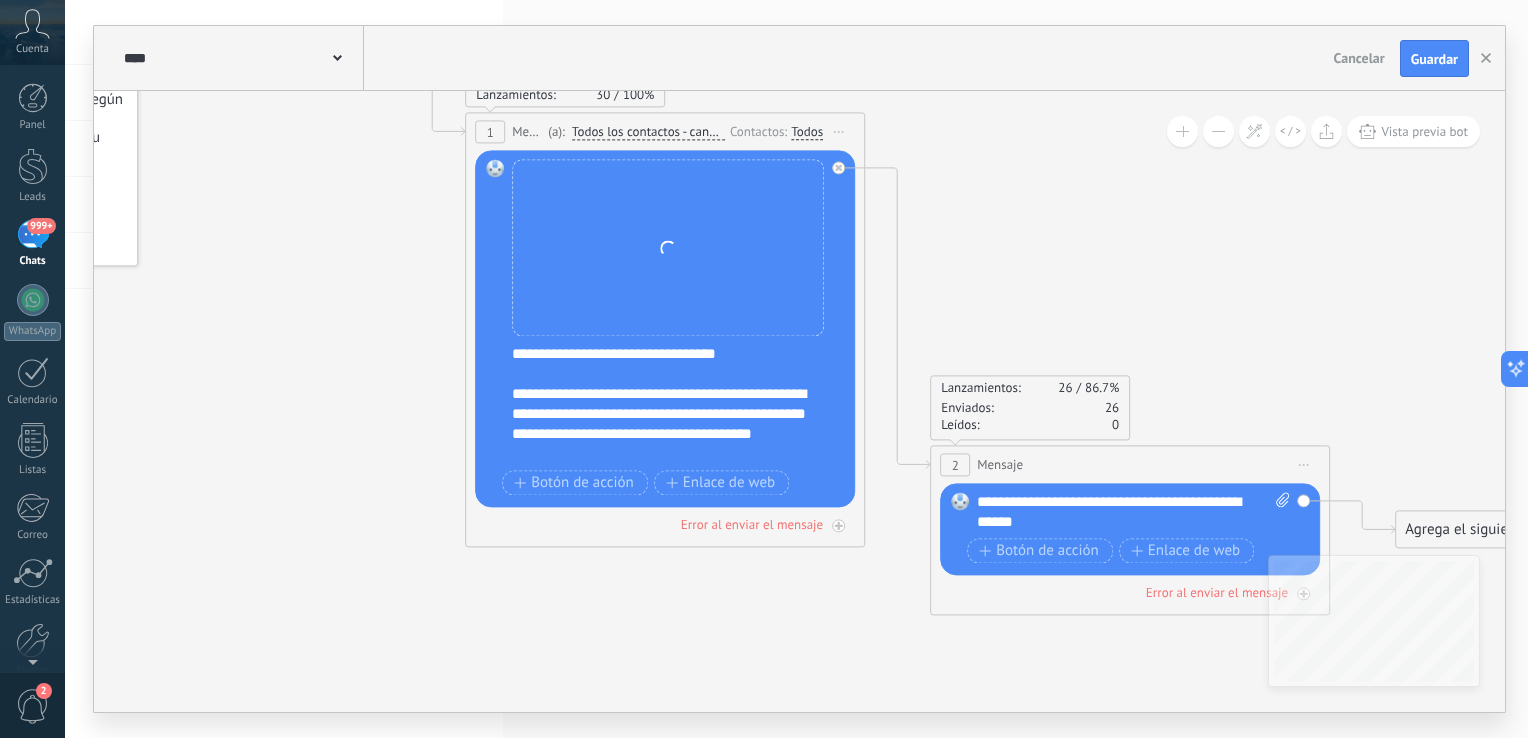 drag, startPoint x: 1126, startPoint y: 265, endPoint x: 1158, endPoint y: 310, distance: 55.21775 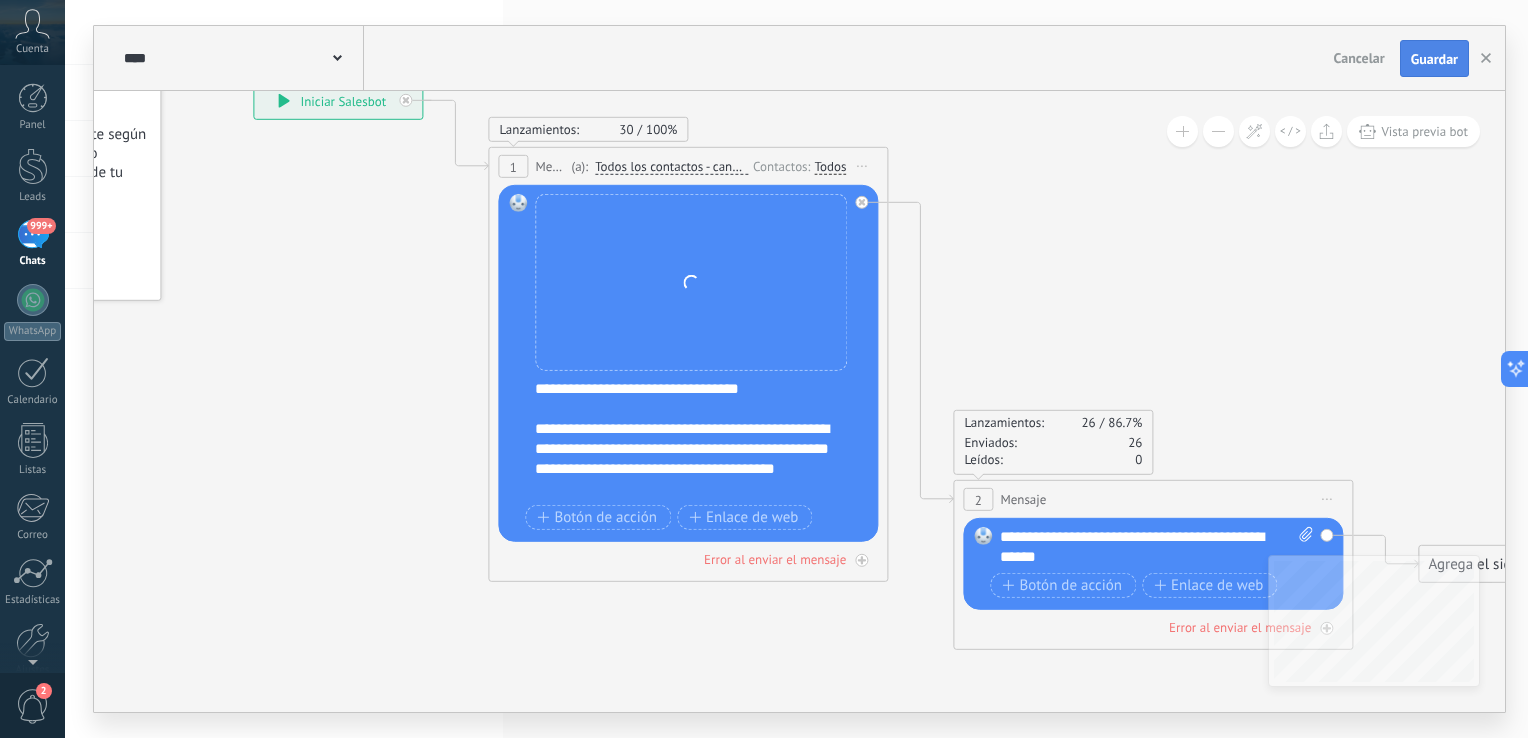 click on "Guardar" at bounding box center [1434, 59] 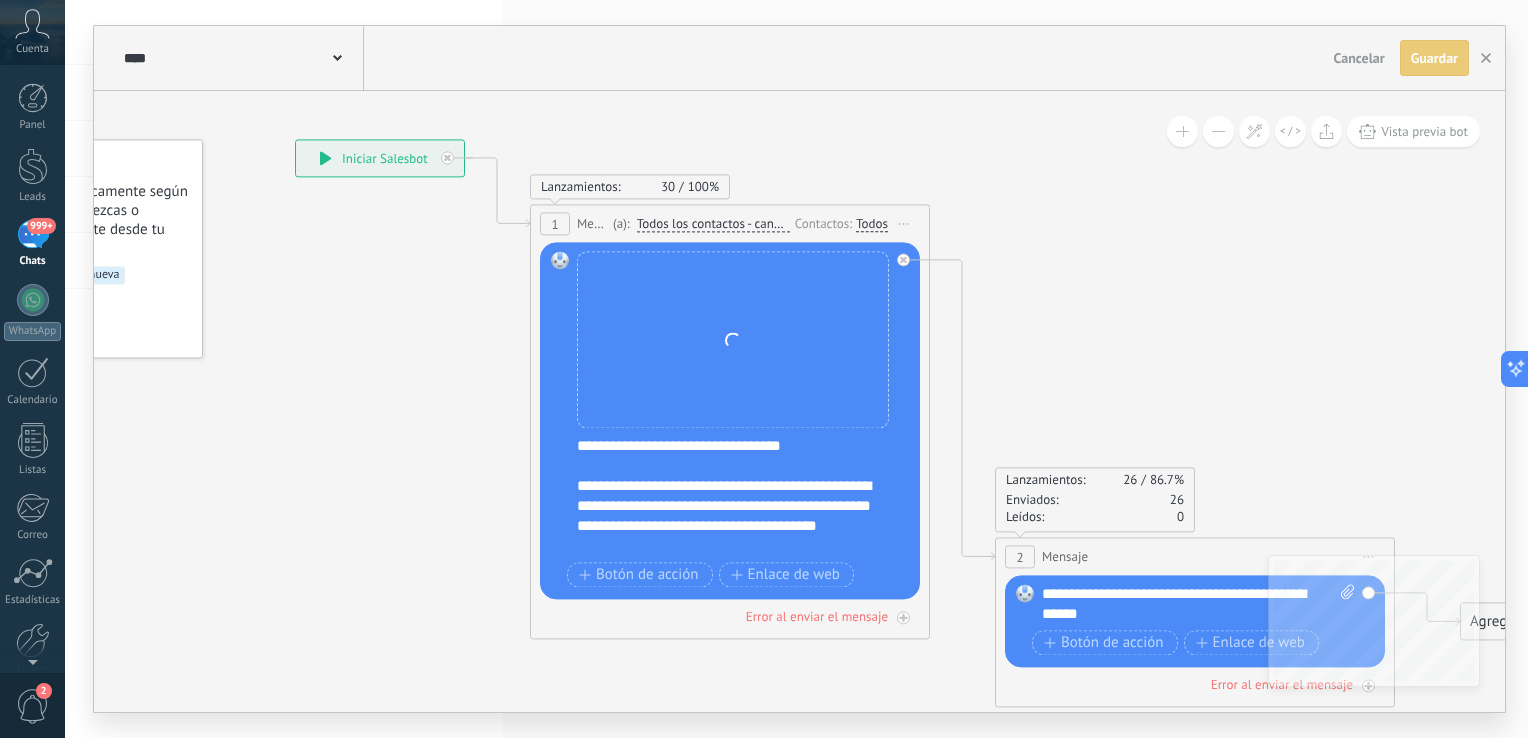 drag, startPoint x: 1121, startPoint y: 211, endPoint x: 1160, endPoint y: 267, distance: 68.24222 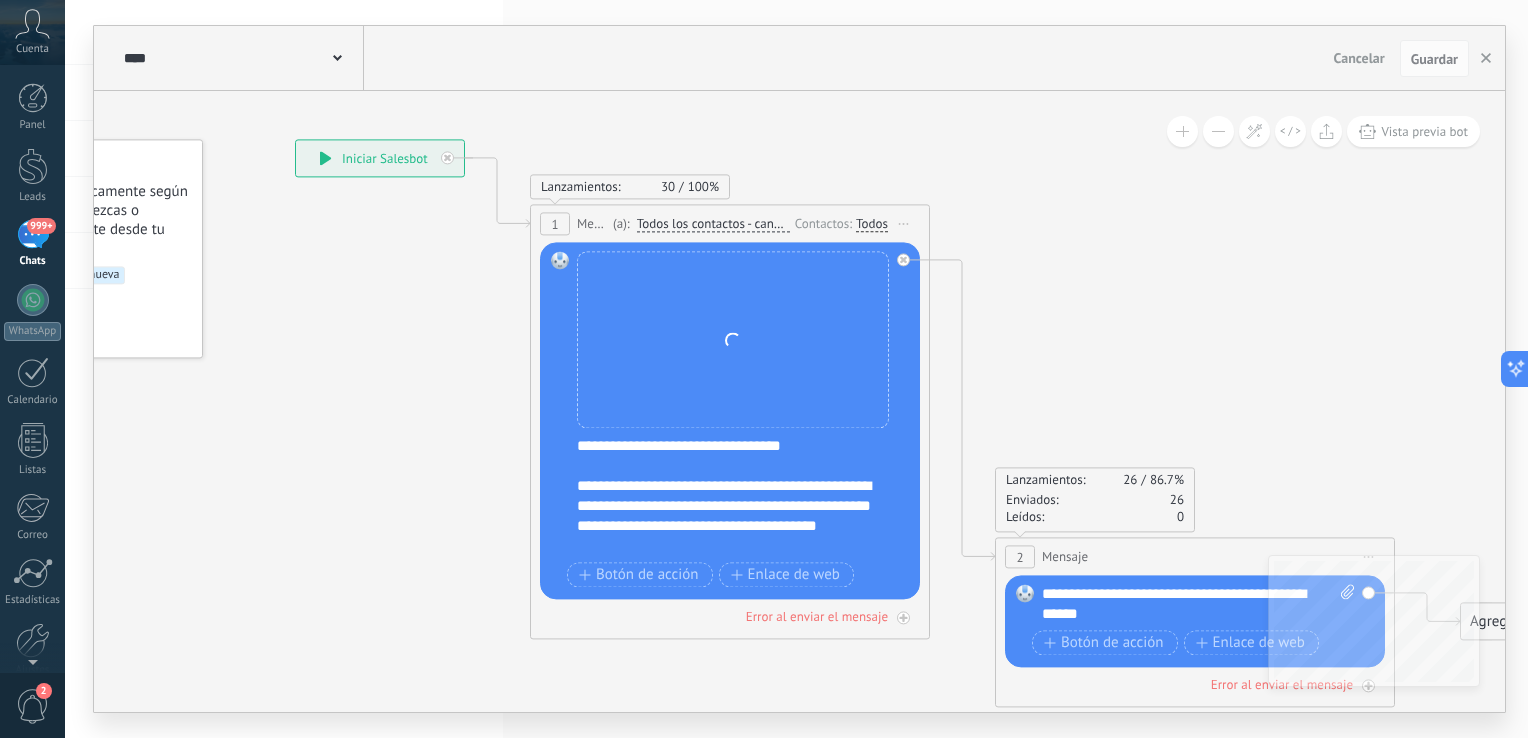 click 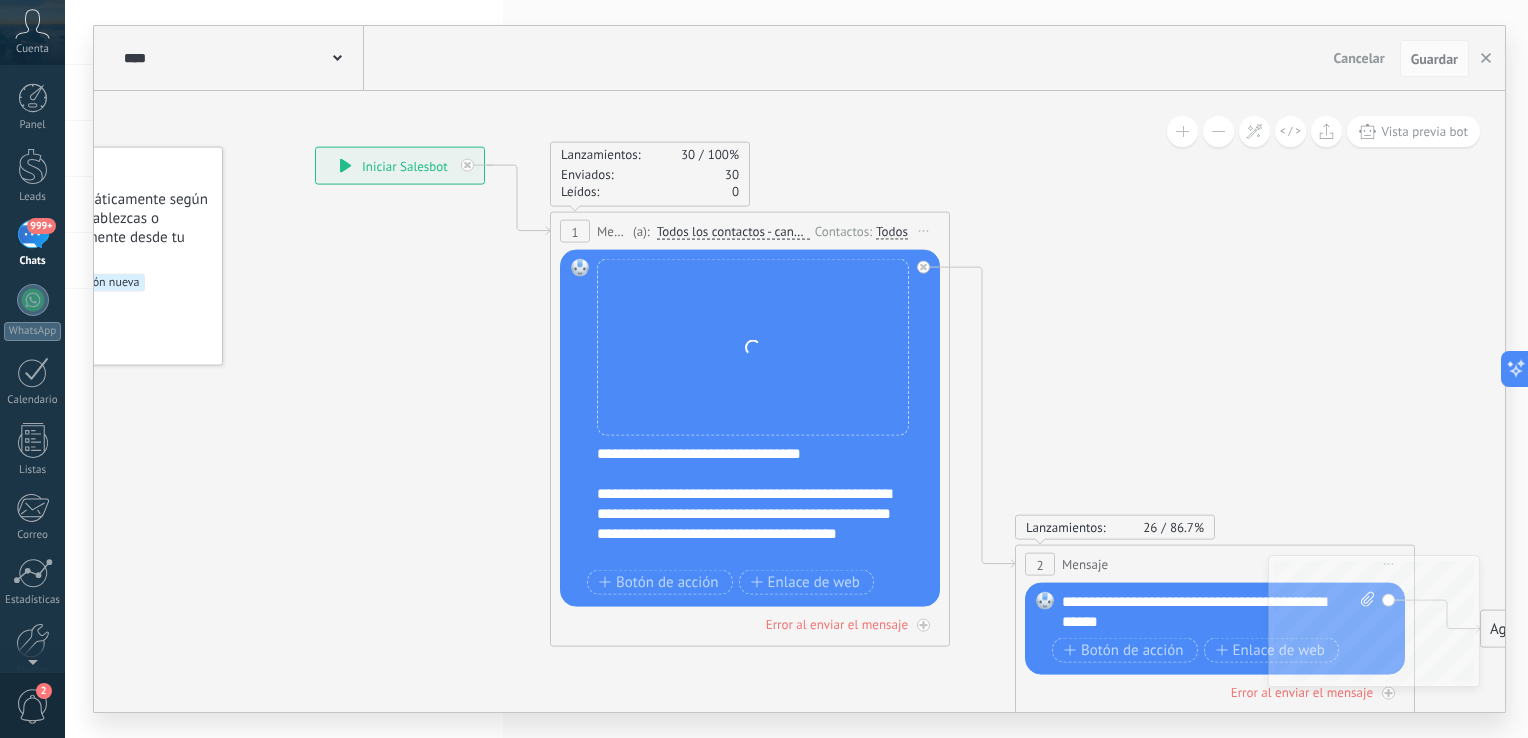 drag, startPoint x: 1023, startPoint y: 214, endPoint x: 1076, endPoint y: 226, distance: 54.34151 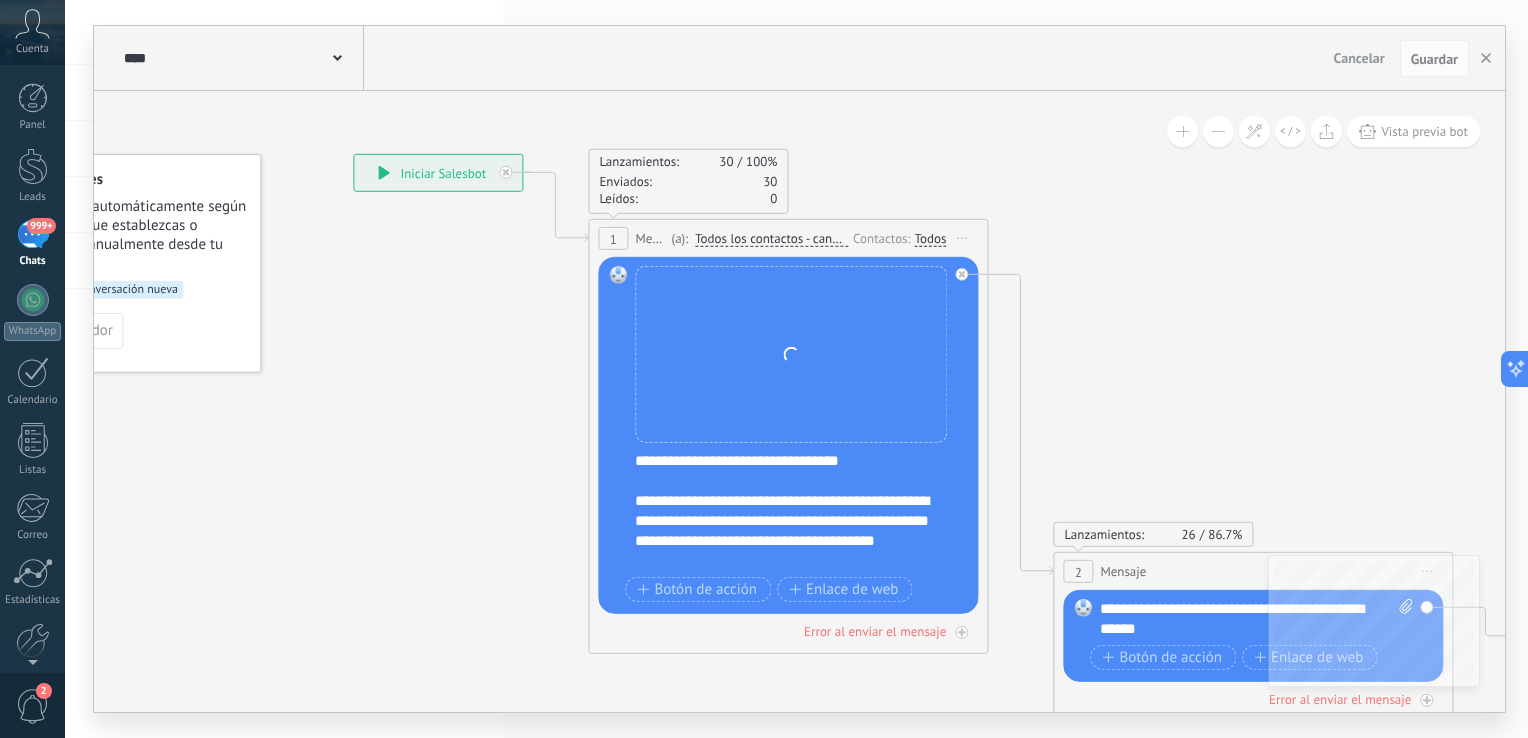 click 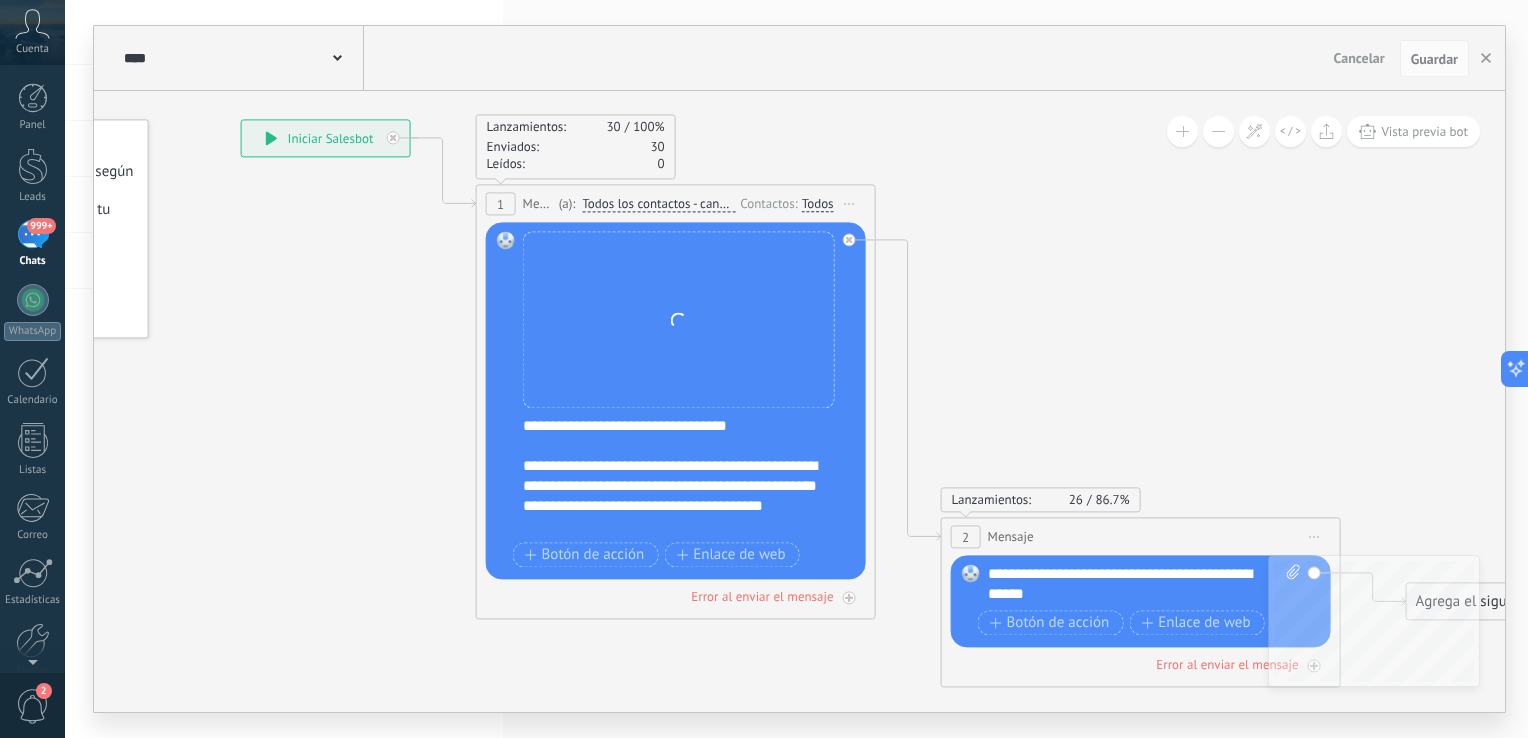drag, startPoint x: 920, startPoint y: 95, endPoint x: 467, endPoint y: 70, distance: 453.68933 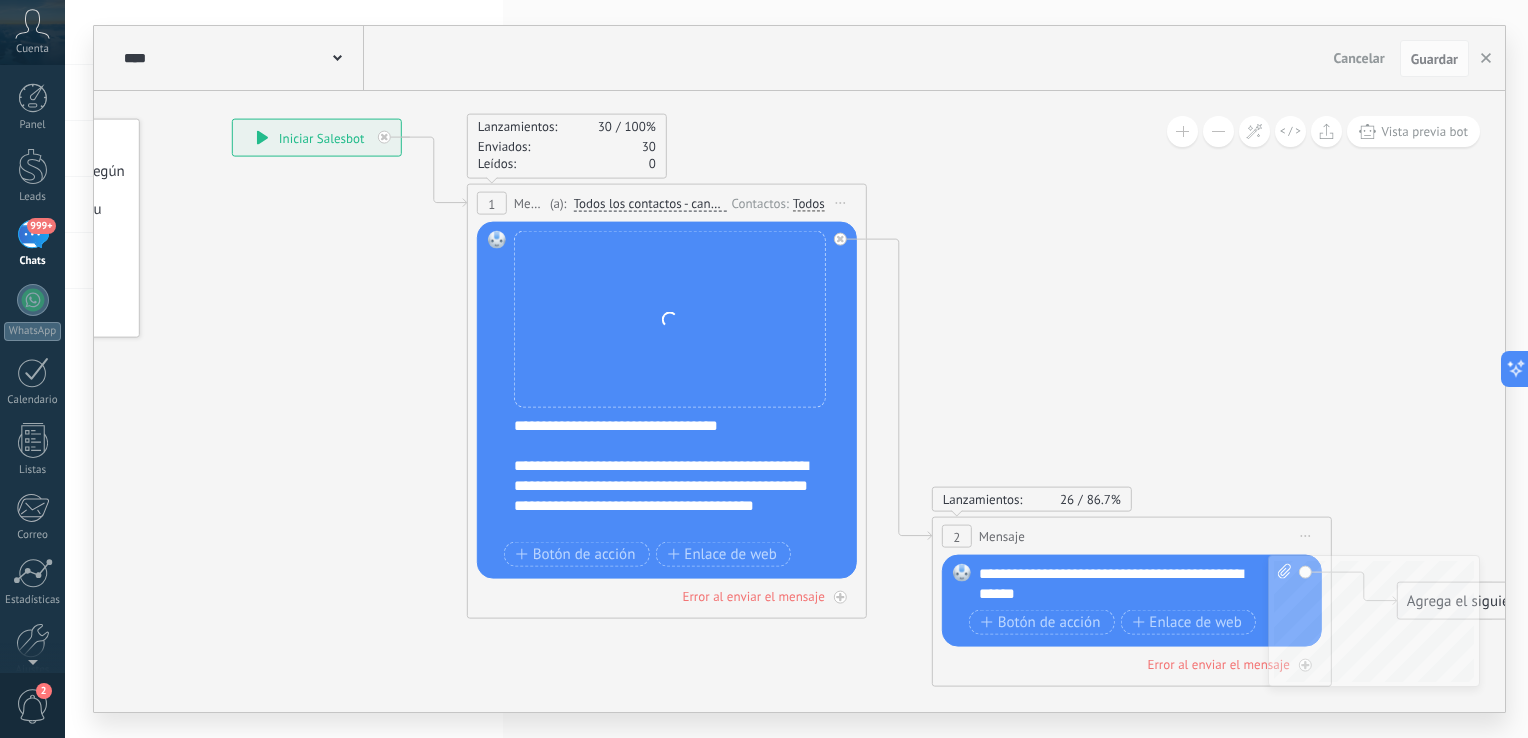 click on "**********" at bounding box center [317, 138] 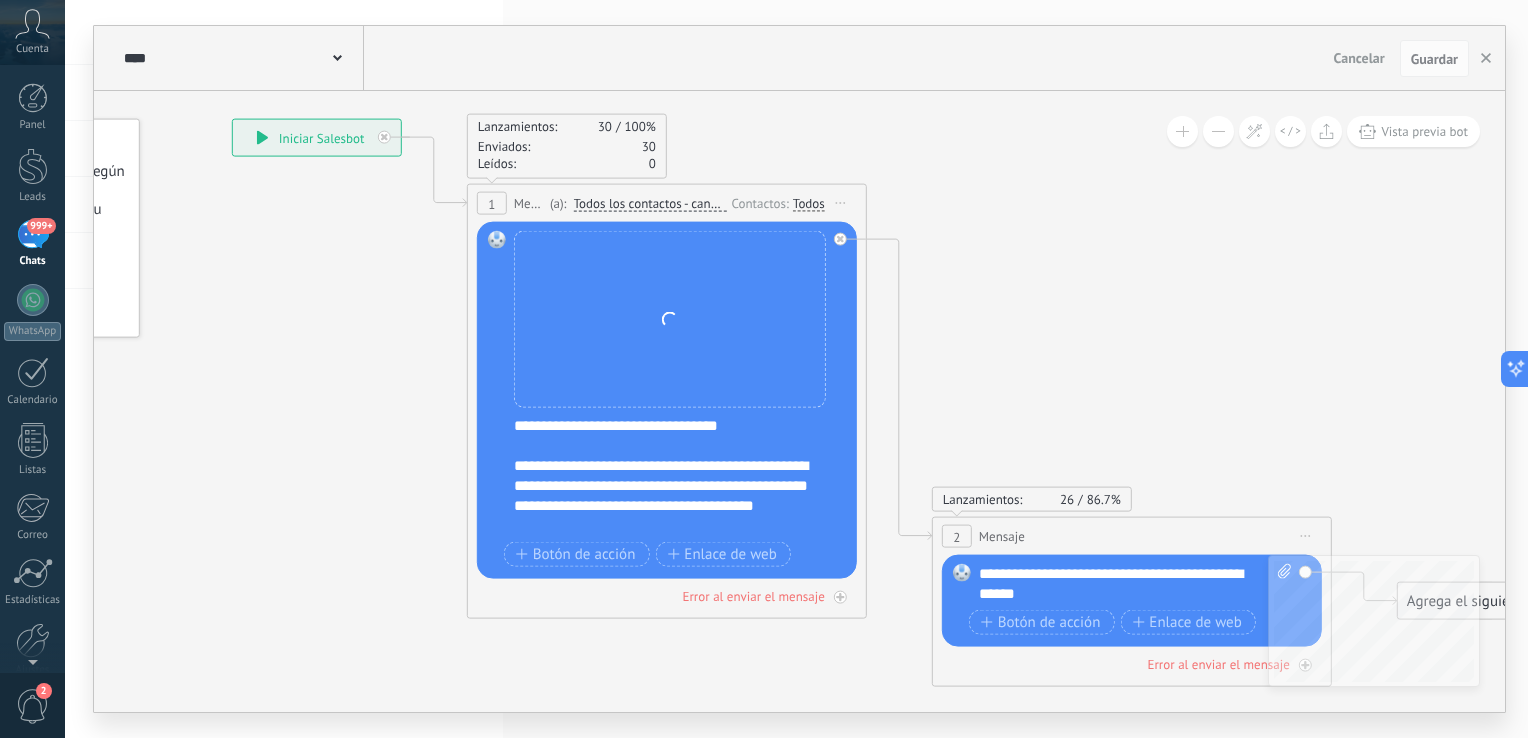 click 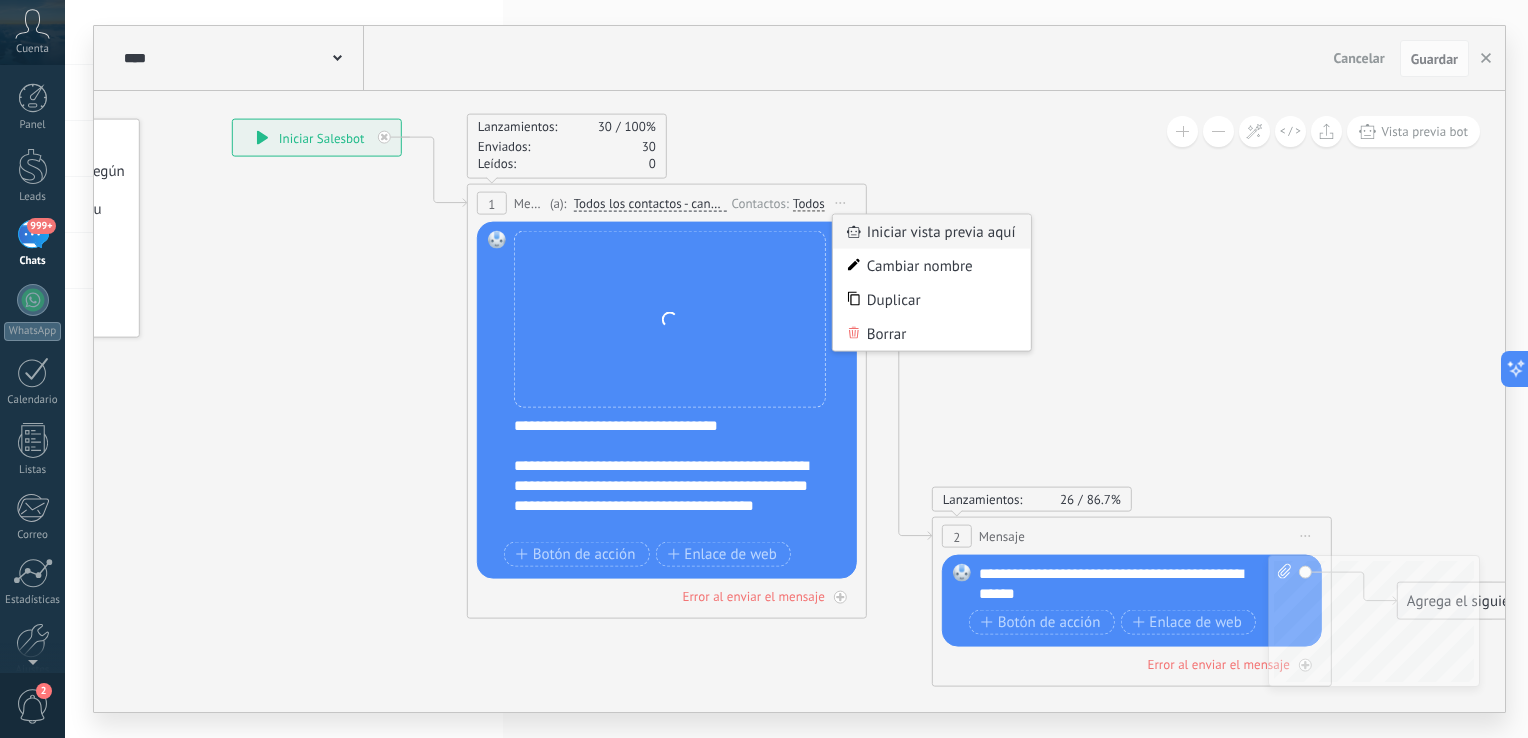 click on "Iniciar vista previa aquí" at bounding box center (932, 232) 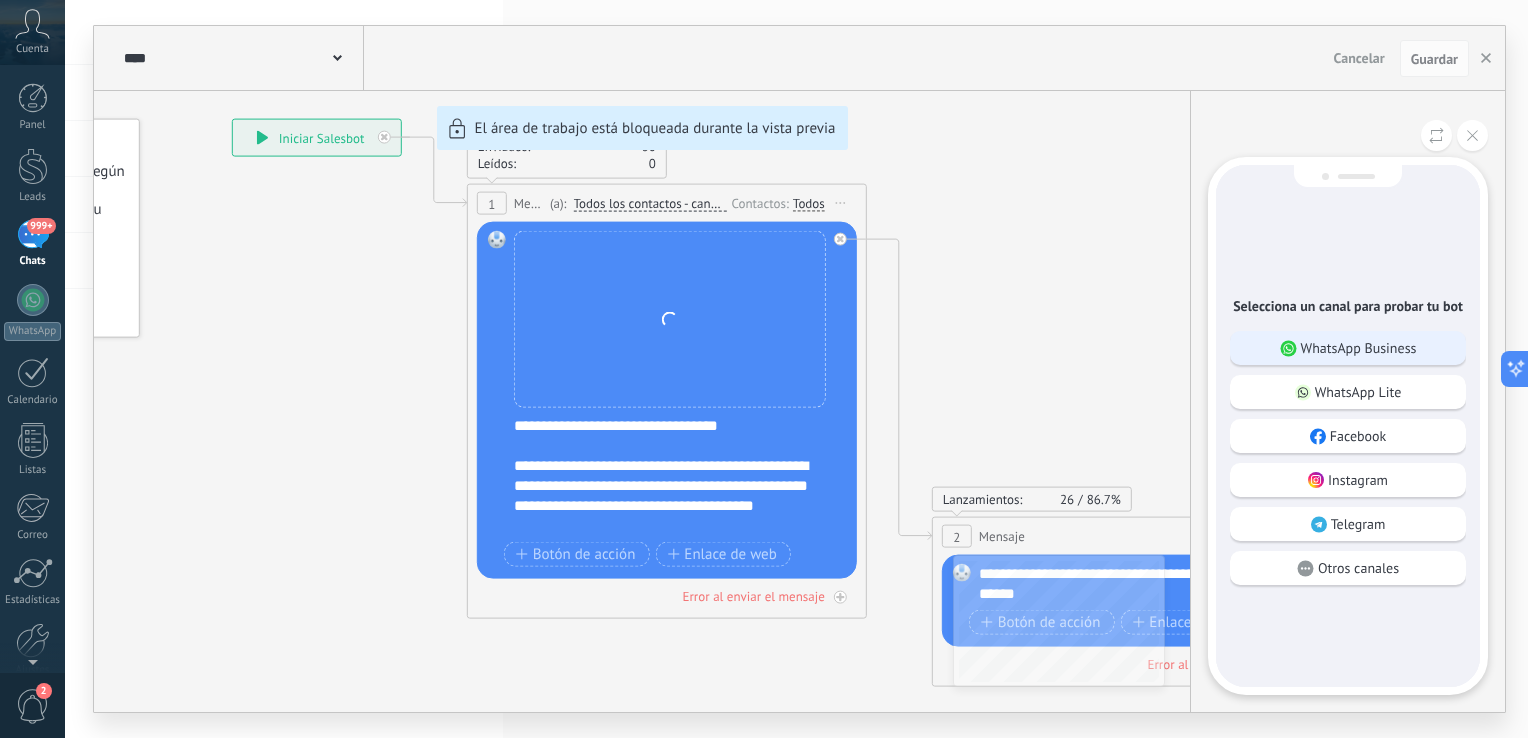 click on "WhatsApp Business" at bounding box center (1359, 348) 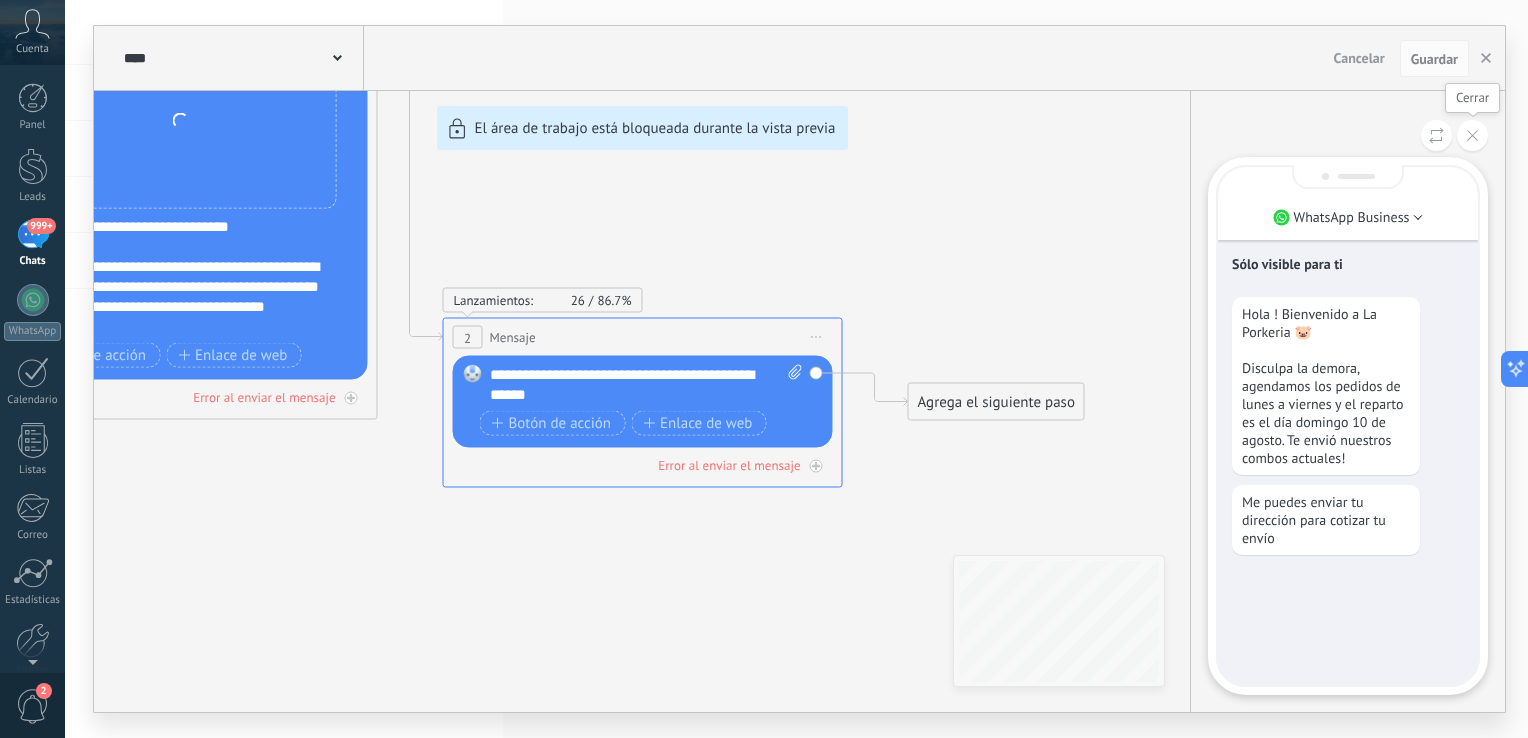 click at bounding box center (1472, 135) 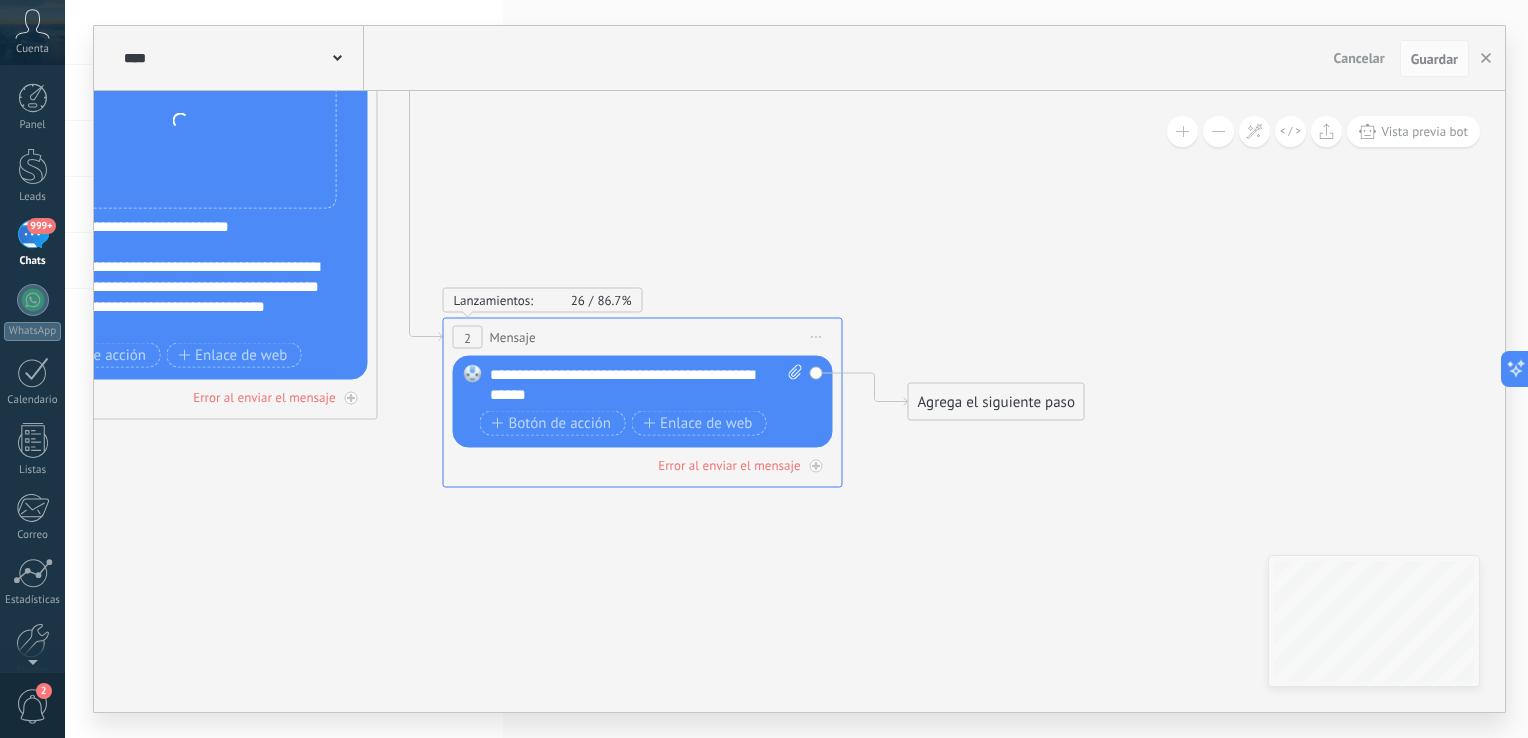 drag, startPoint x: 827, startPoint y: 234, endPoint x: 1304, endPoint y: 405, distance: 506.7248 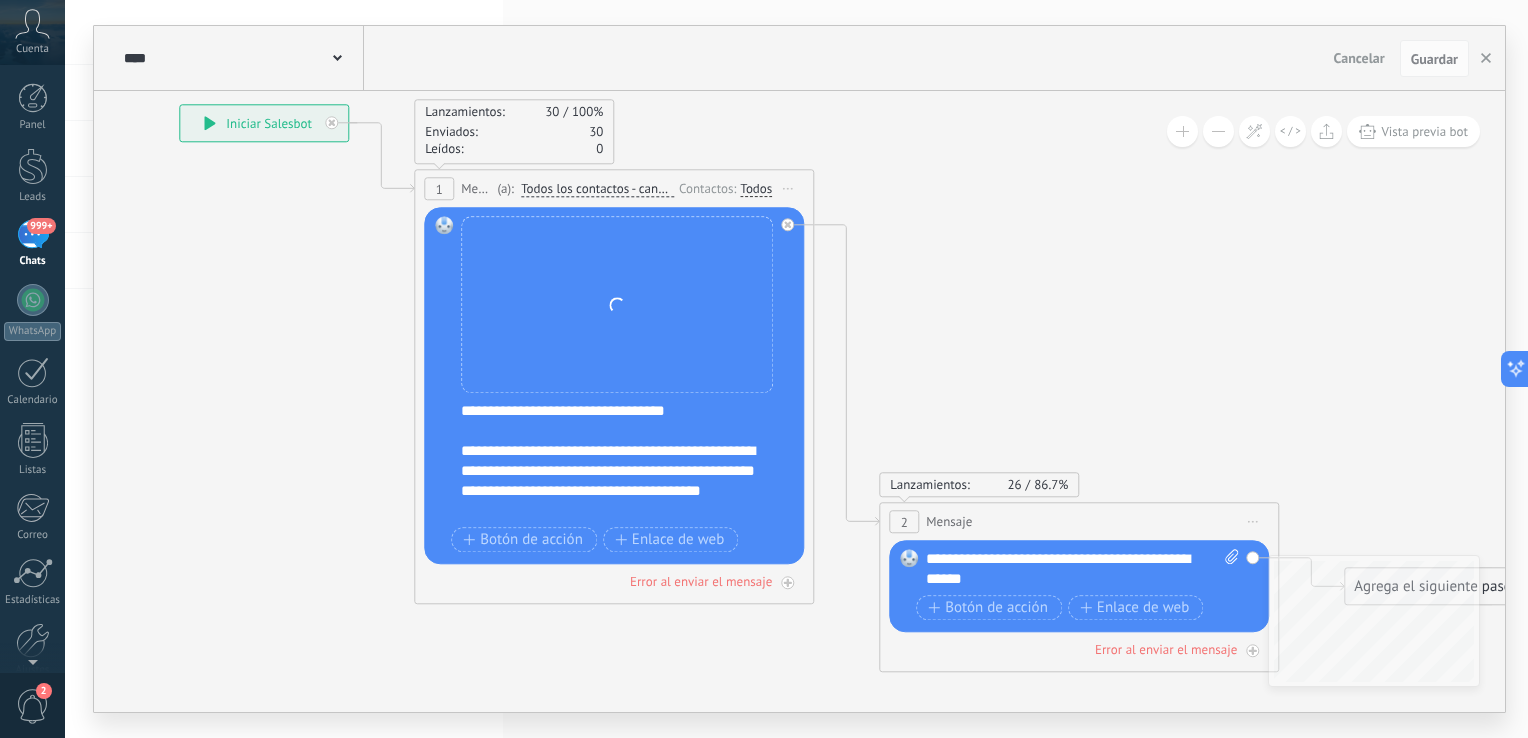 drag, startPoint x: 752, startPoint y: 256, endPoint x: 1033, endPoint y: 370, distance: 303.24414 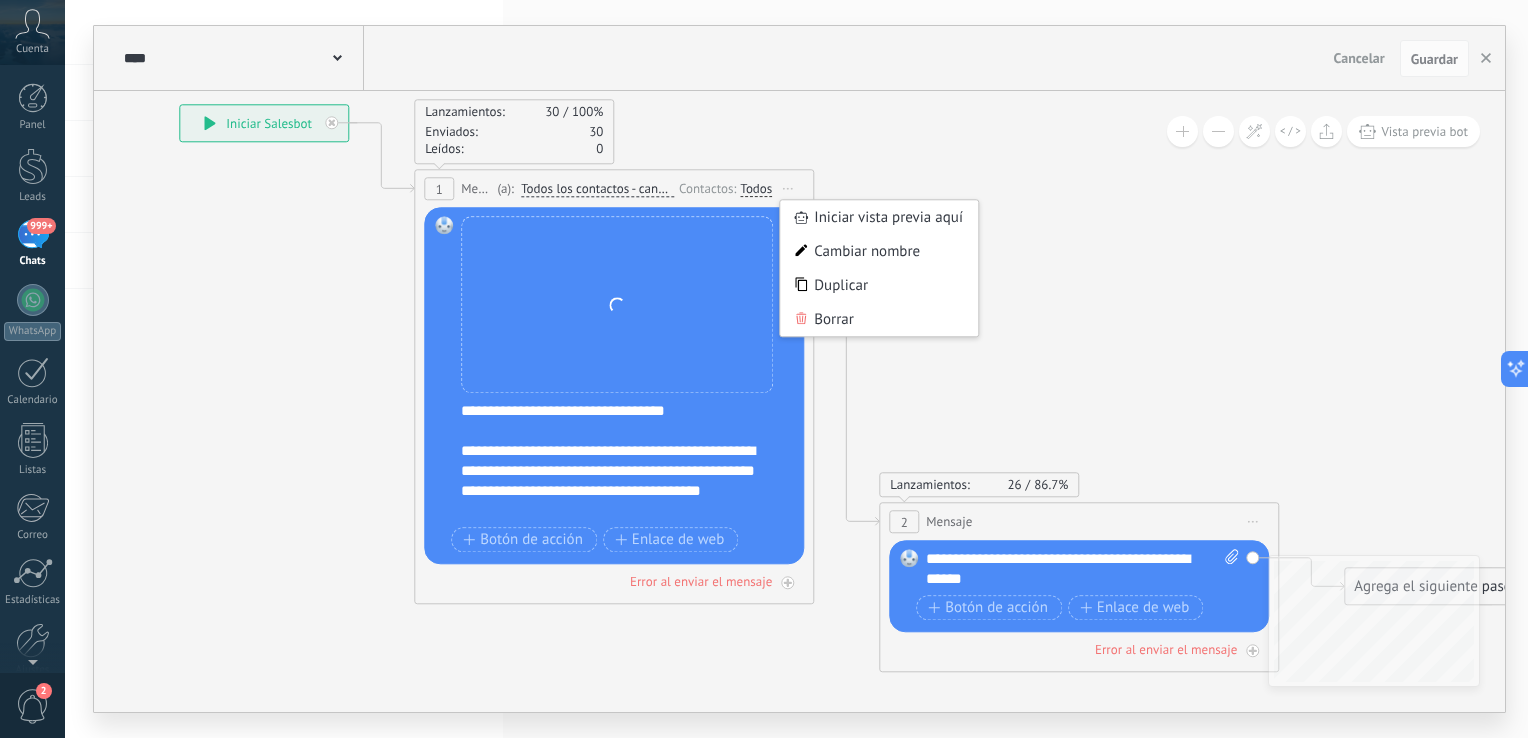 click 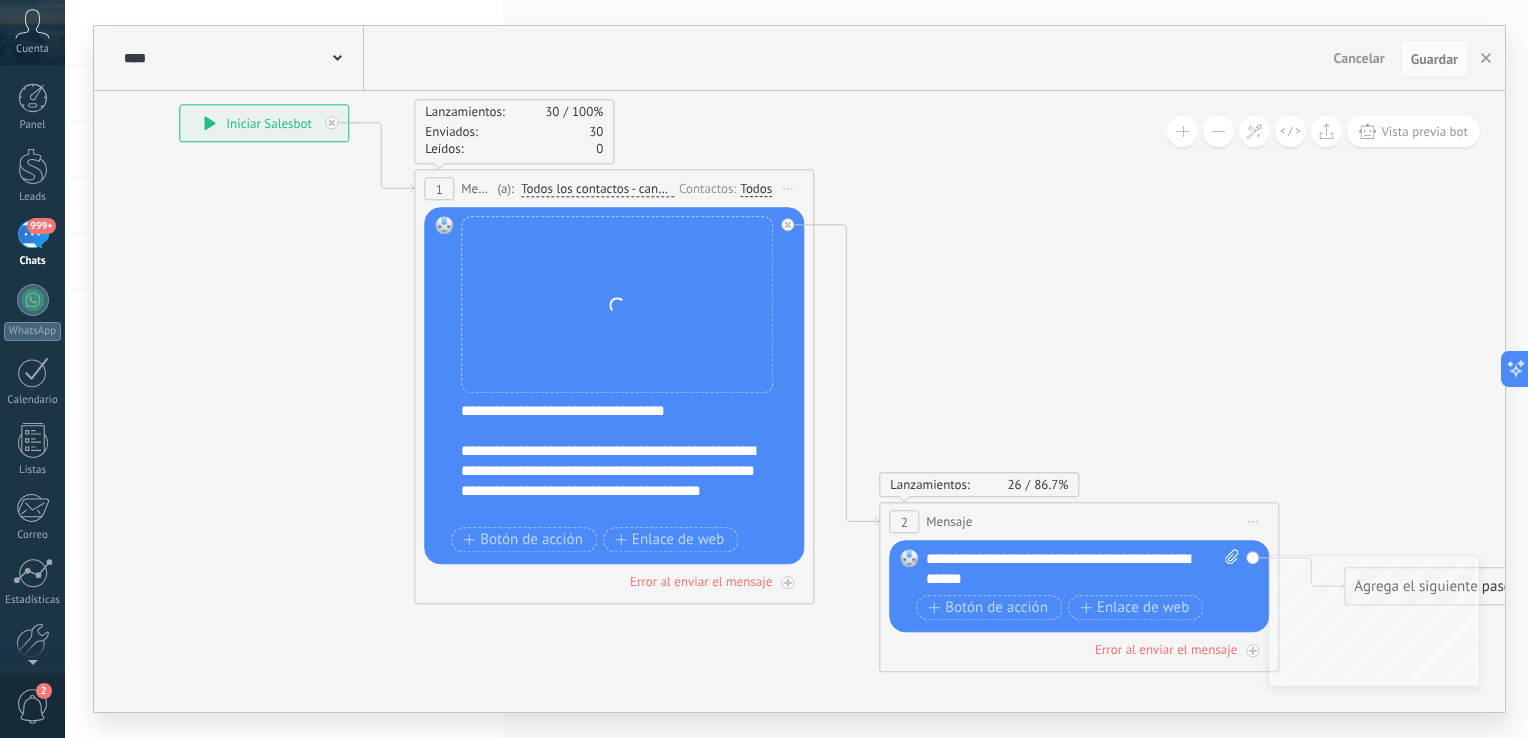 click on "Reemplazar
Quitar
Convertir a mensaje de voz
Arrastre la imagen aquí para adjuntarla.
Añadir imagen
Subir
Arrastrar y soltar
Archivo no encontrado" at bounding box center [617, 305] 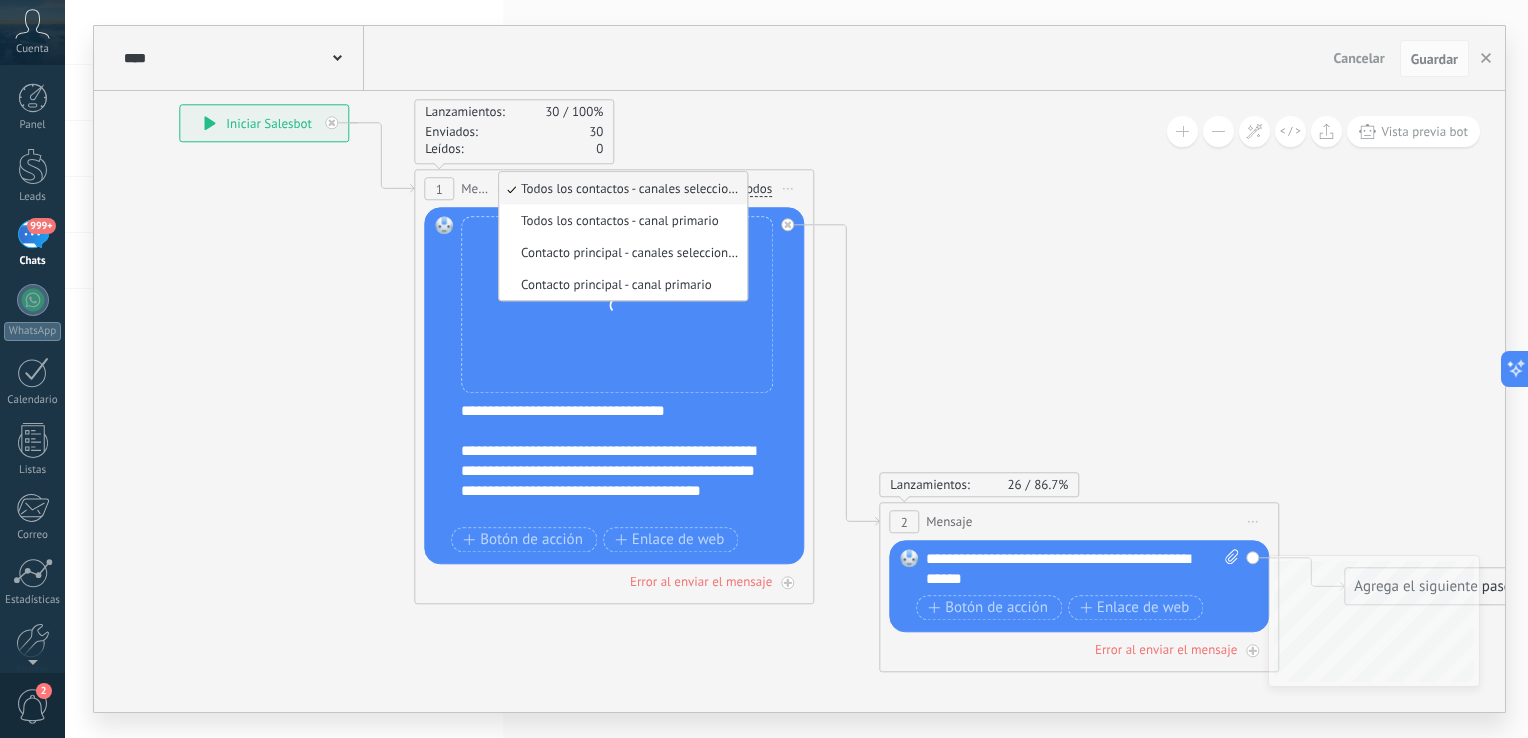 click 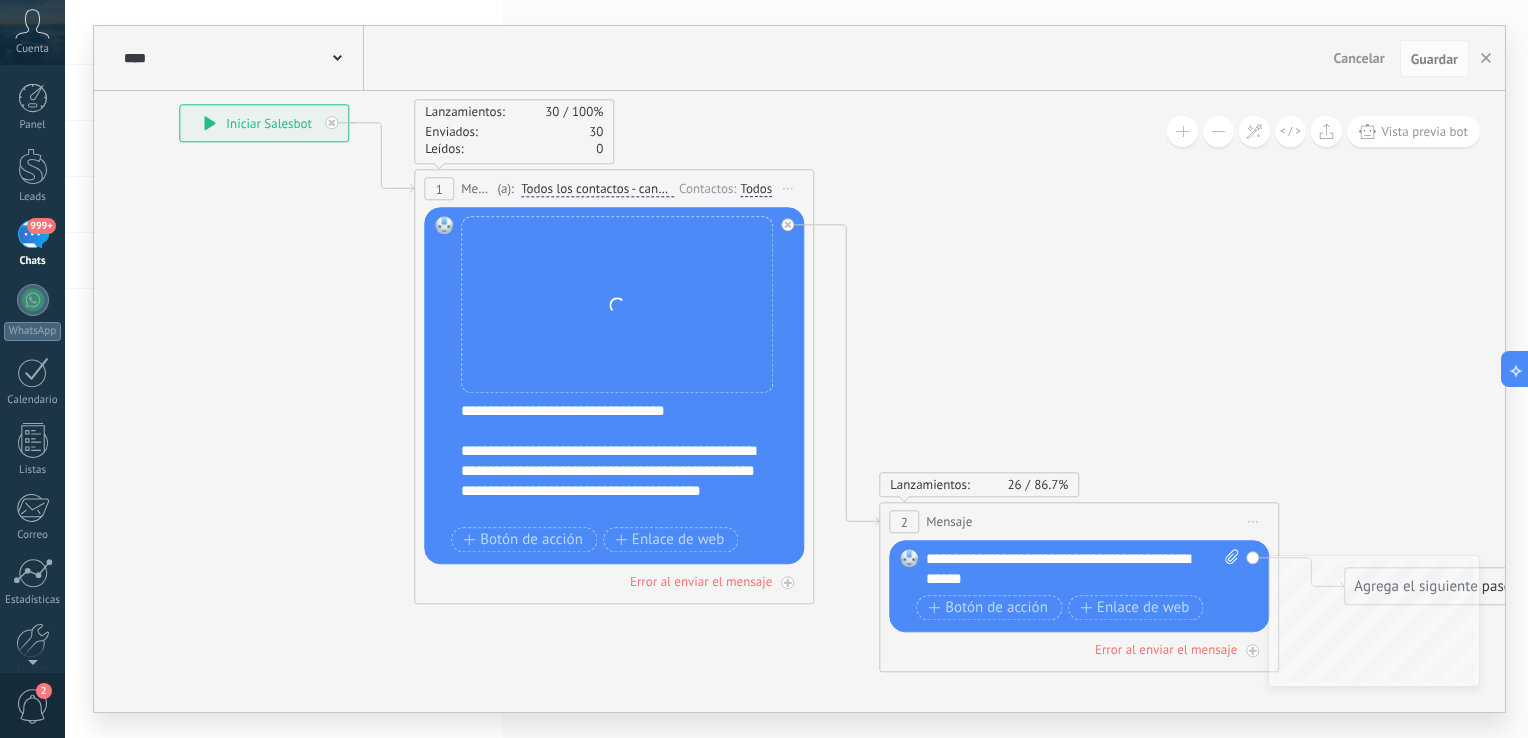 click on "Lanzamientos:" at bounding box center (930, 485) 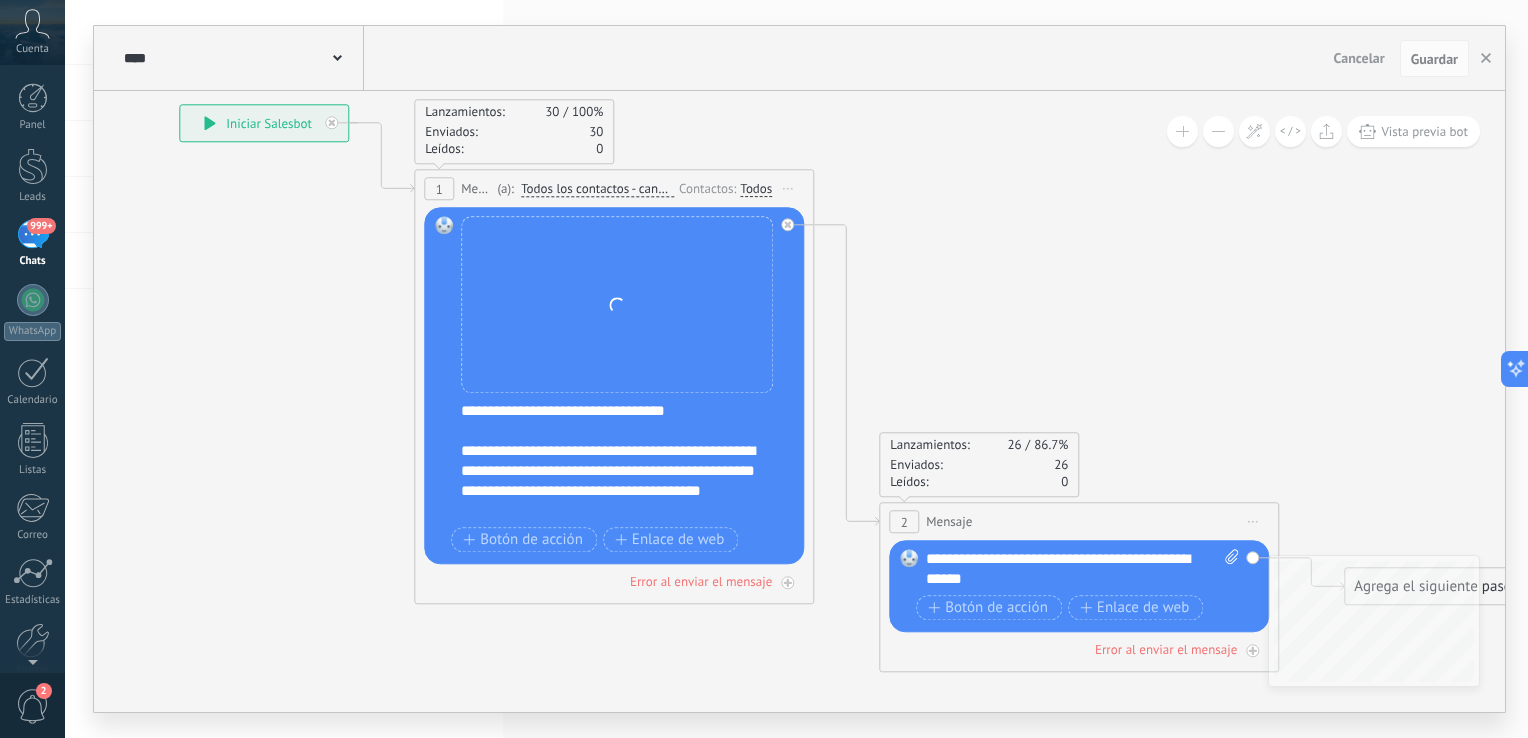click on "Mensaje" at bounding box center [949, 522] 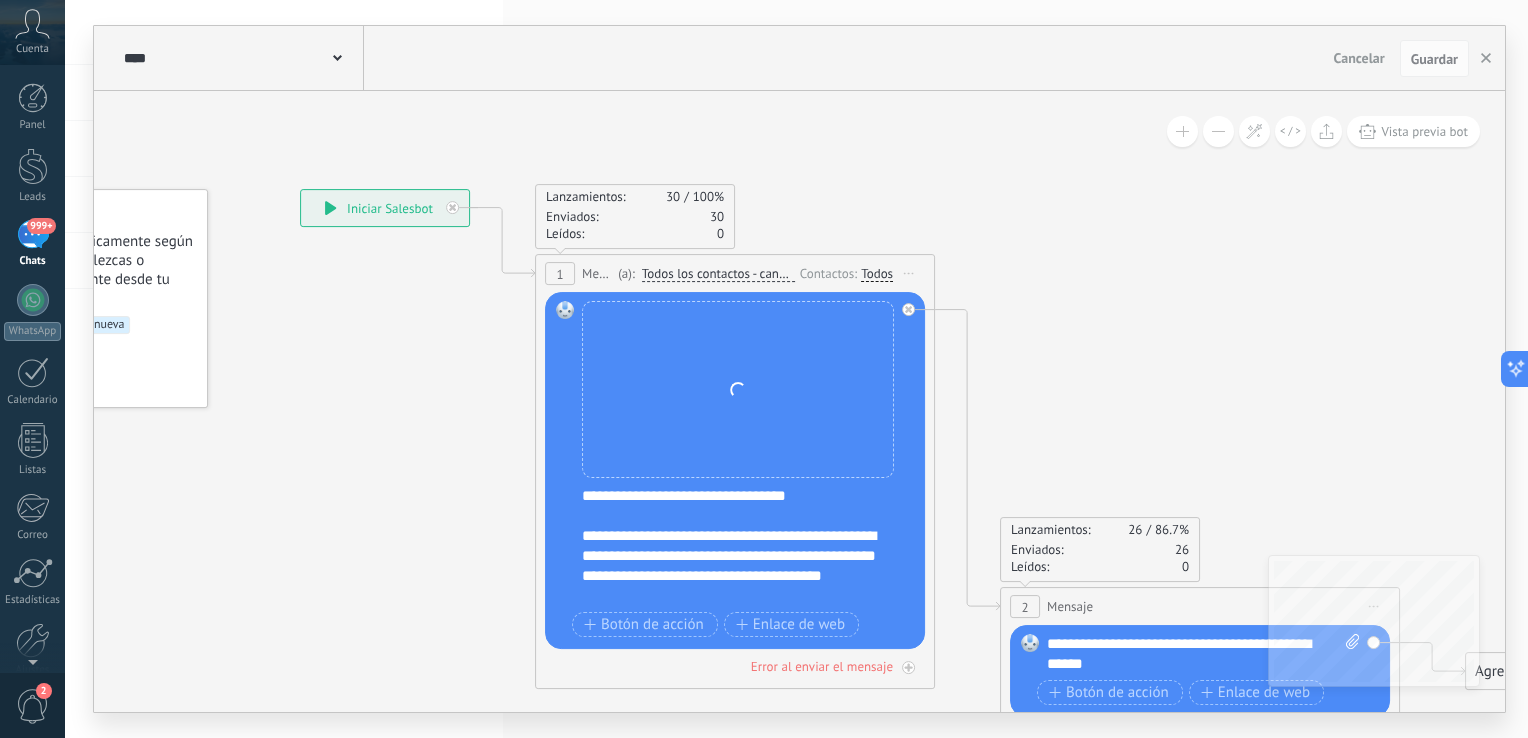 drag, startPoint x: 885, startPoint y: 215, endPoint x: 1006, endPoint y: 300, distance: 147.87157 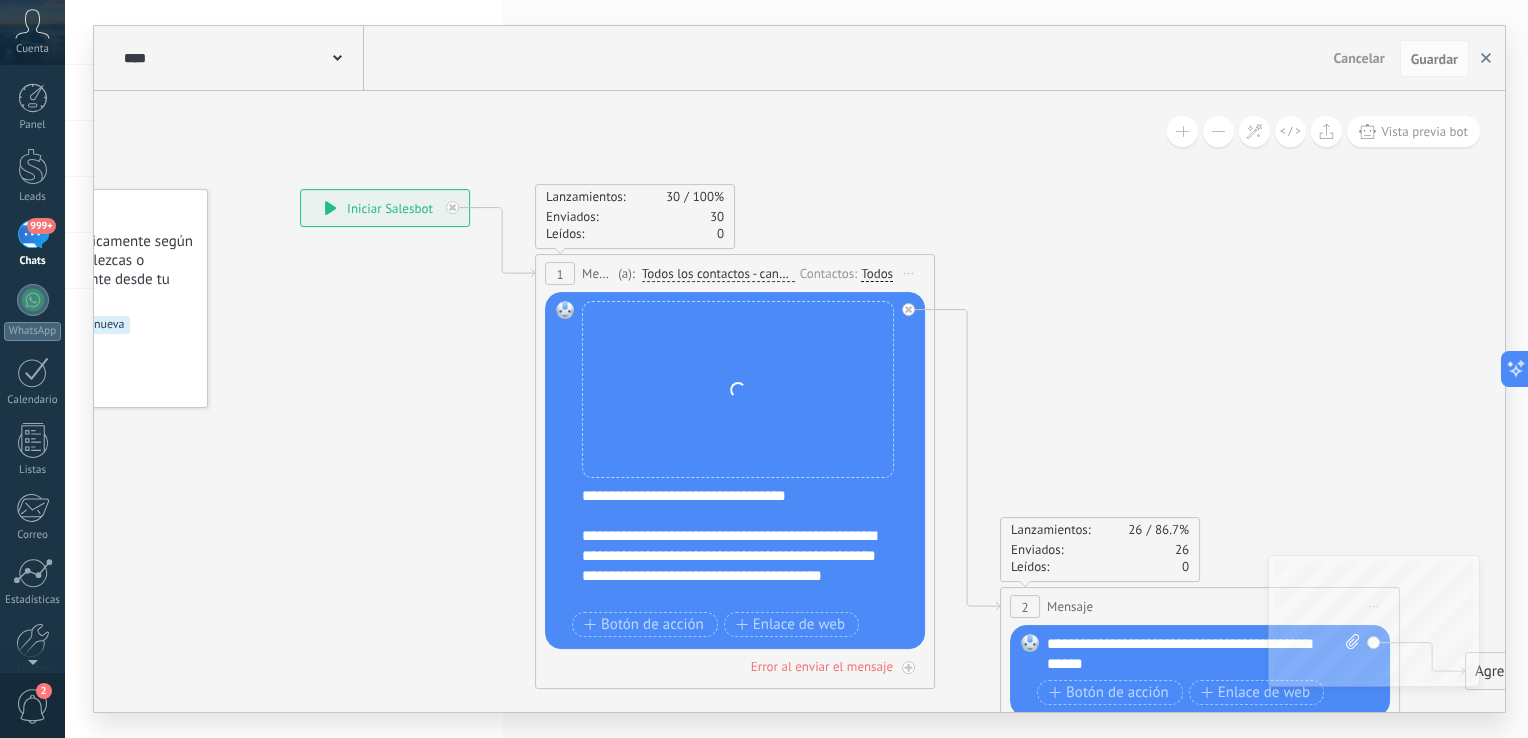 click 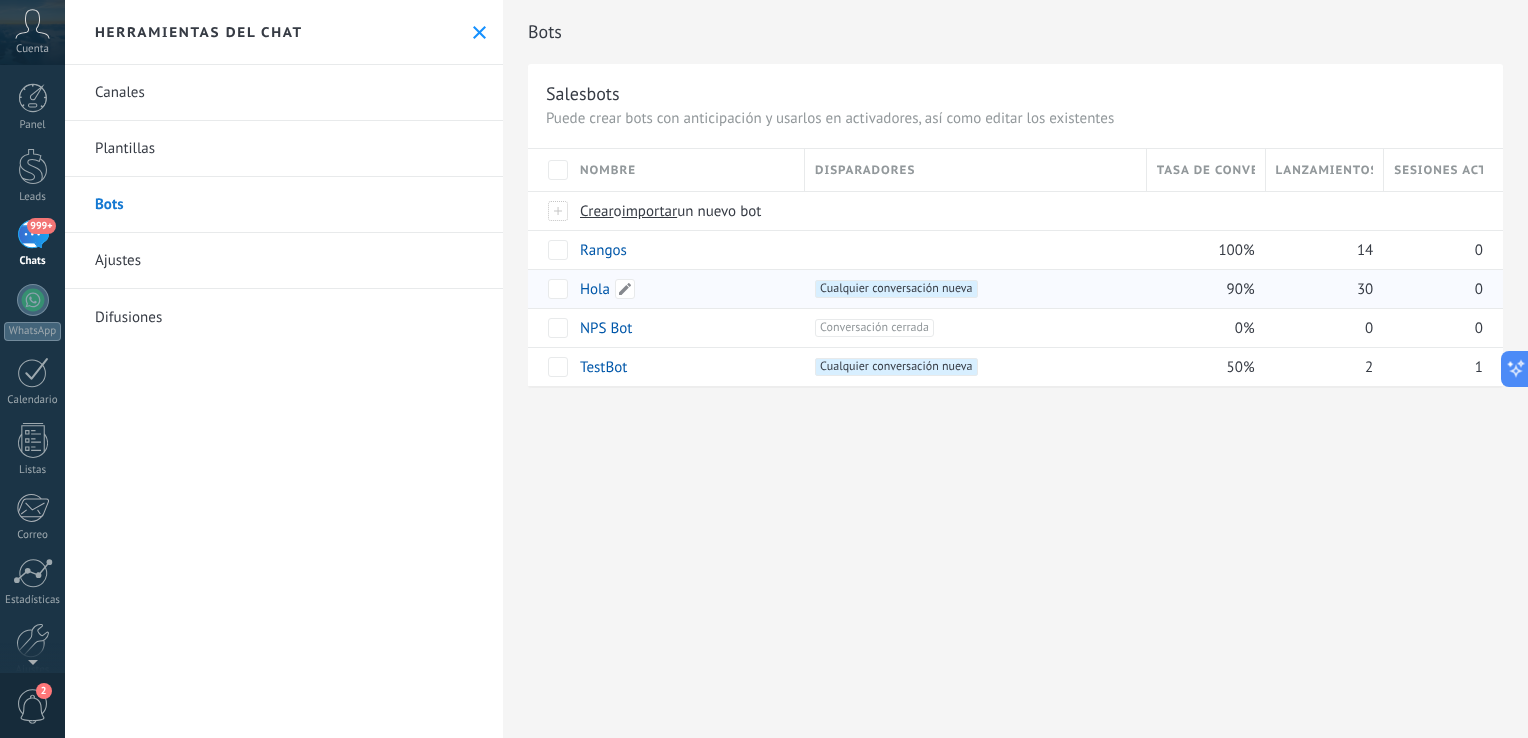 click on "Hola" at bounding box center [595, 289] 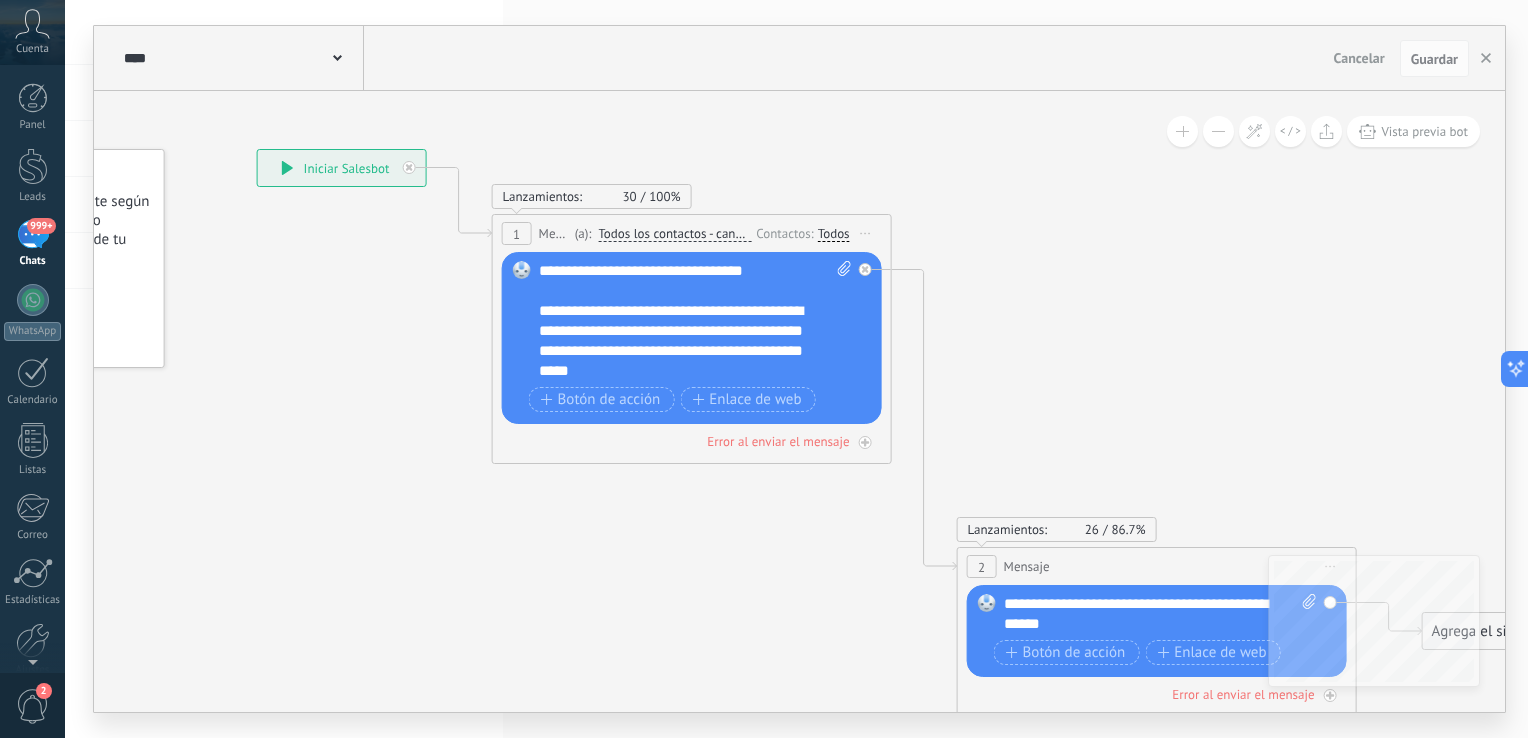 drag, startPoint x: 1304, startPoint y: 412, endPoint x: 1042, endPoint y: 320, distance: 277.68326 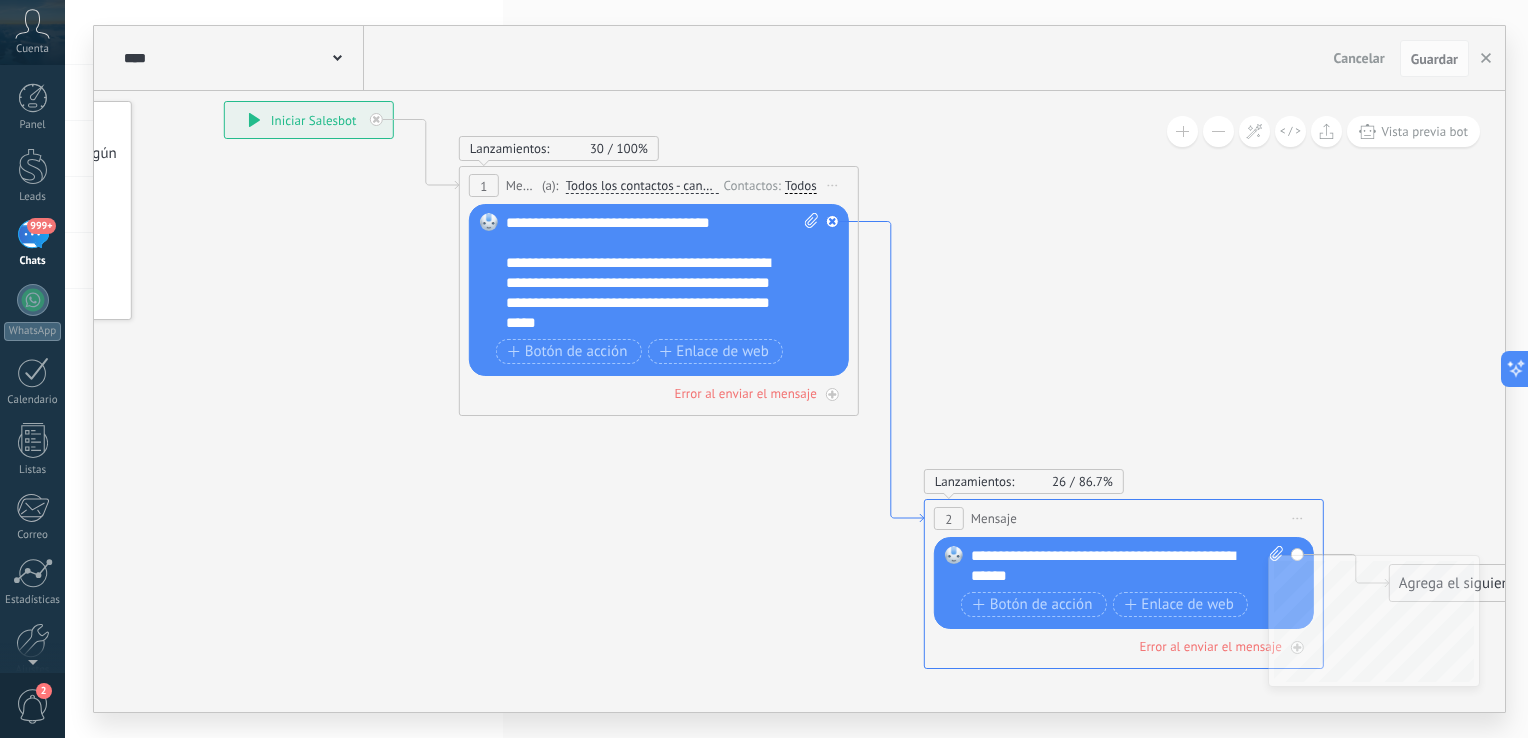 drag, startPoint x: 930, startPoint y: 310, endPoint x: 896, endPoint y: 259, distance: 61.294373 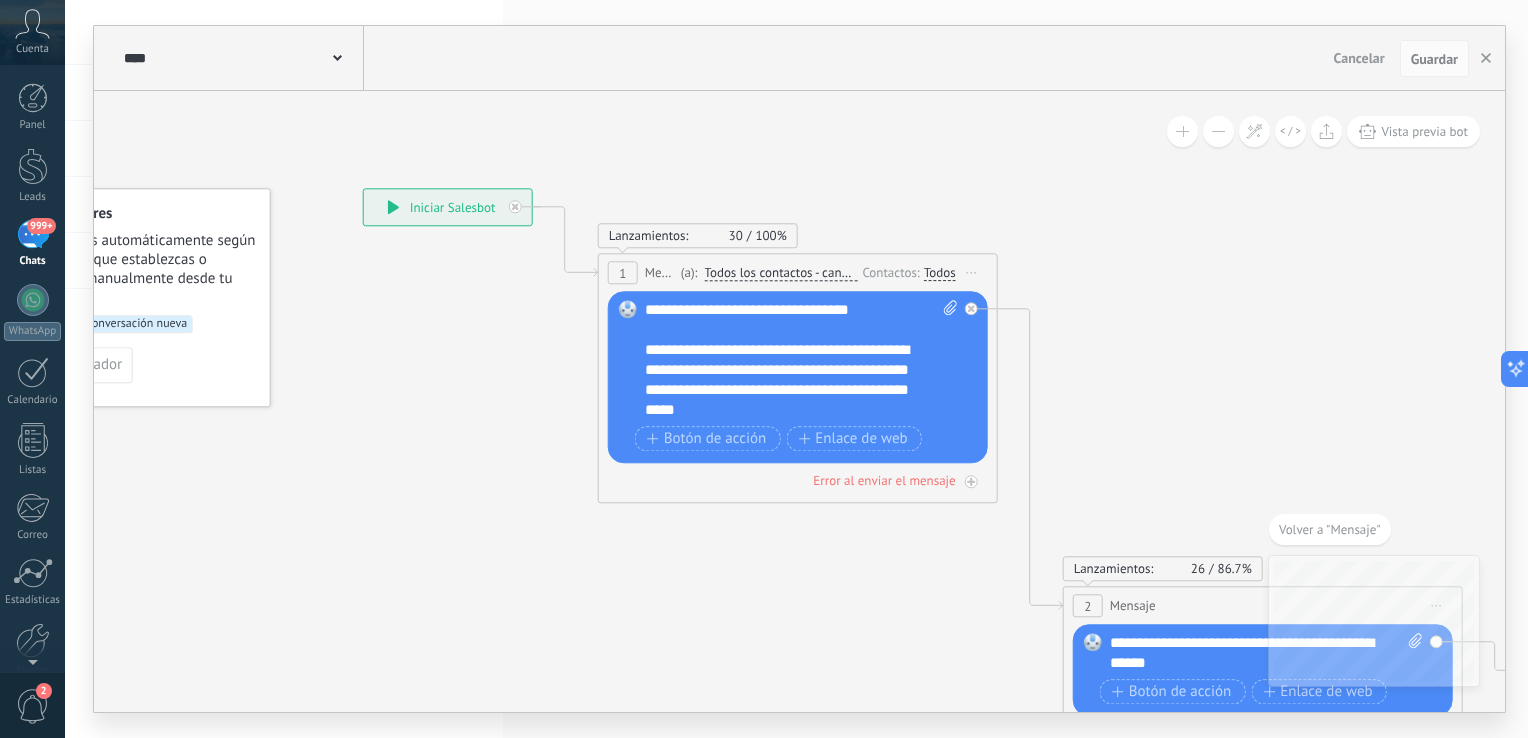 drag, startPoint x: 692, startPoint y: 143, endPoint x: 1055, endPoint y: 375, distance: 430.80505 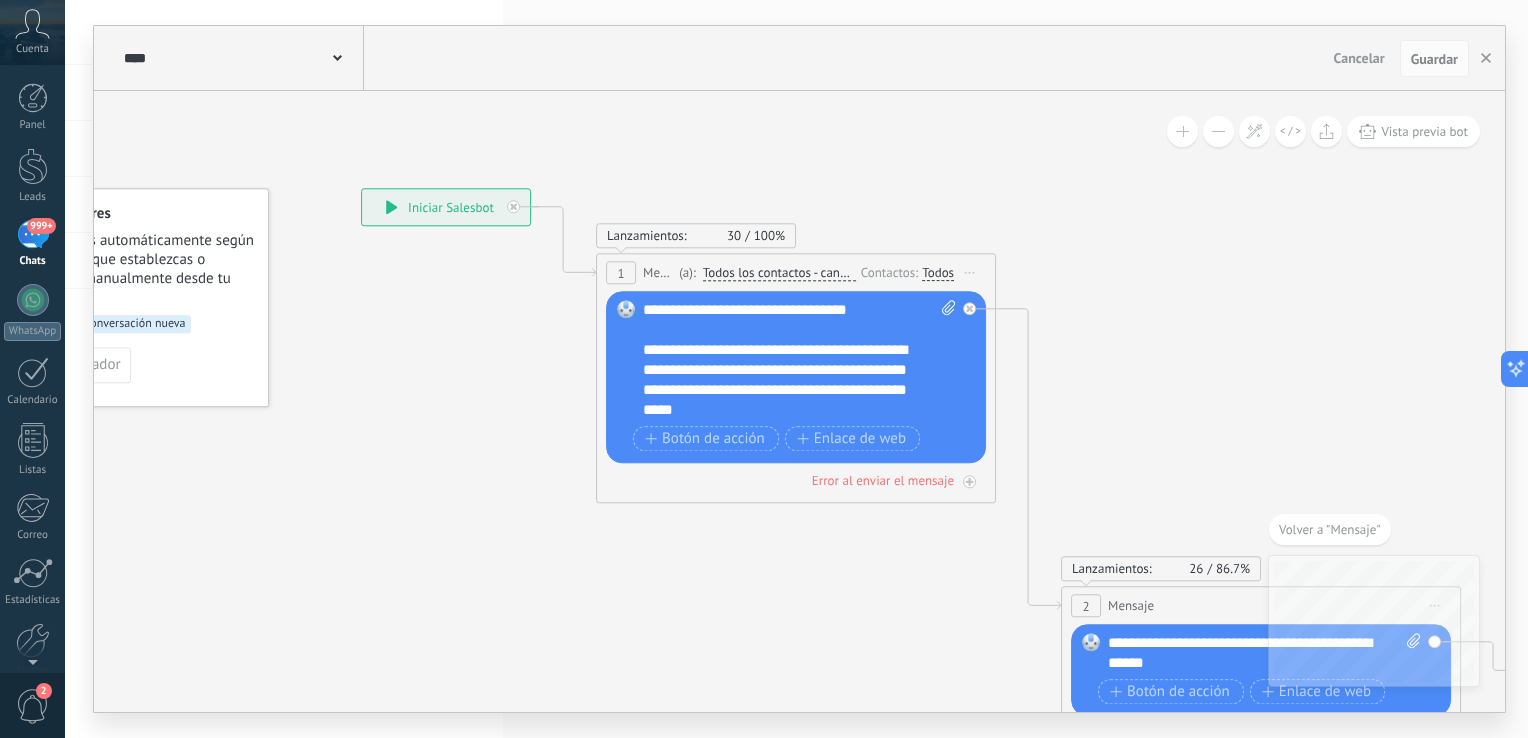 click 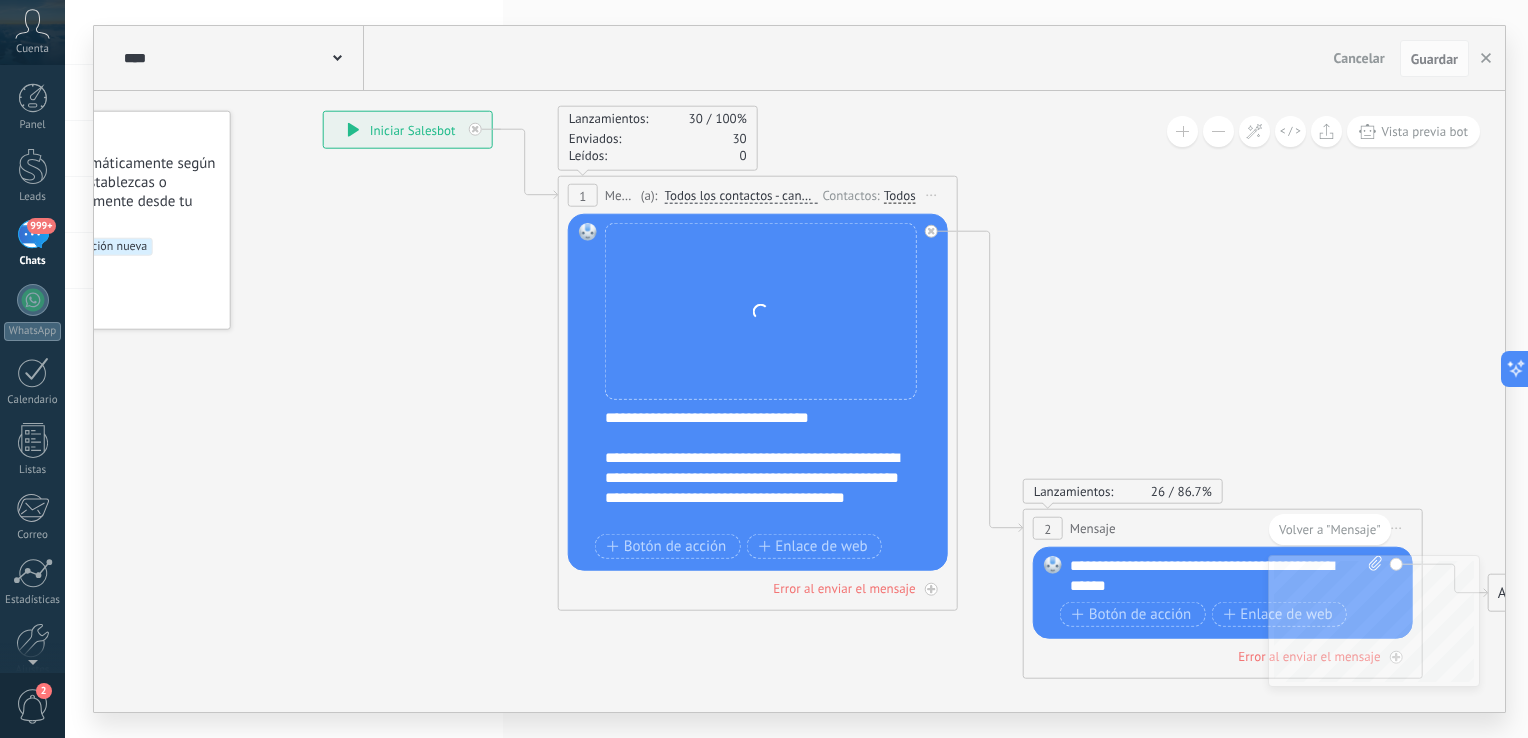 drag, startPoint x: 1134, startPoint y: 328, endPoint x: 1088, endPoint y: 243, distance: 96.64885 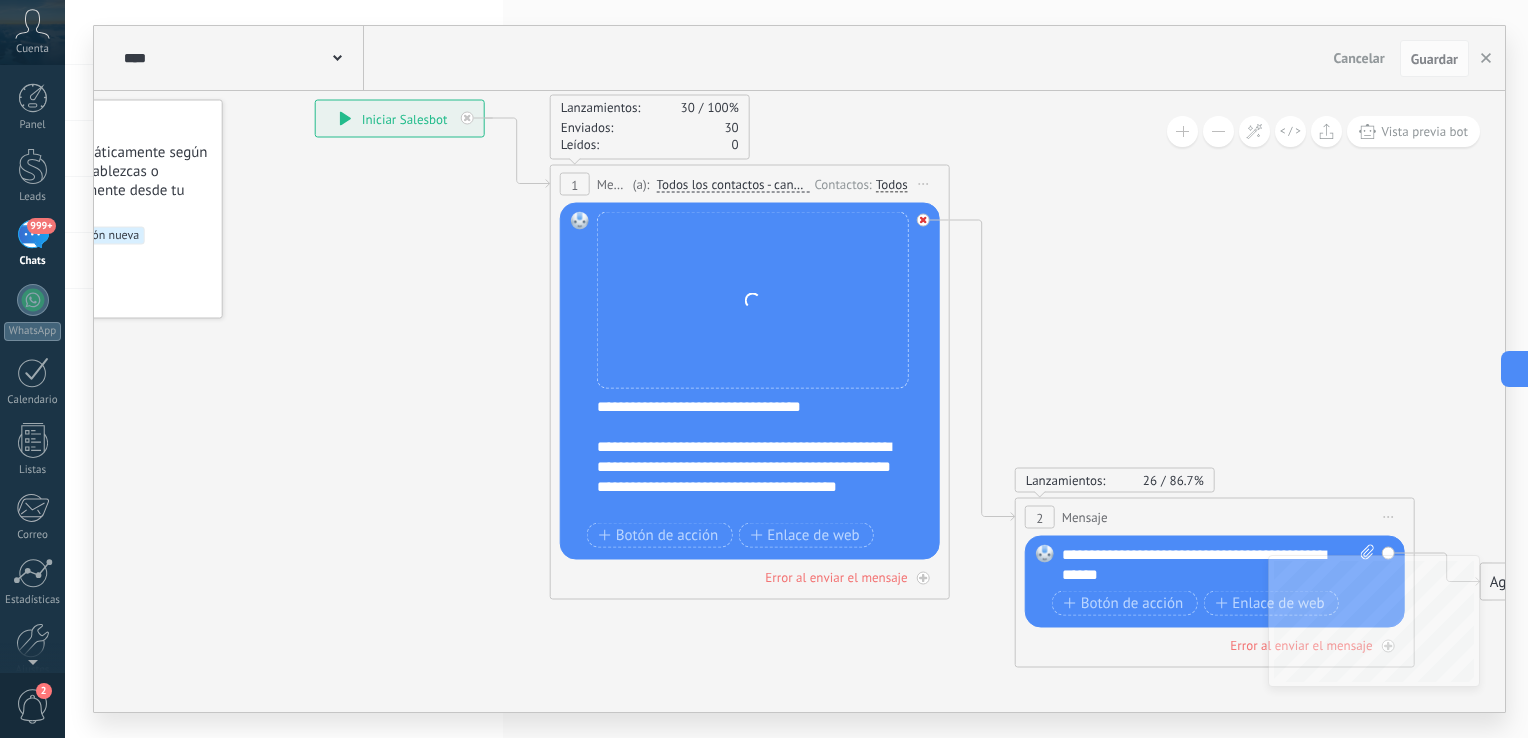 click 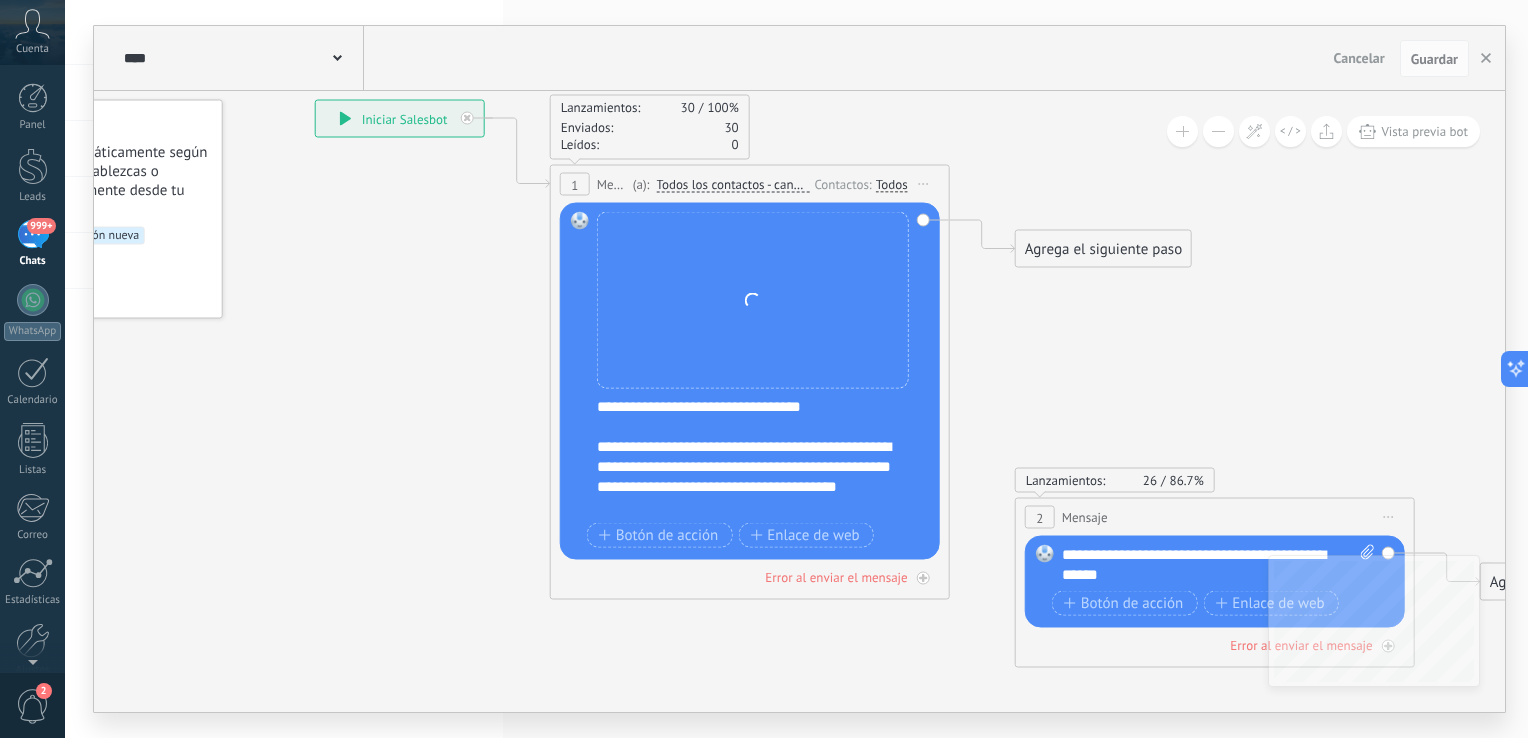 click 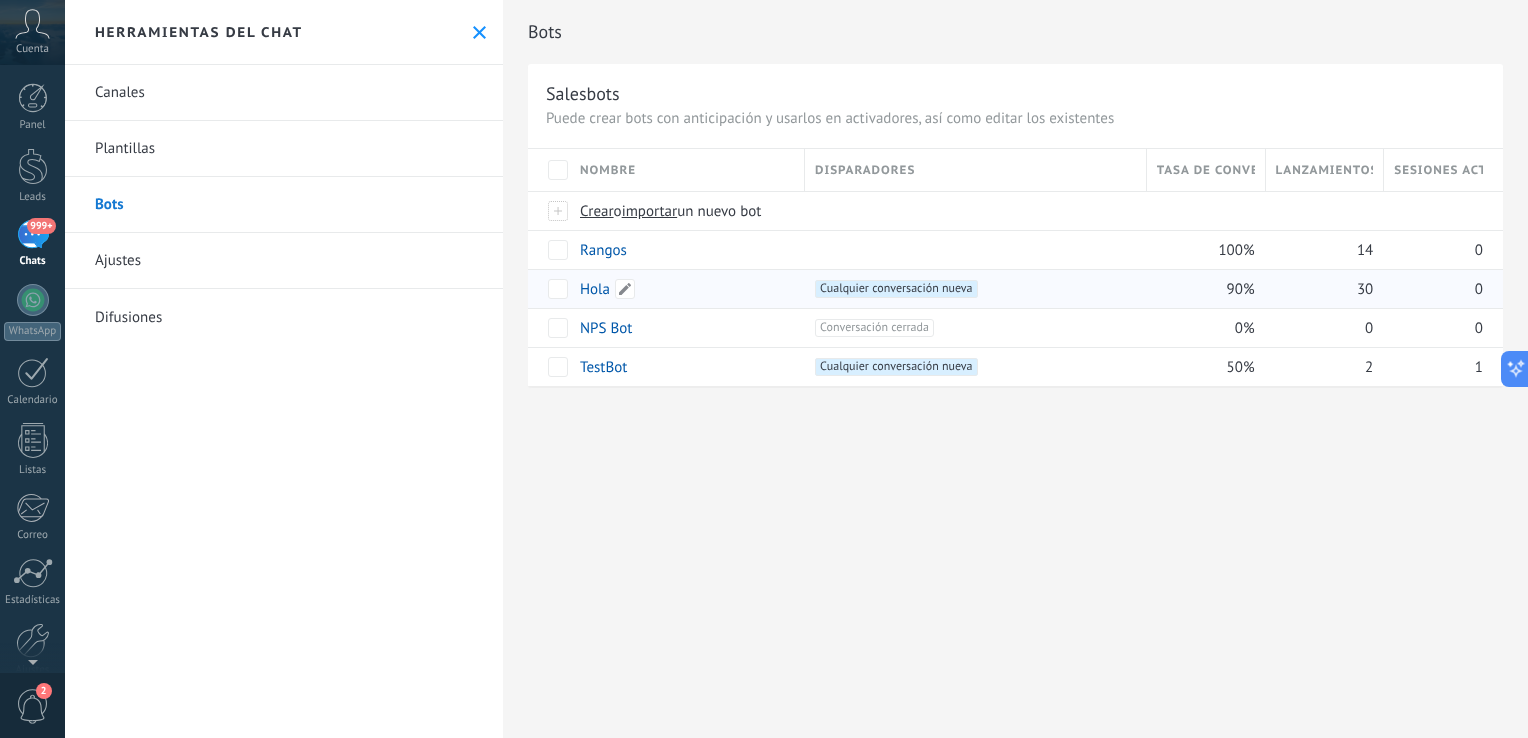 click on "Hola" at bounding box center (595, 289) 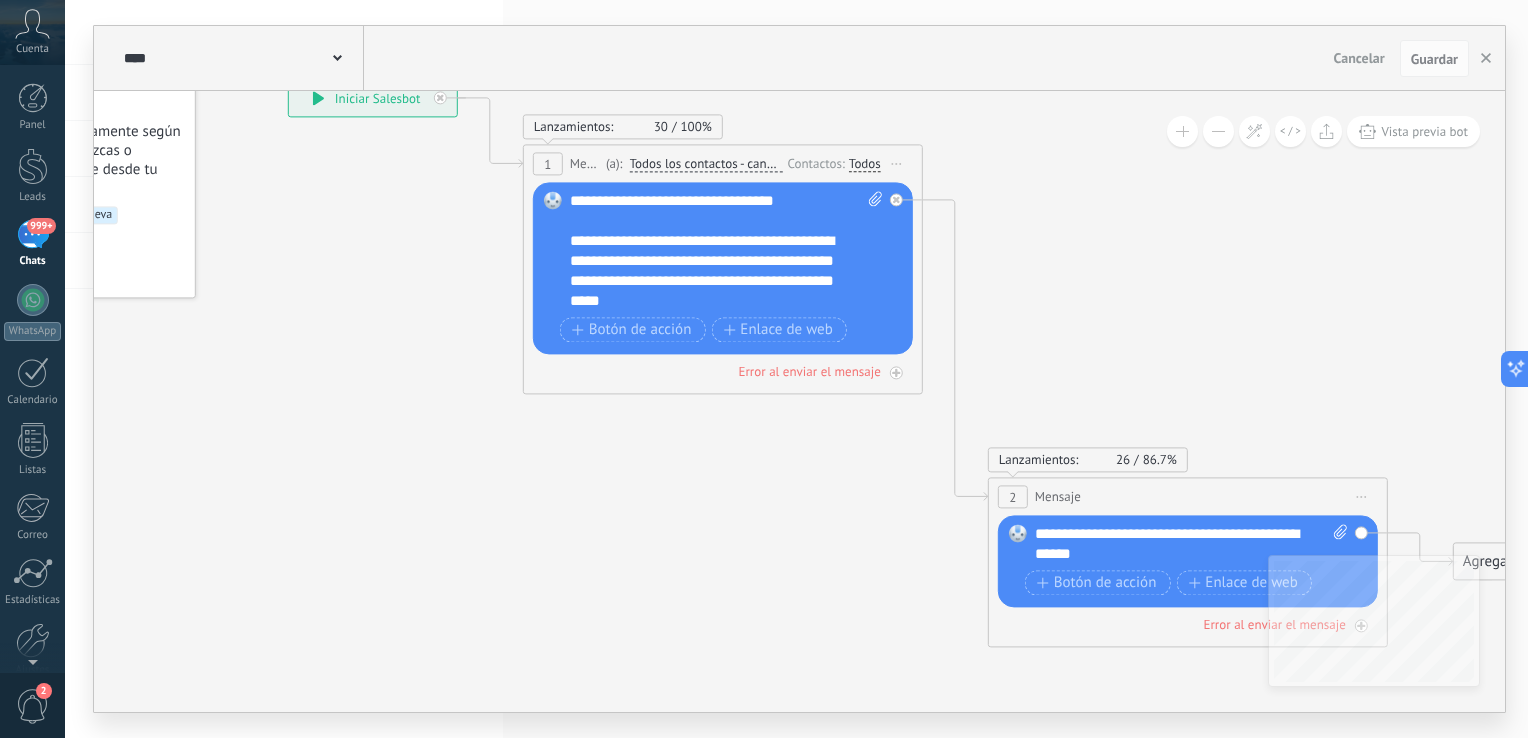 drag, startPoint x: 1254, startPoint y: 345, endPoint x: 1016, endPoint y: 182, distance: 288.46664 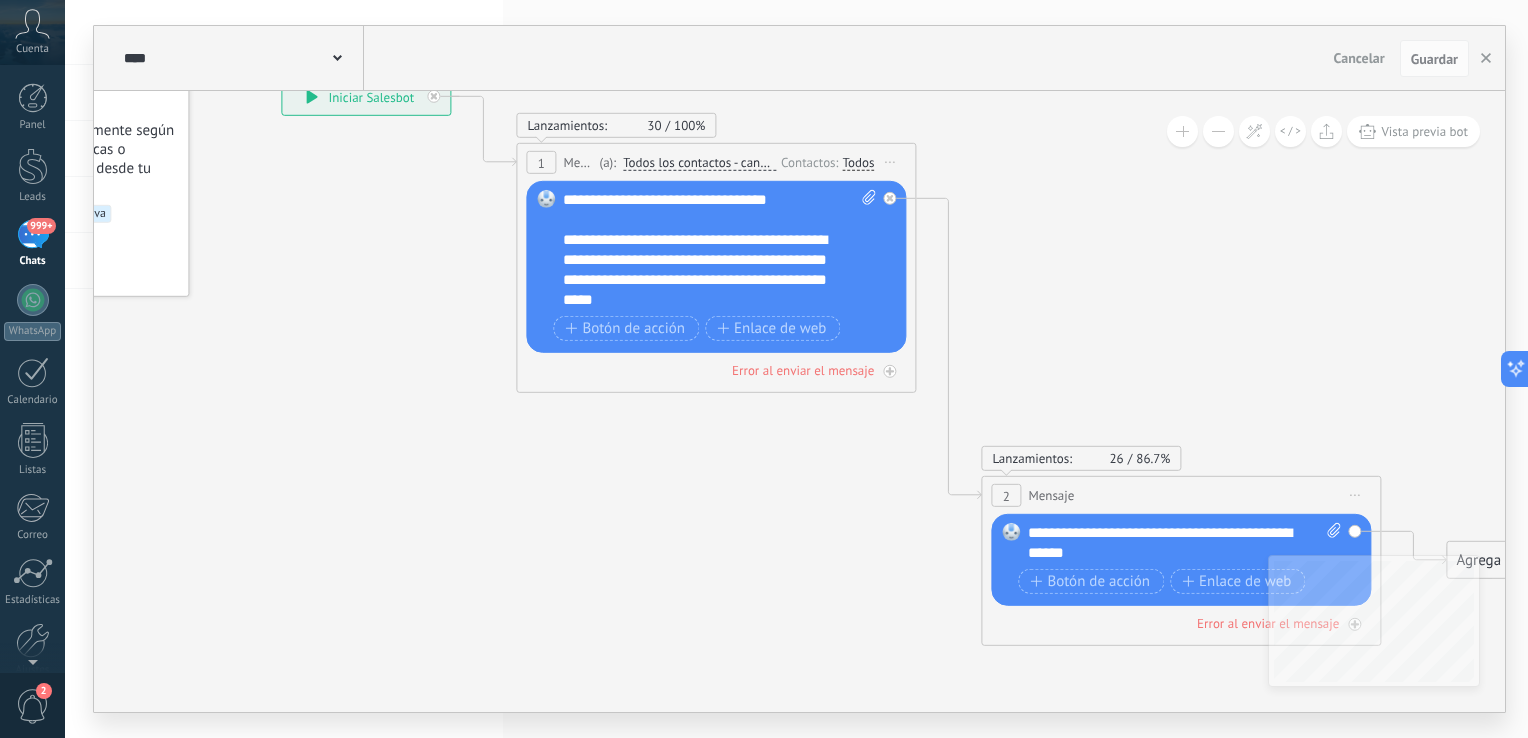 click 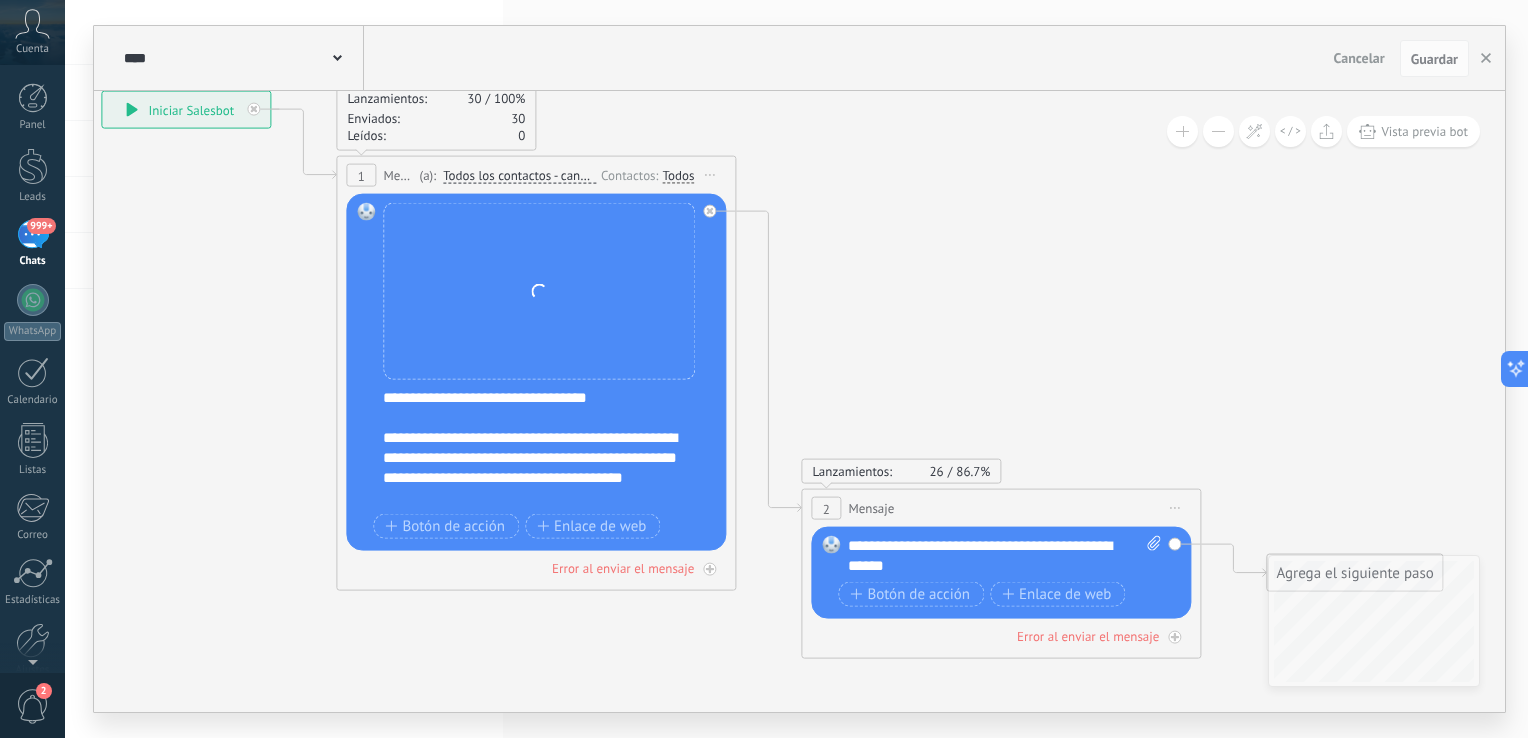 drag, startPoint x: 1091, startPoint y: 318, endPoint x: 913, endPoint y: 336, distance: 178.90779 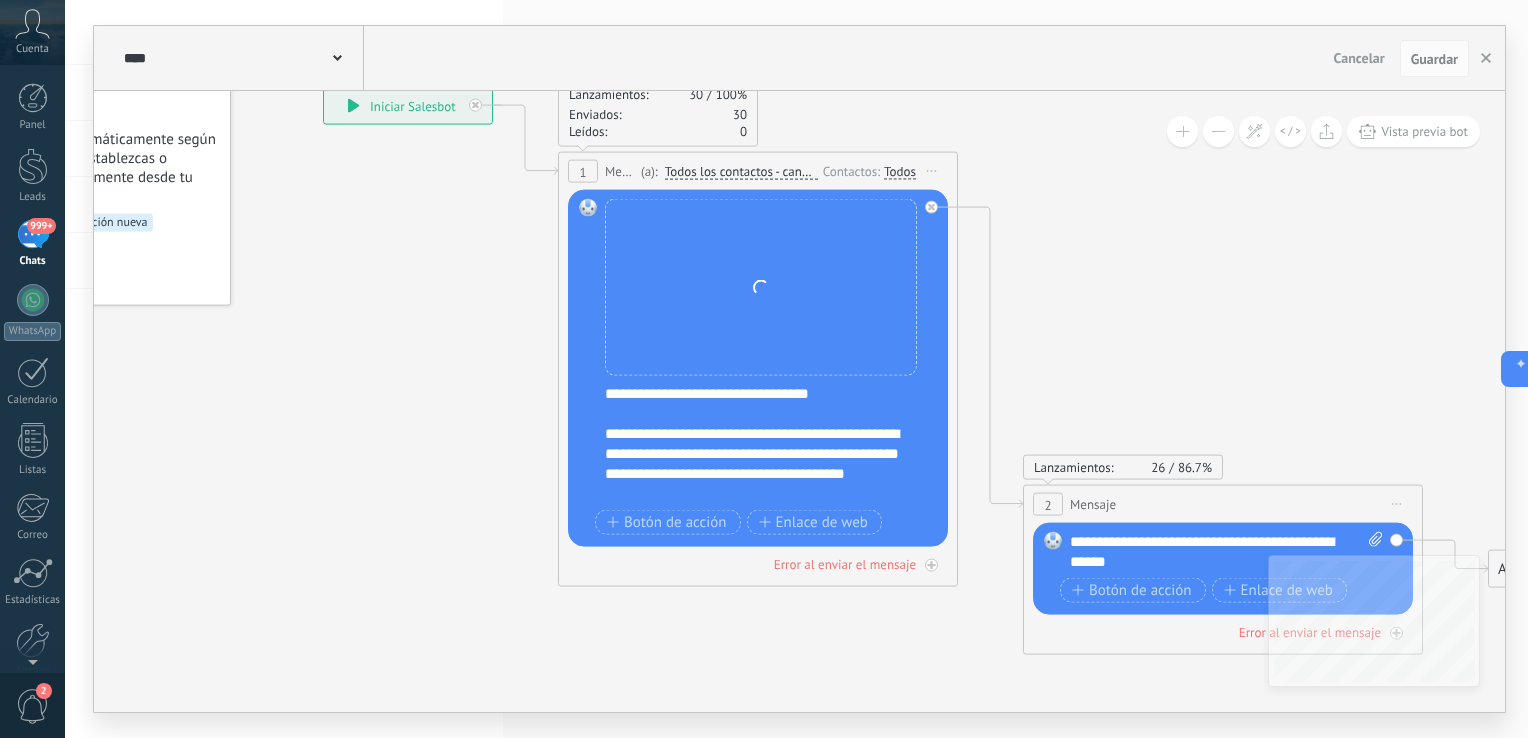 drag, startPoint x: 830, startPoint y: 277, endPoint x: 1048, endPoint y: 269, distance: 218.14674 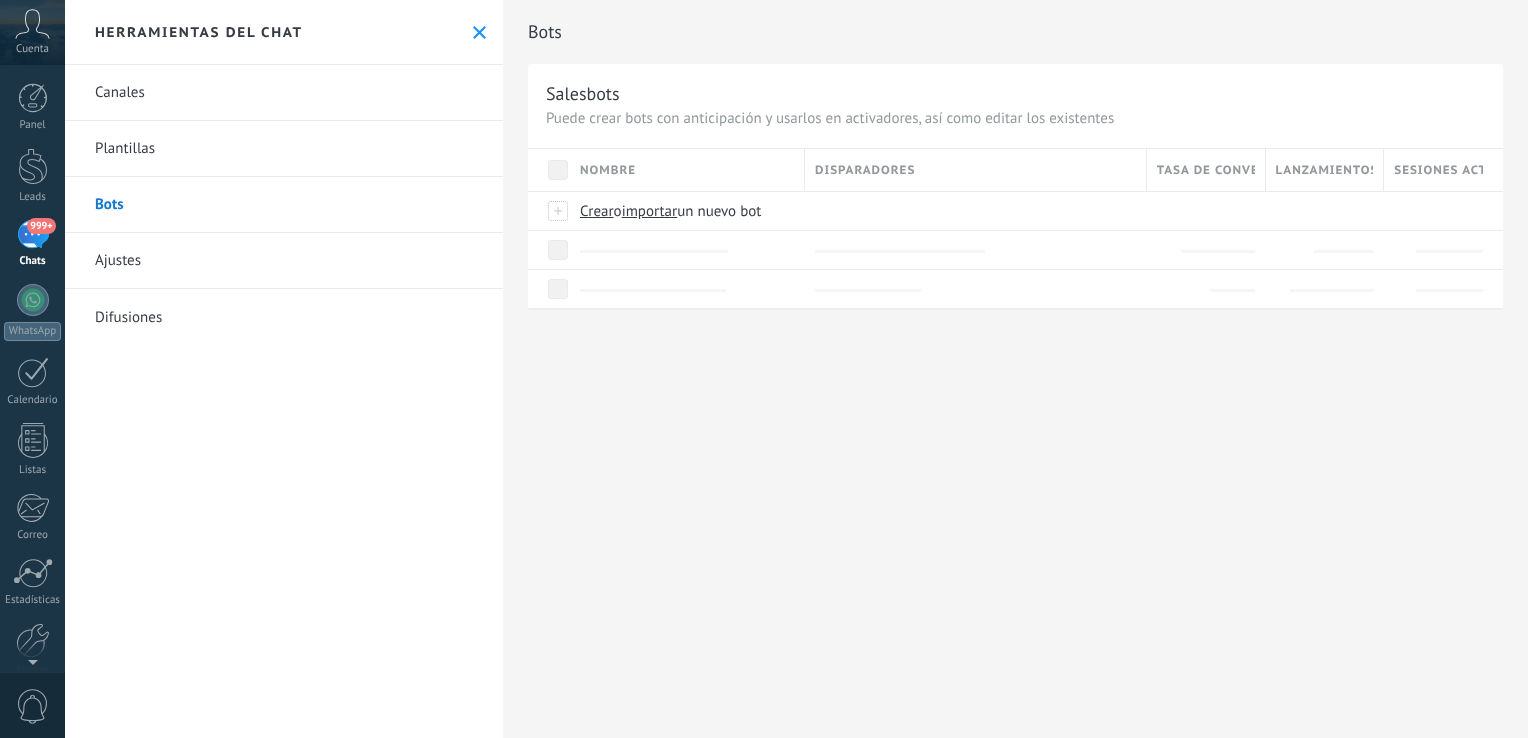 scroll, scrollTop: 0, scrollLeft: 0, axis: both 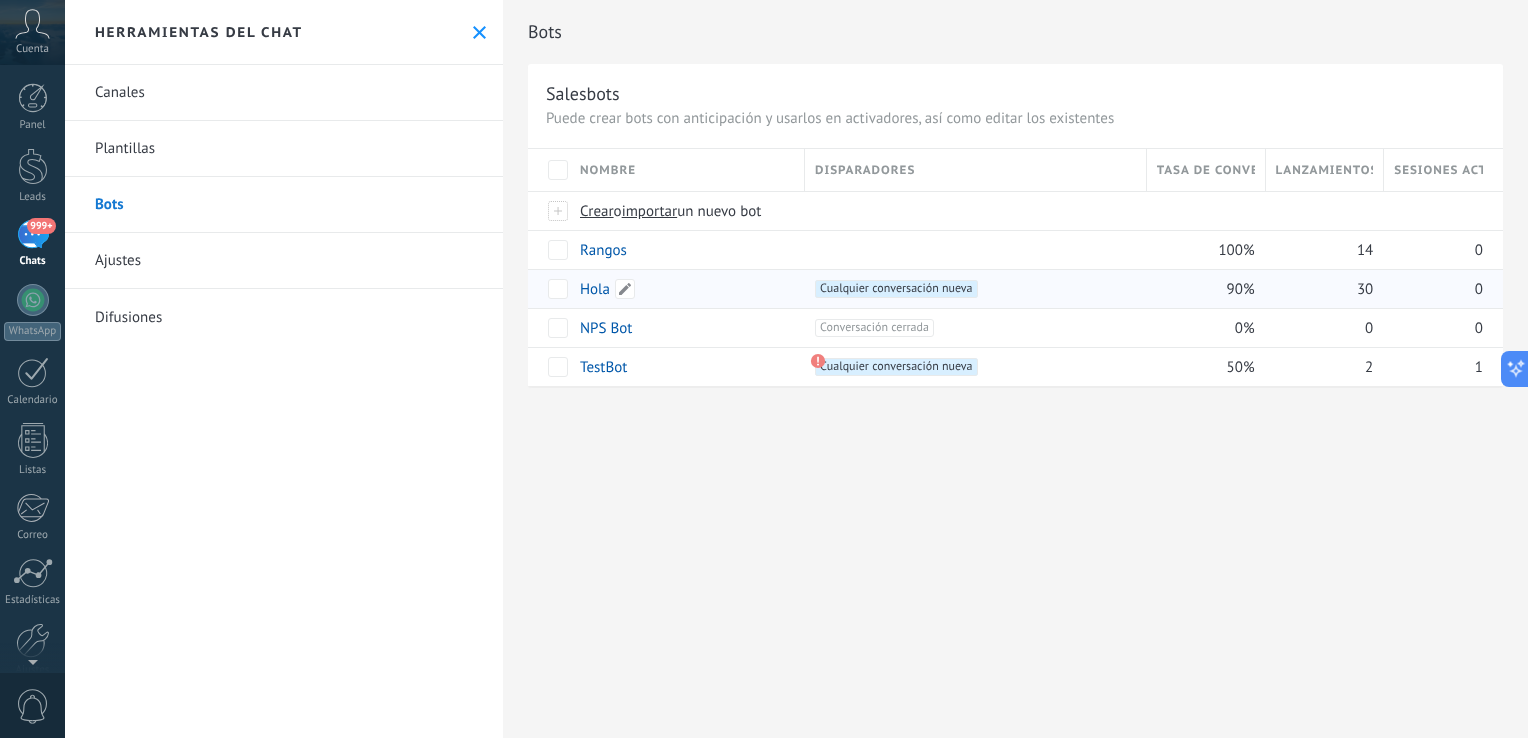 click on "Hola" at bounding box center [595, 289] 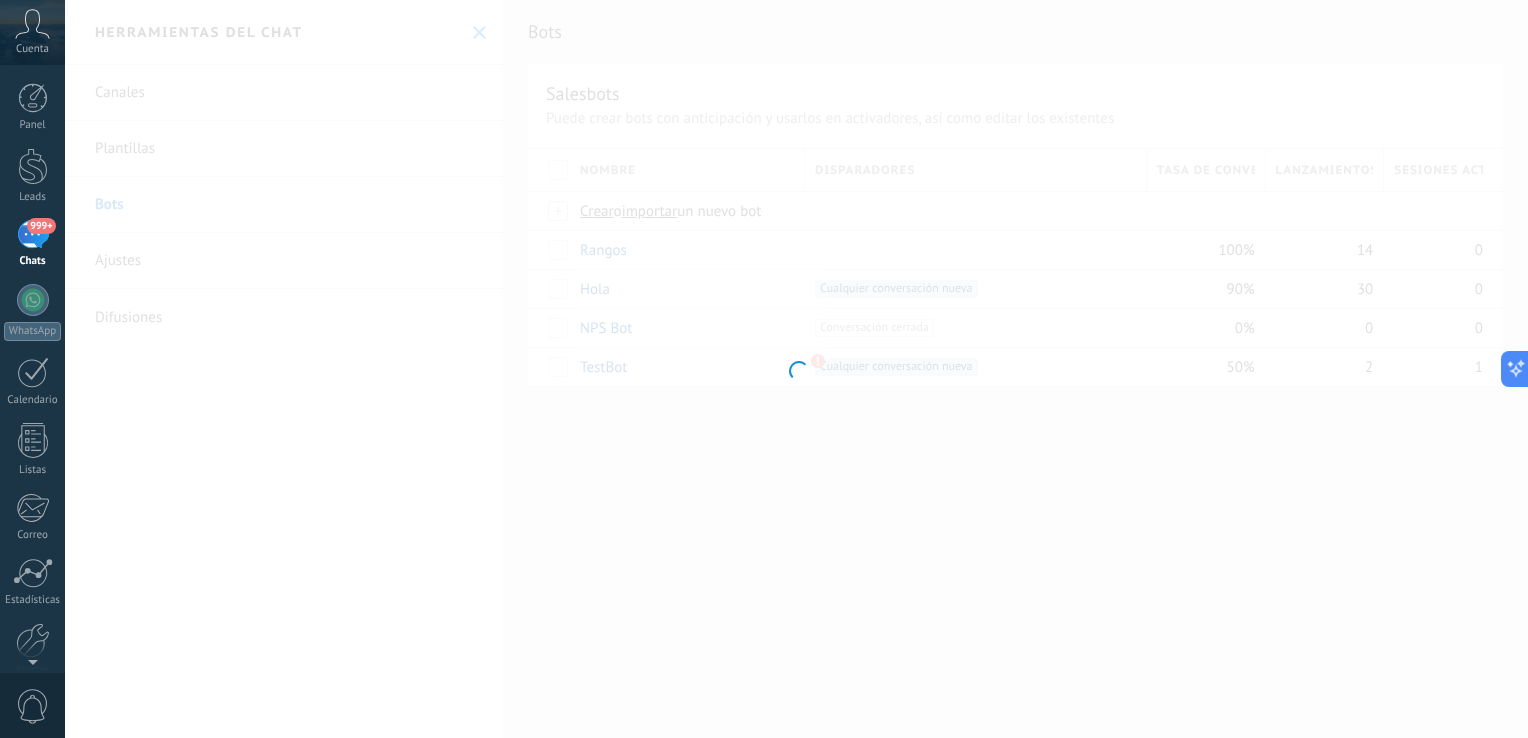 type on "****" 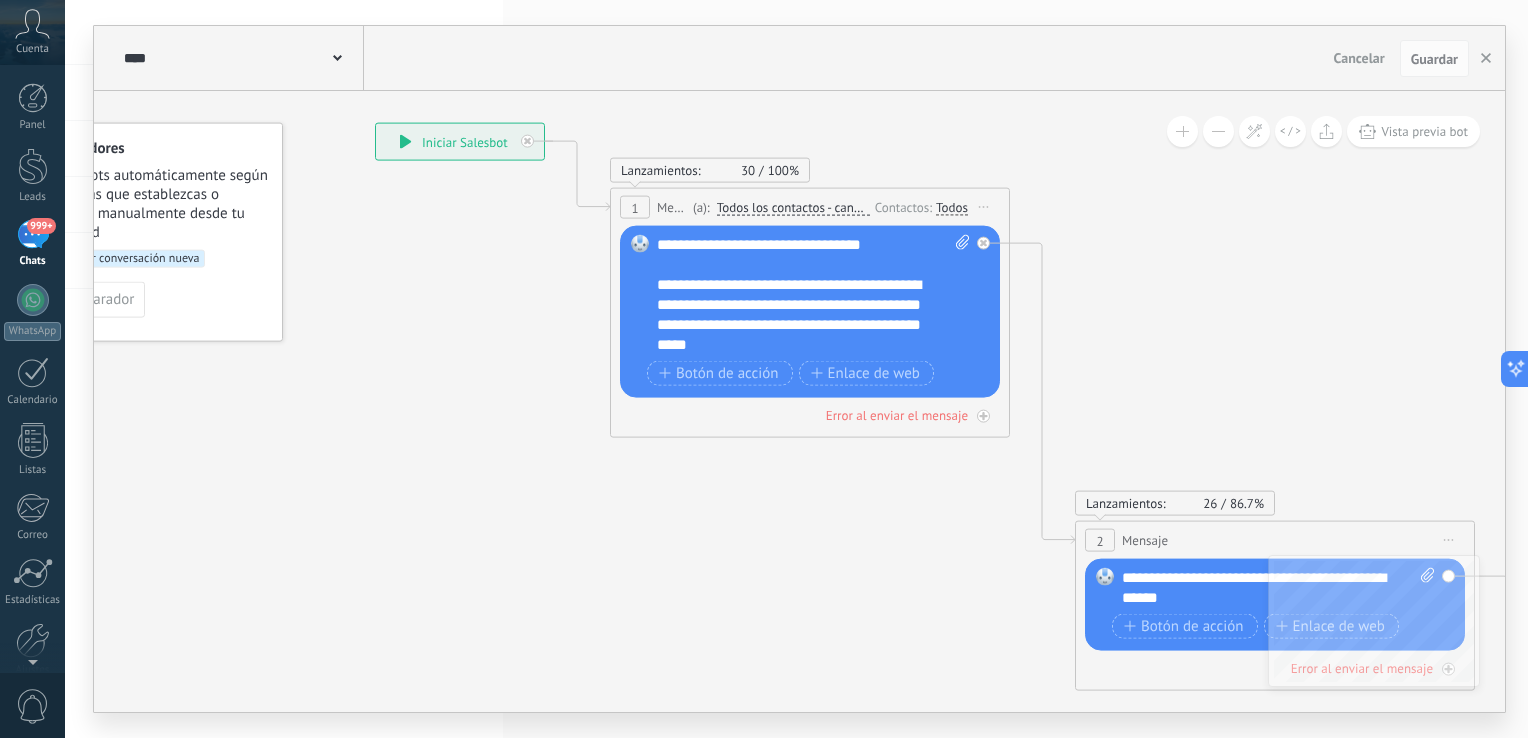 drag, startPoint x: 1274, startPoint y: 447, endPoint x: 1032, endPoint y: 279, distance: 294.59802 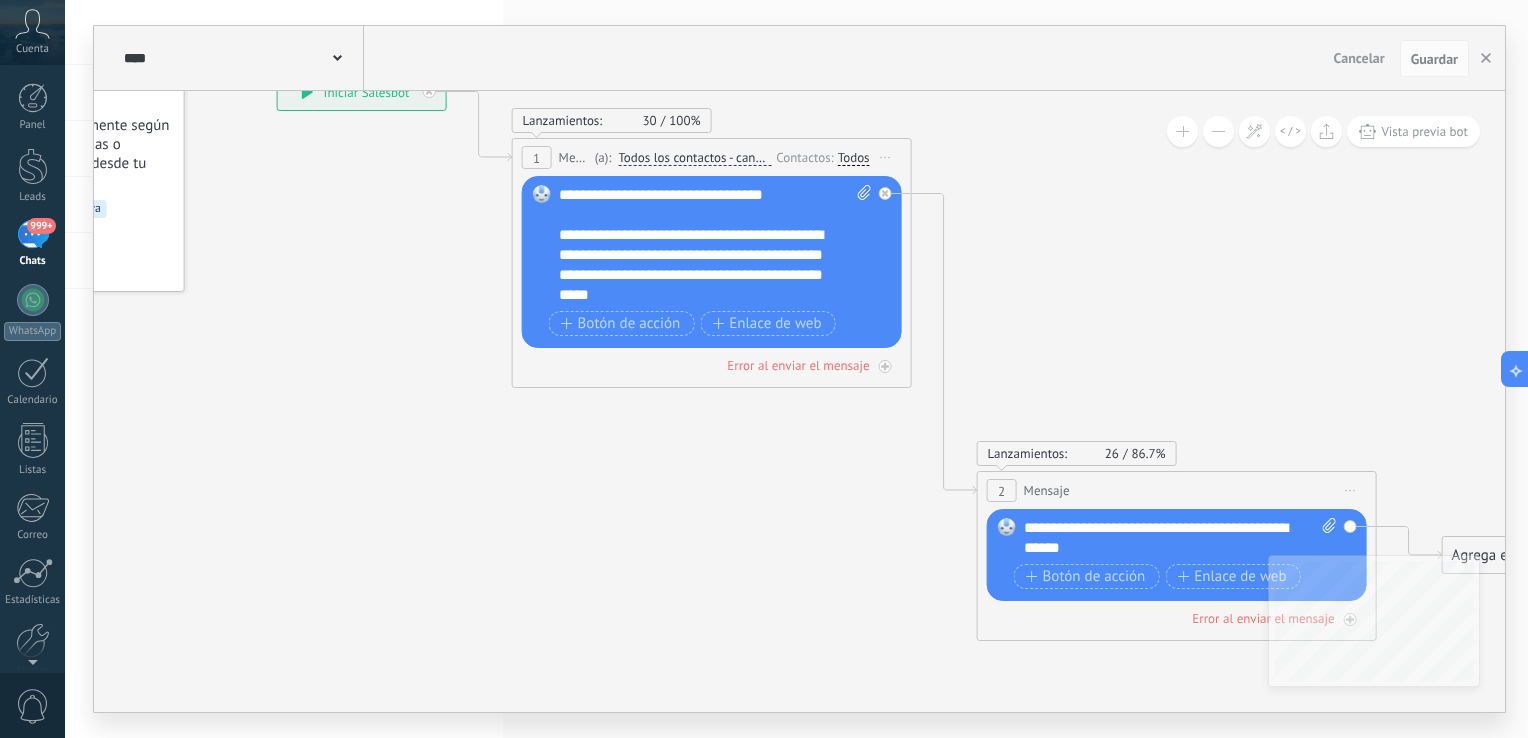 scroll, scrollTop: 0, scrollLeft: 0, axis: both 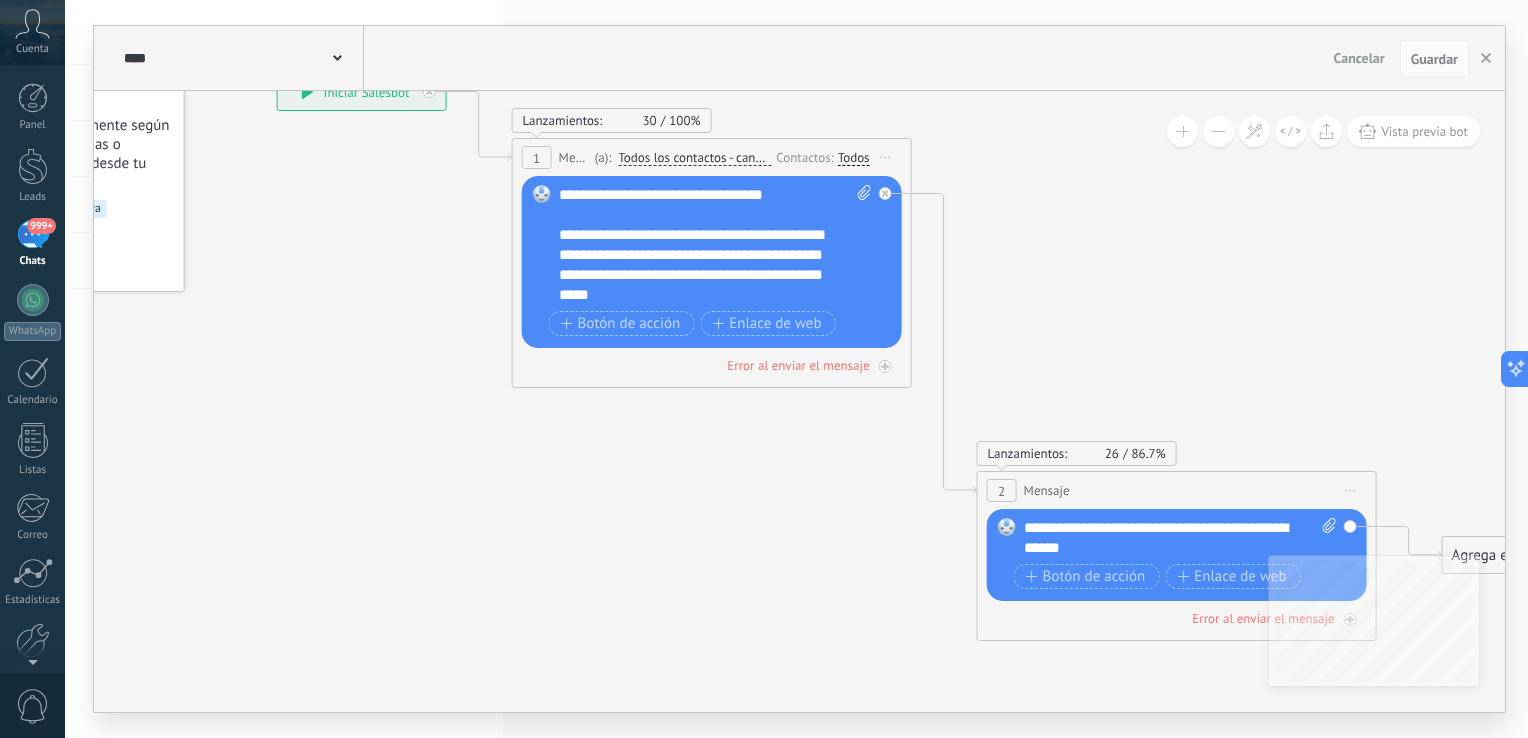 click 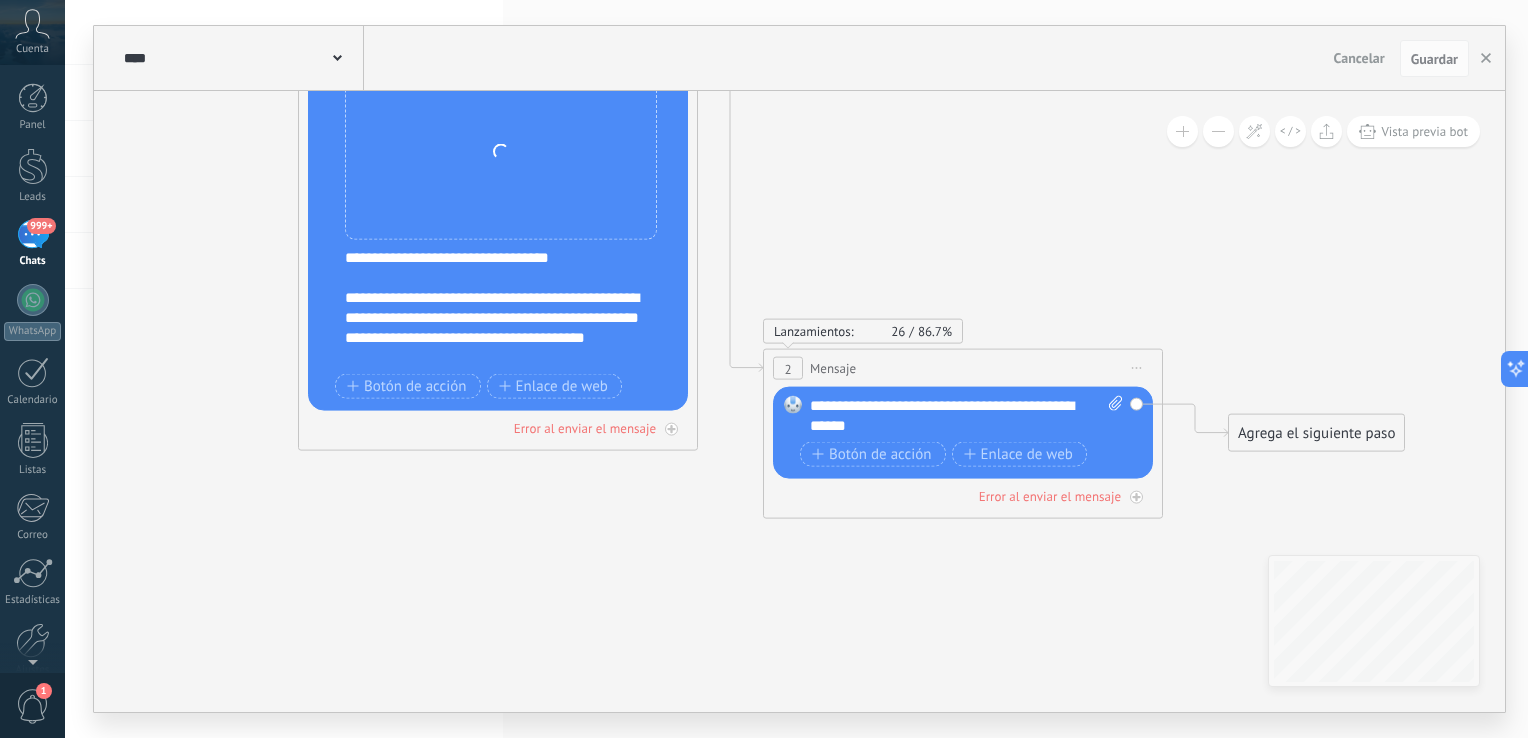 drag, startPoint x: 1185, startPoint y: 293, endPoint x: 972, endPoint y: 170, distance: 245.96341 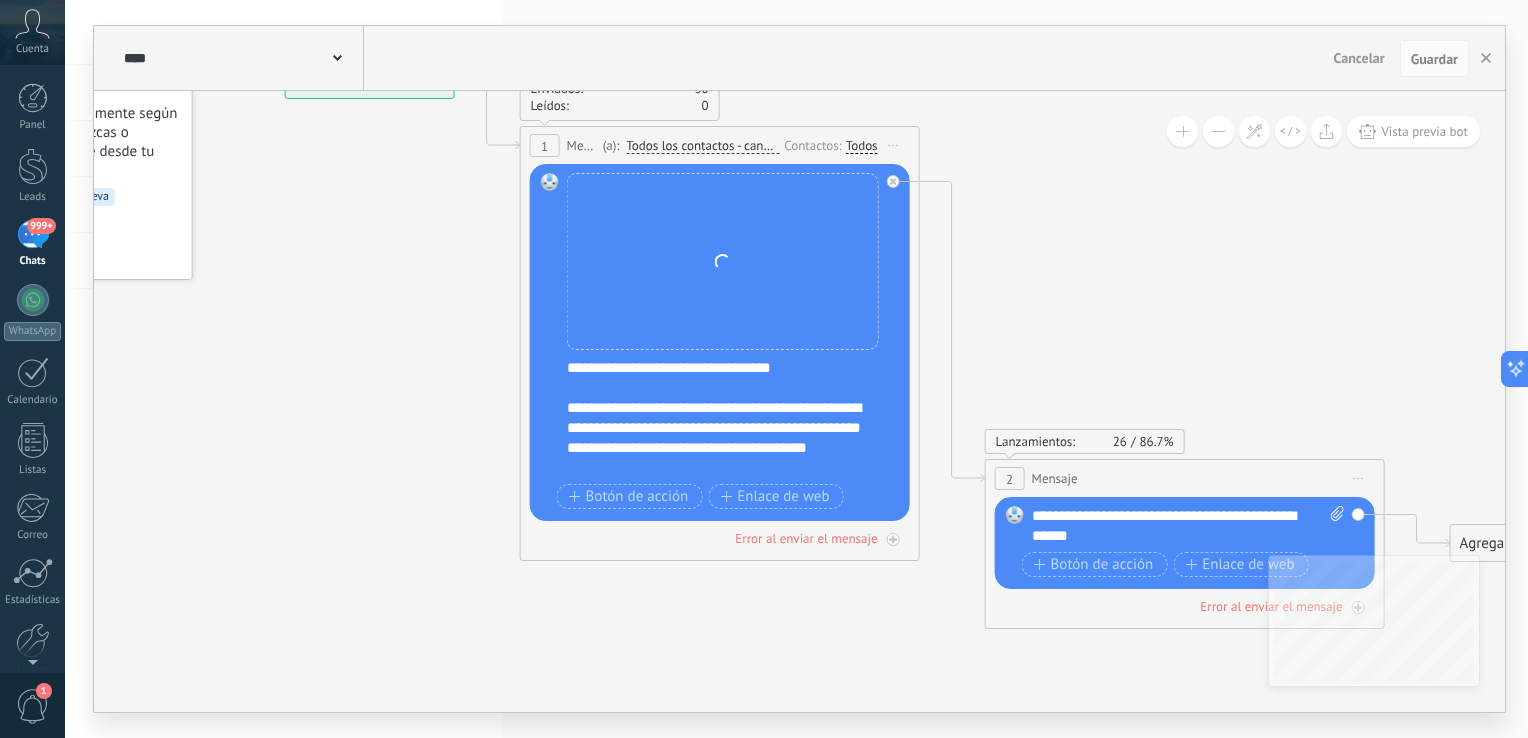 drag, startPoint x: 1022, startPoint y: 164, endPoint x: 1229, endPoint y: 270, distance: 232.56181 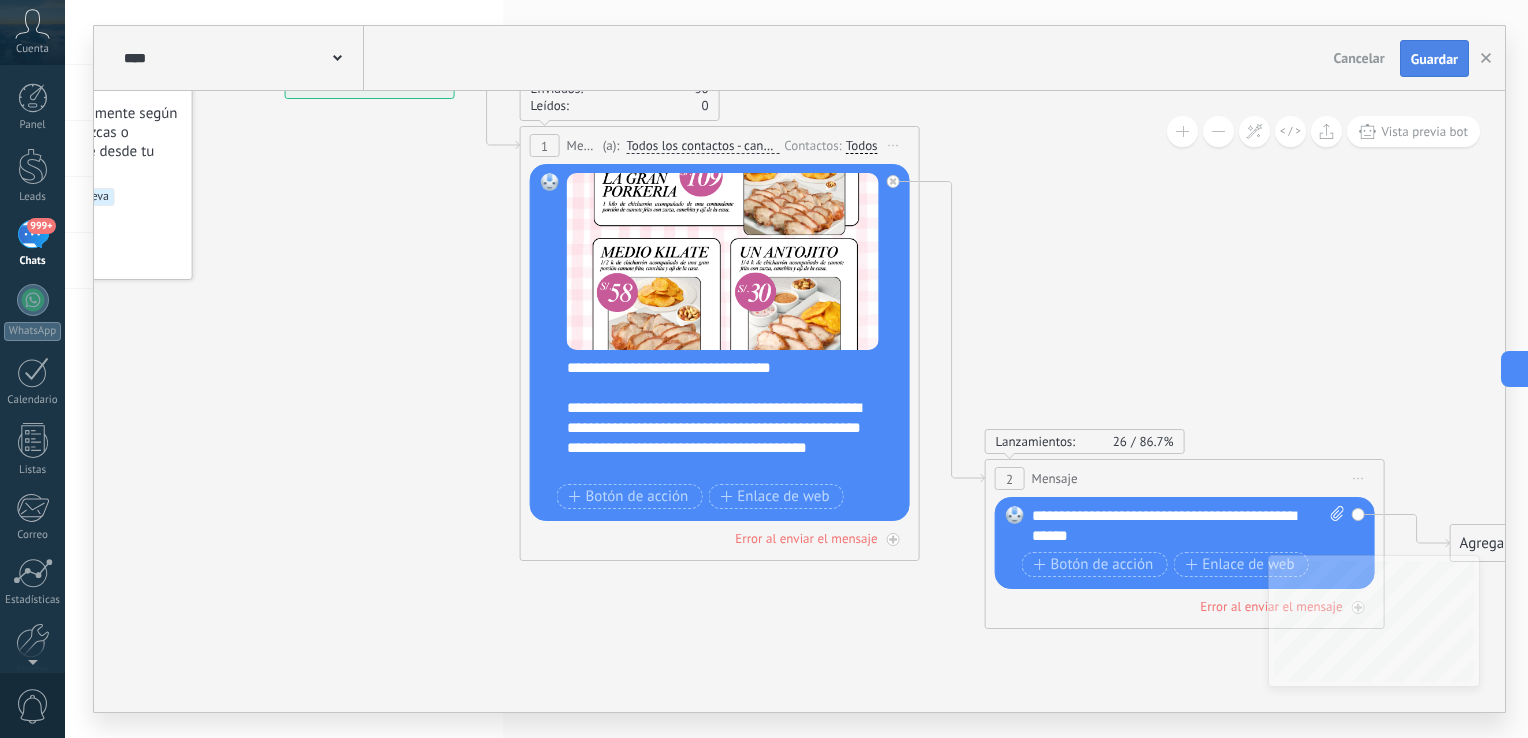 click on "Guardar" at bounding box center [1434, 59] 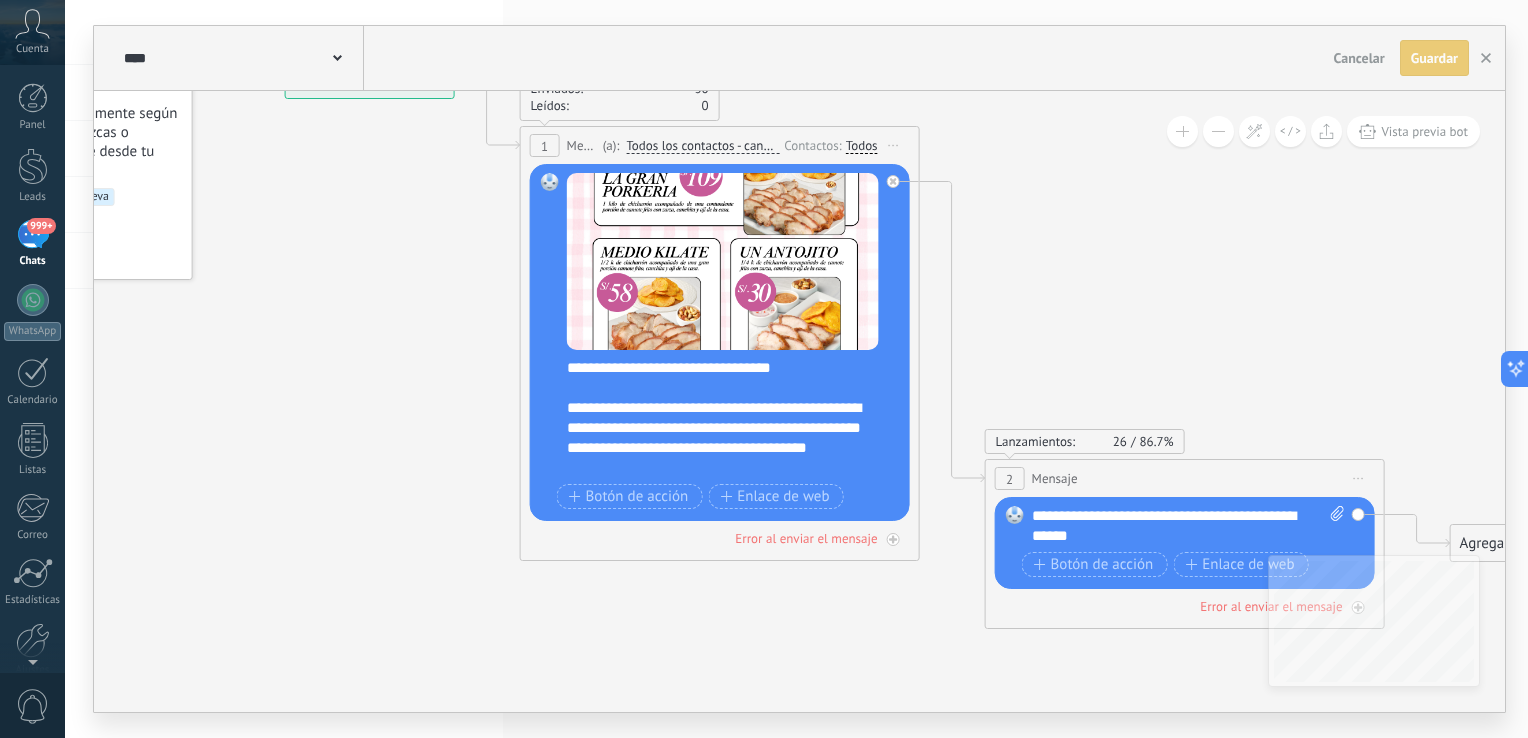 click on "Guardar Guardar" at bounding box center (1434, 58) 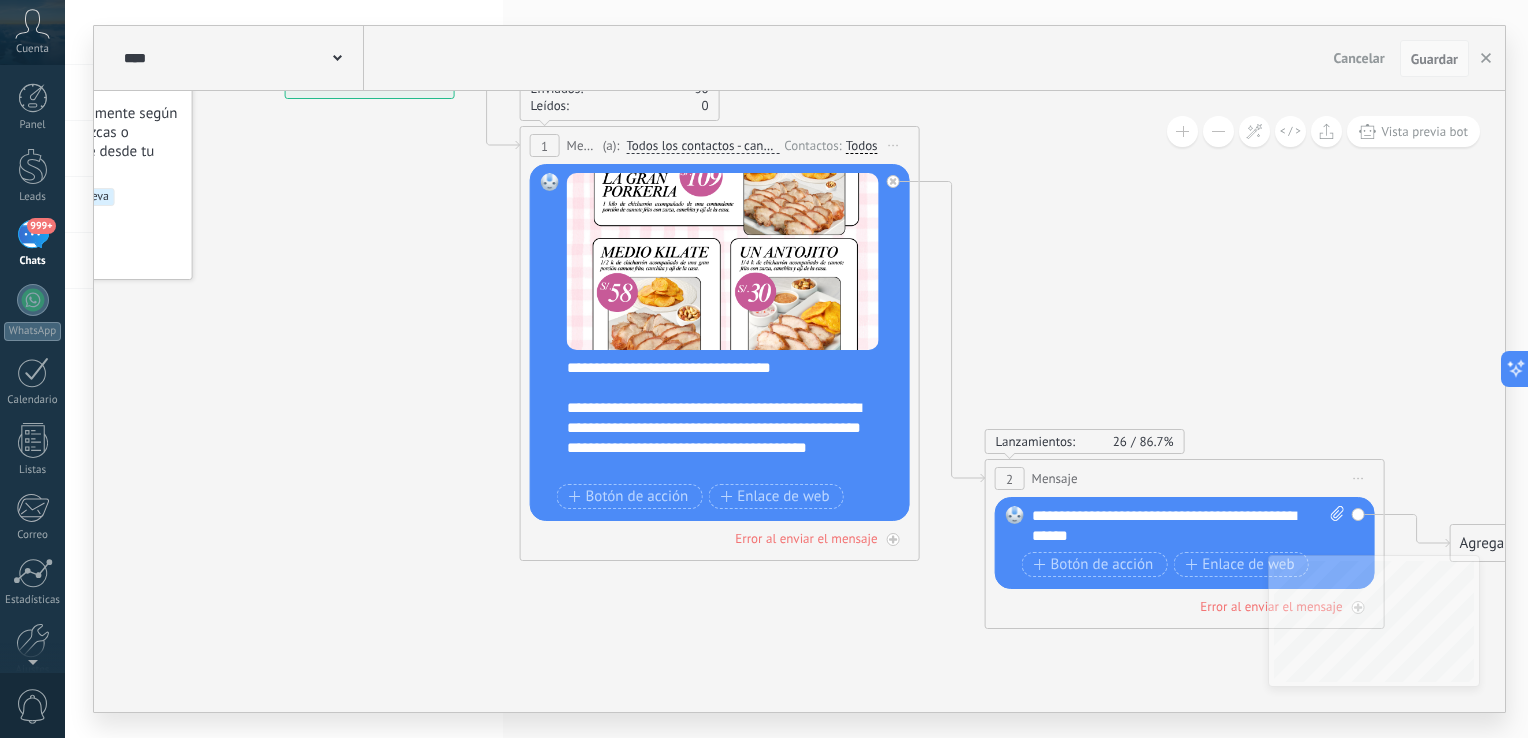 click on "Guardar" at bounding box center [1434, 59] 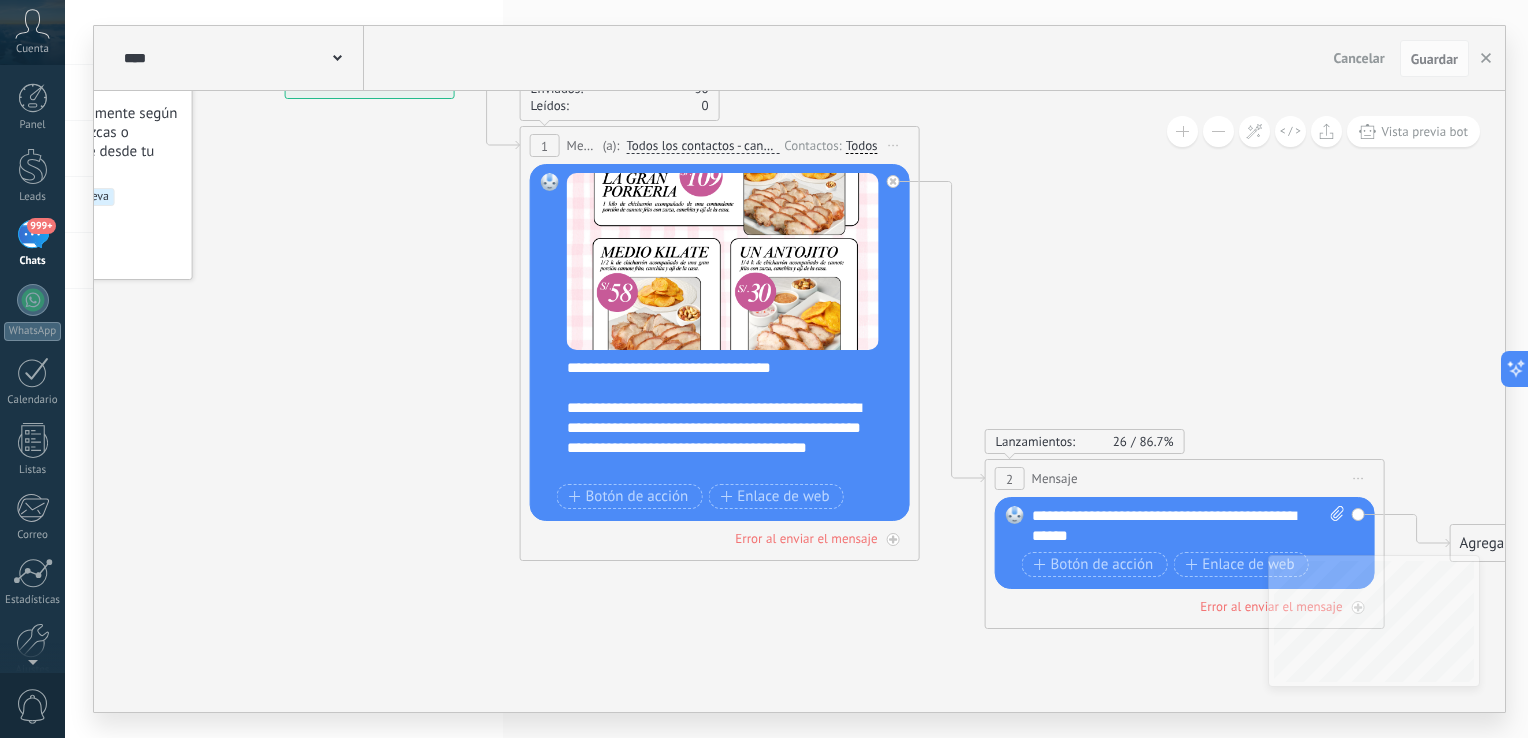 click 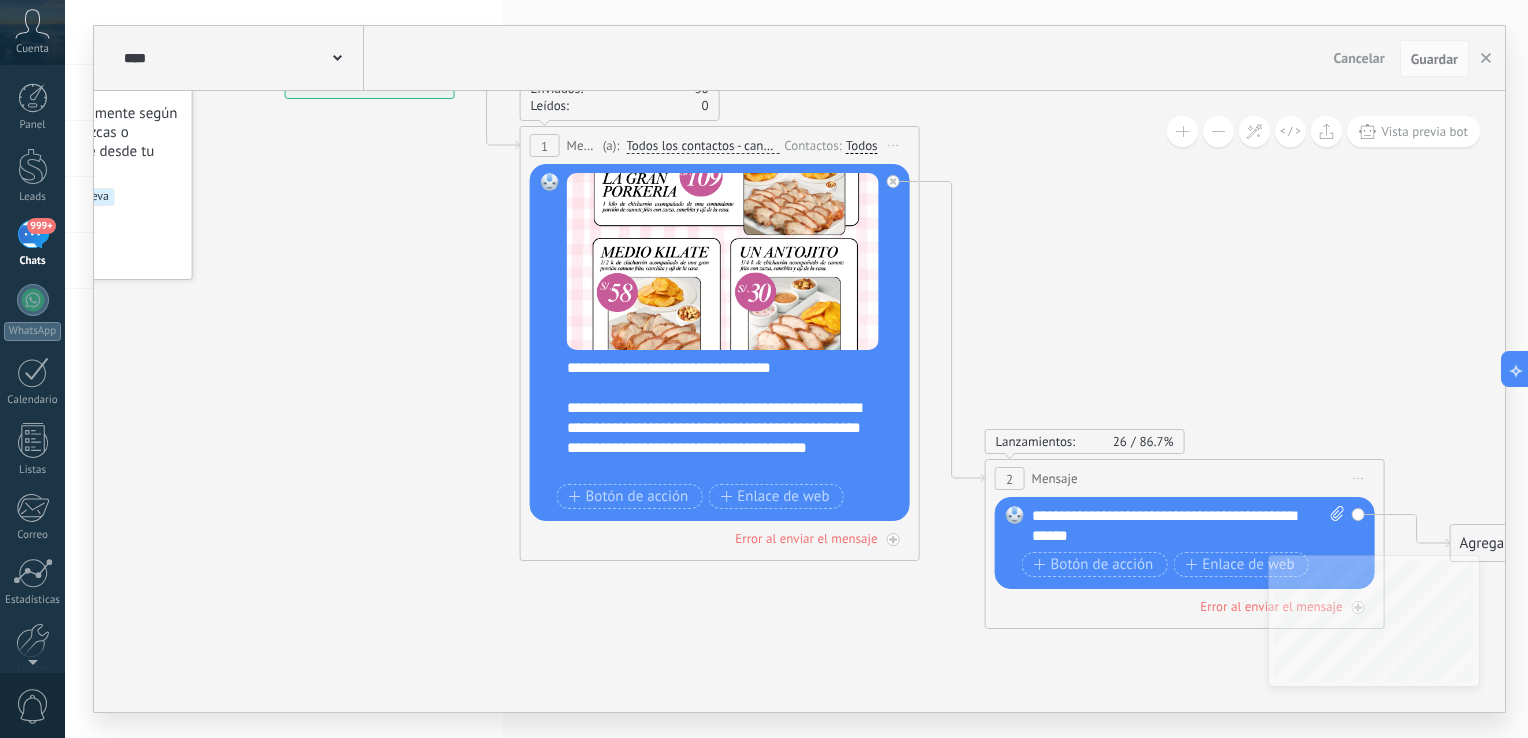 click on "**********" at bounding box center (733, 418) 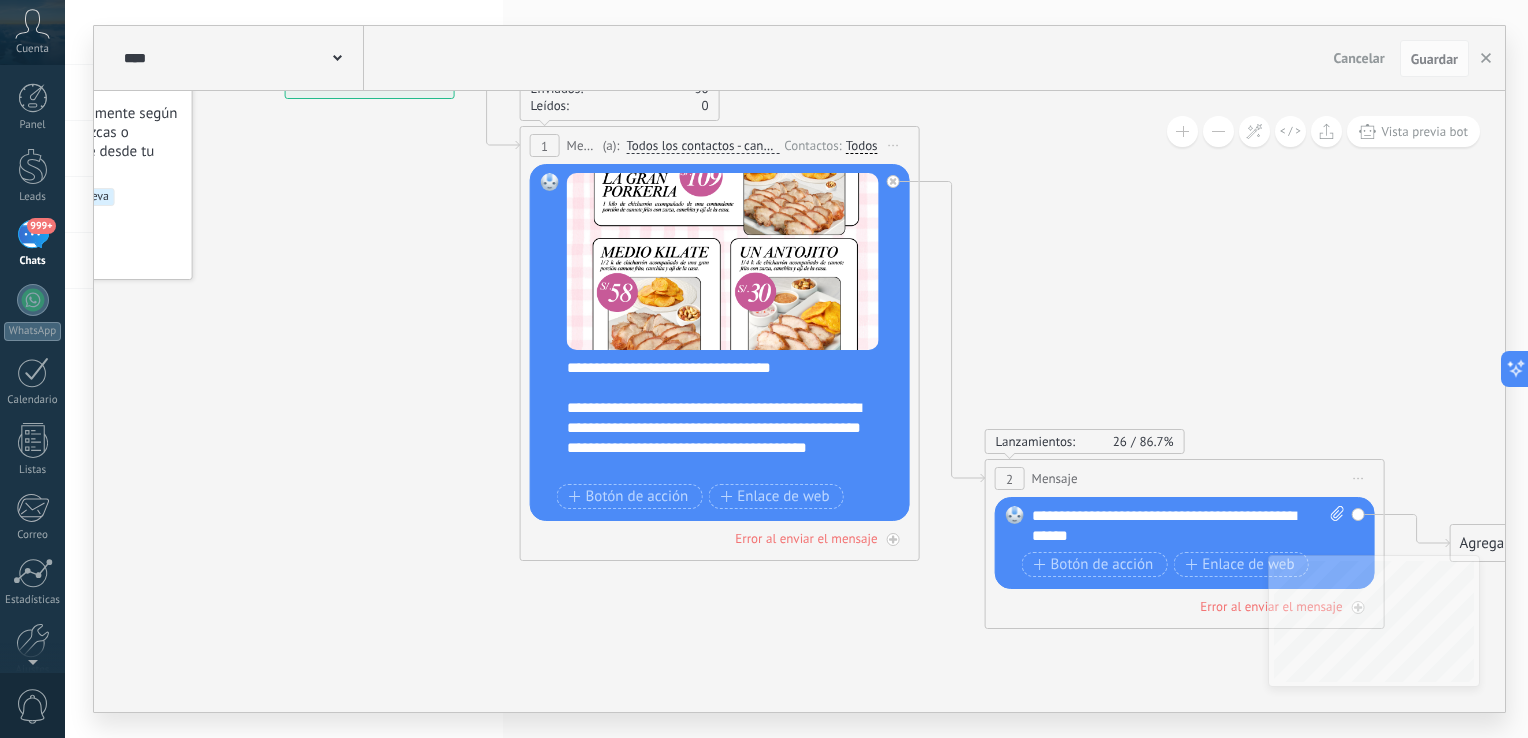 type 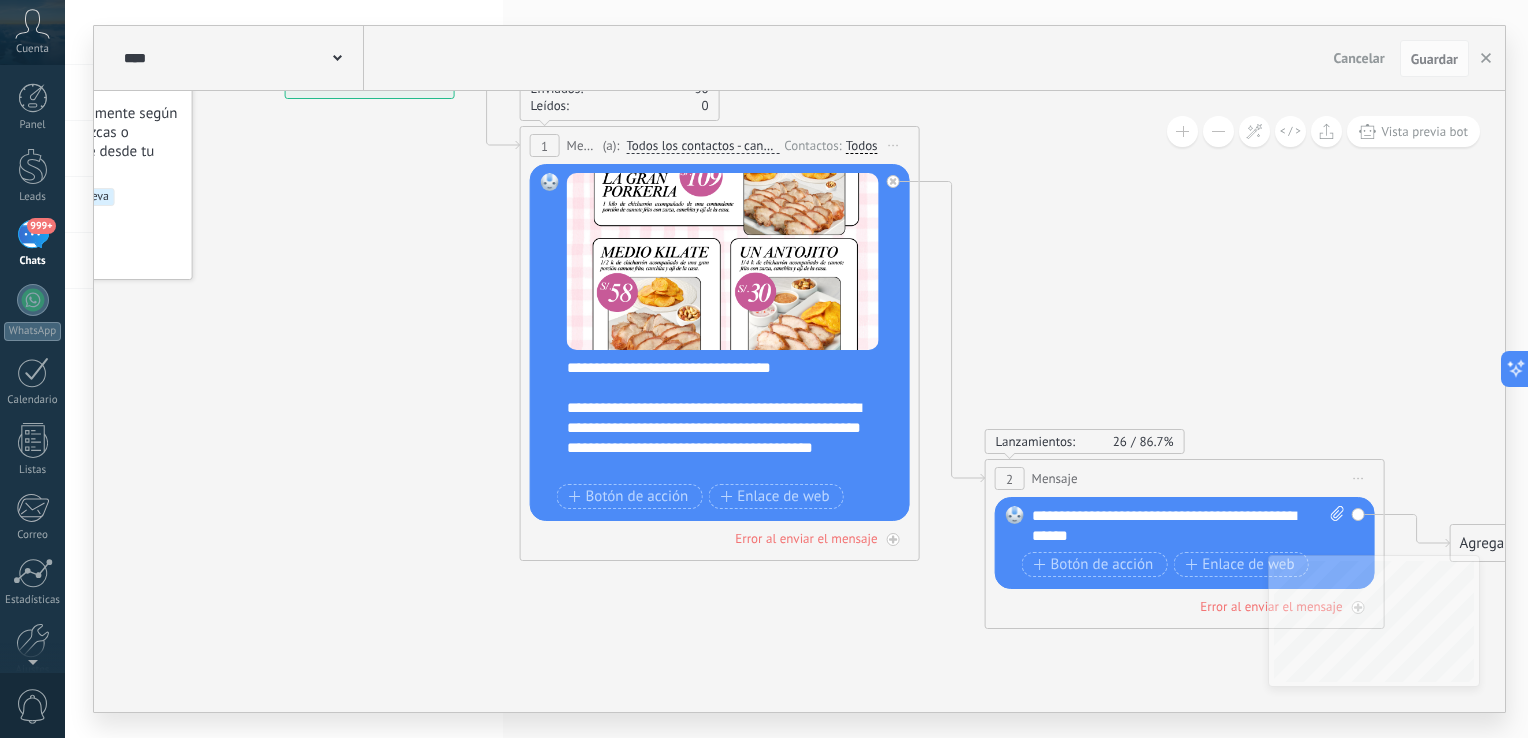 click on "**********" at bounding box center [733, 418] 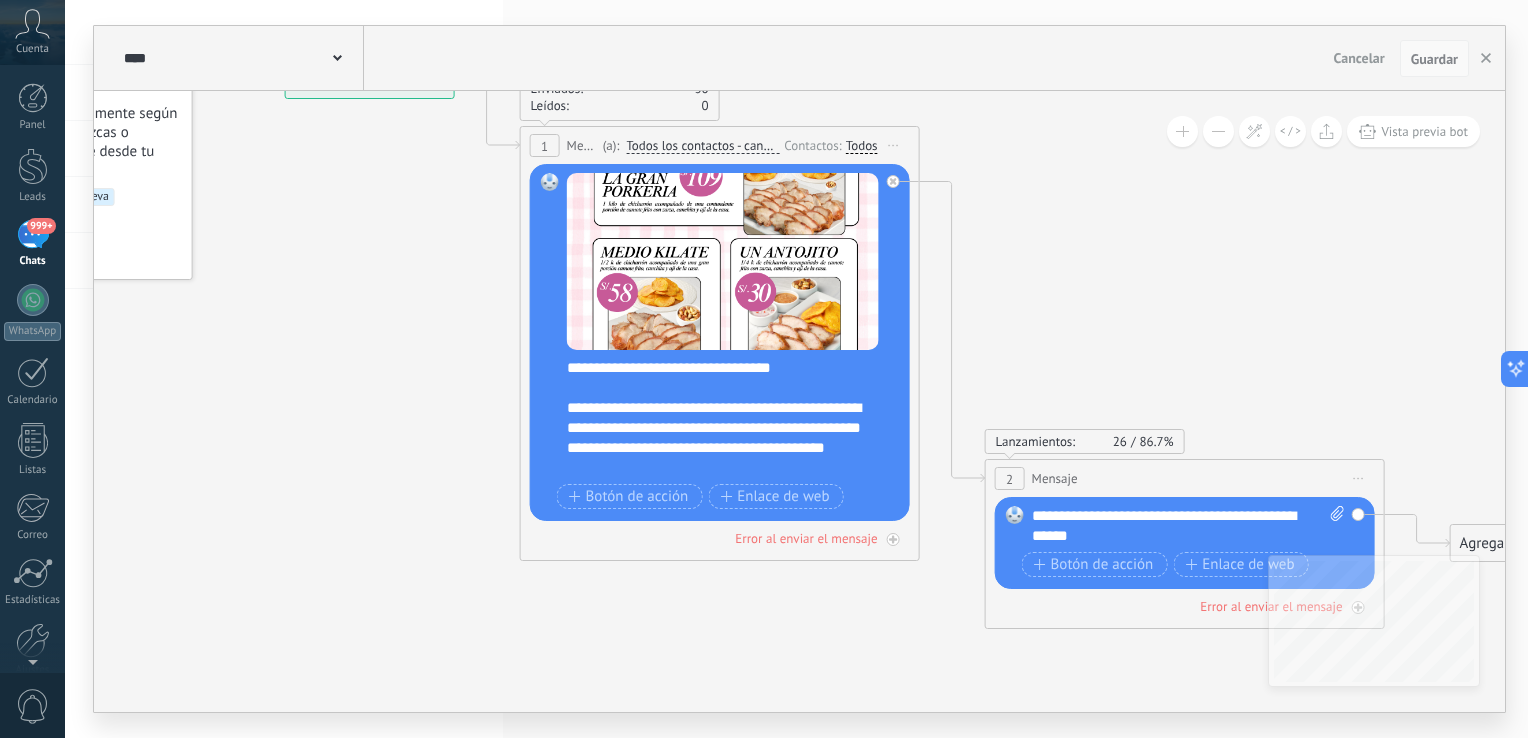 click on "Guardar" at bounding box center (1434, 59) 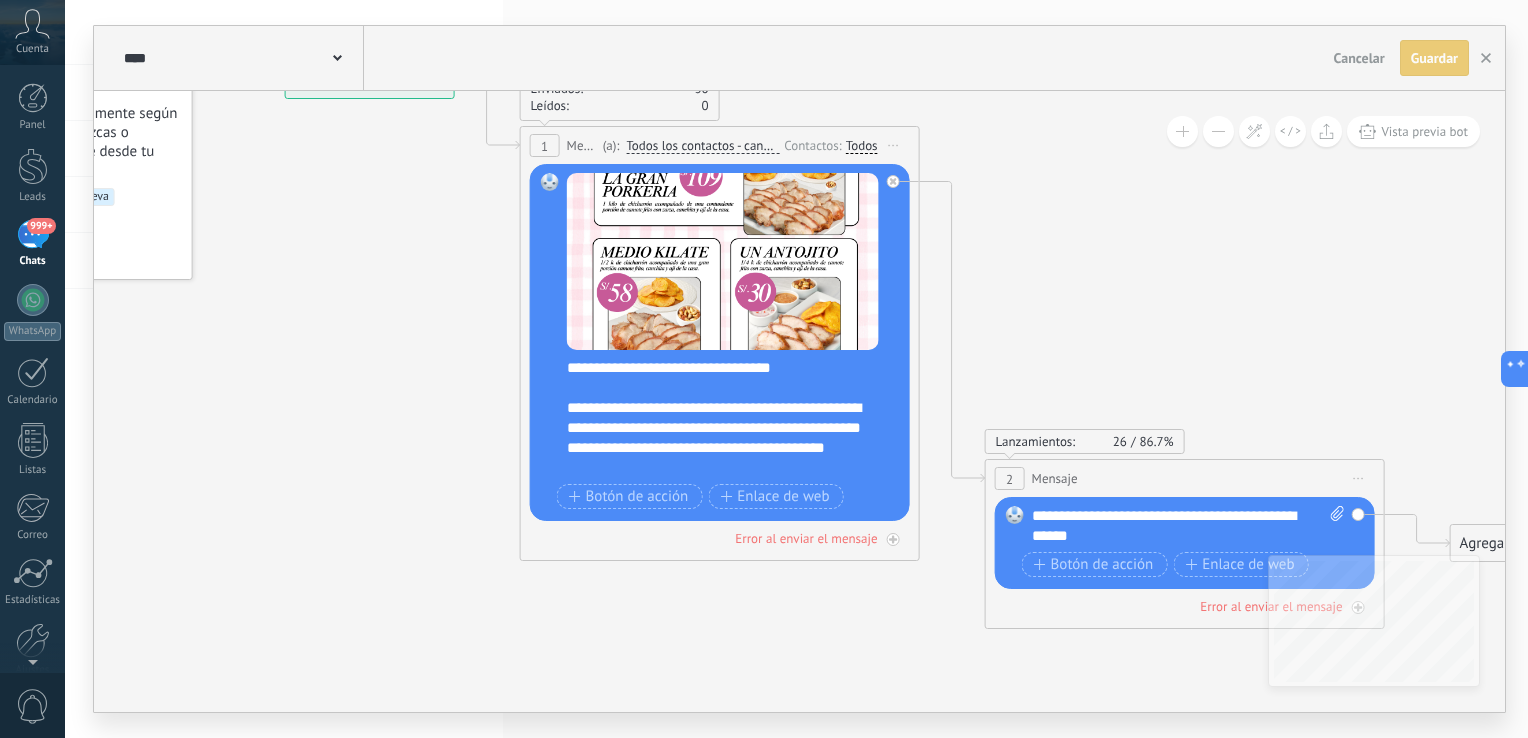 click on "Guardar" at bounding box center [1434, 58] 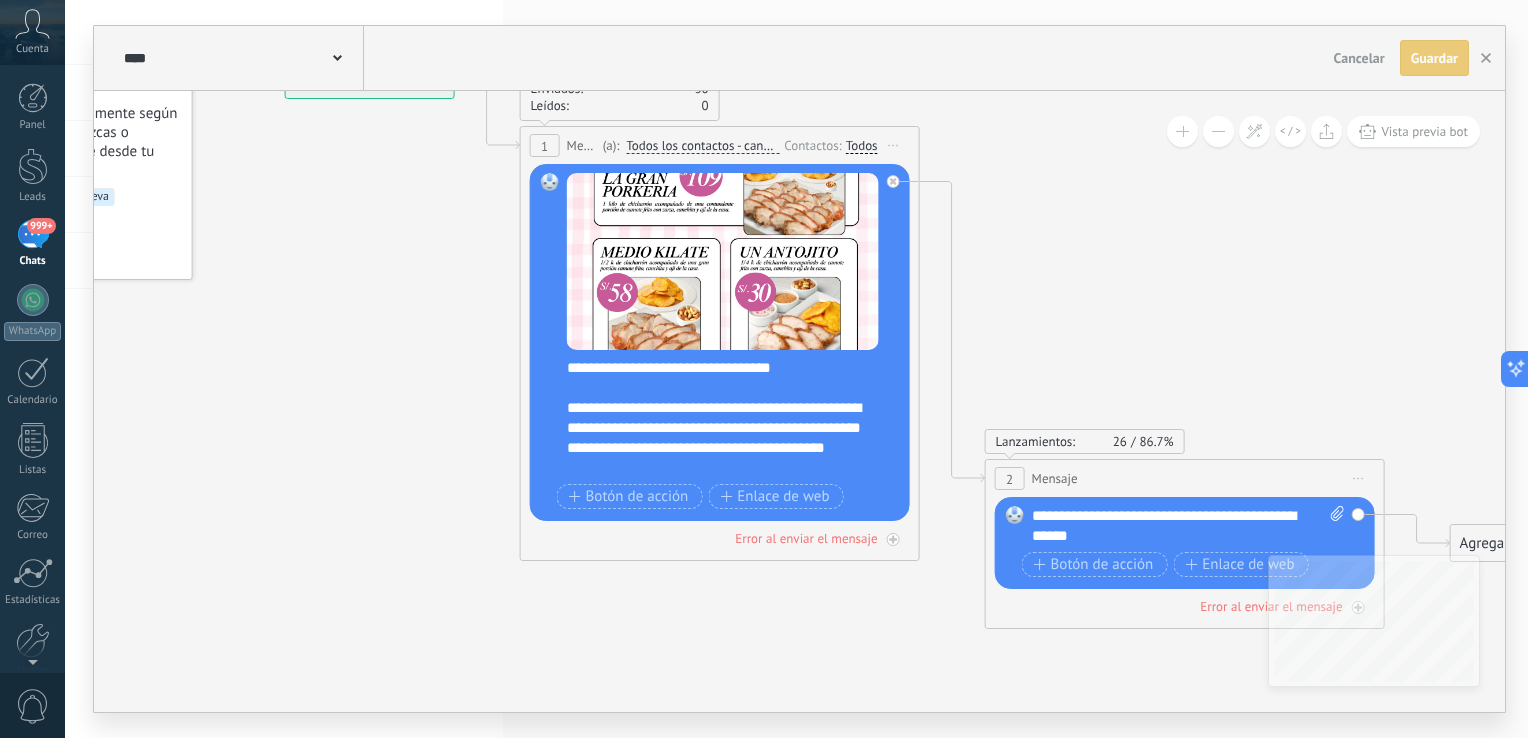 click 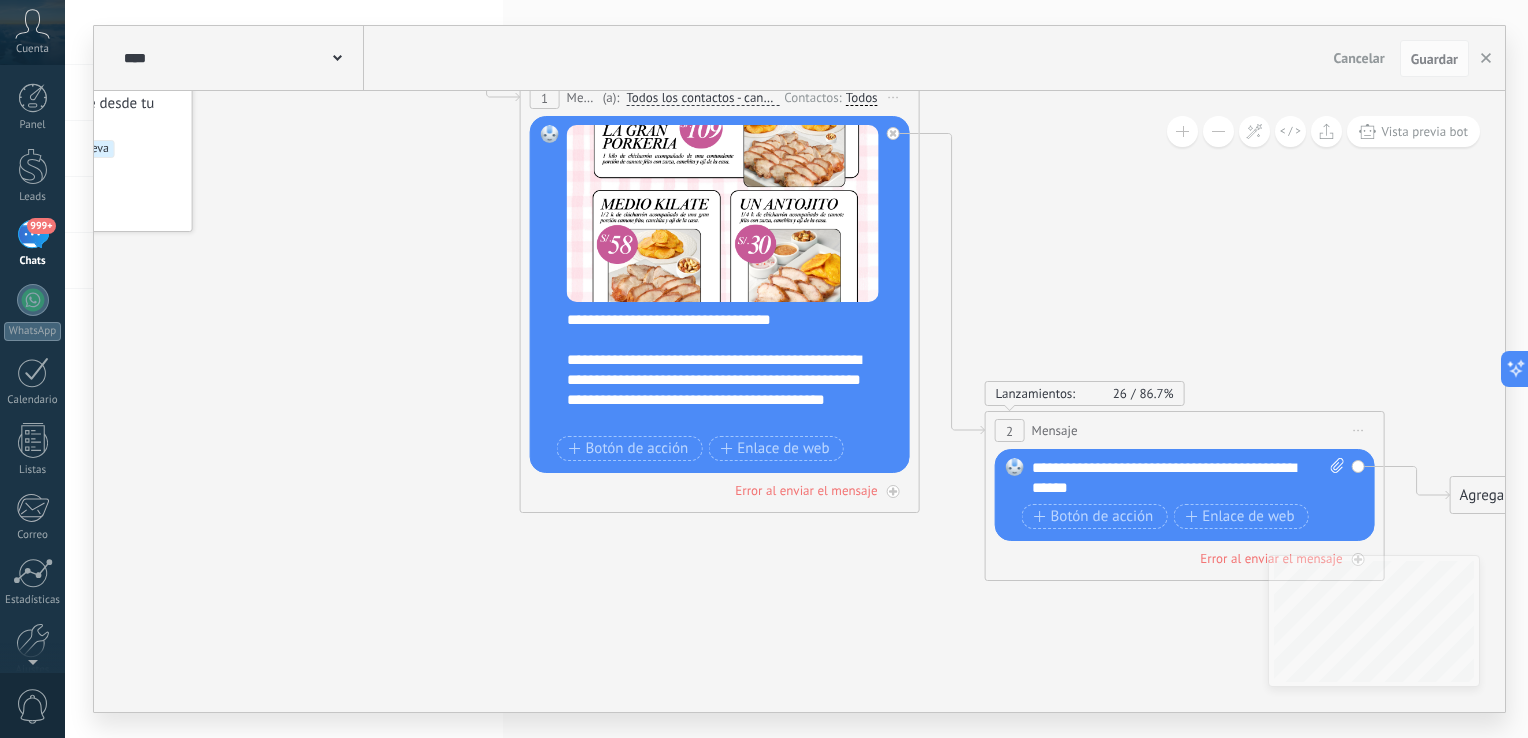 click 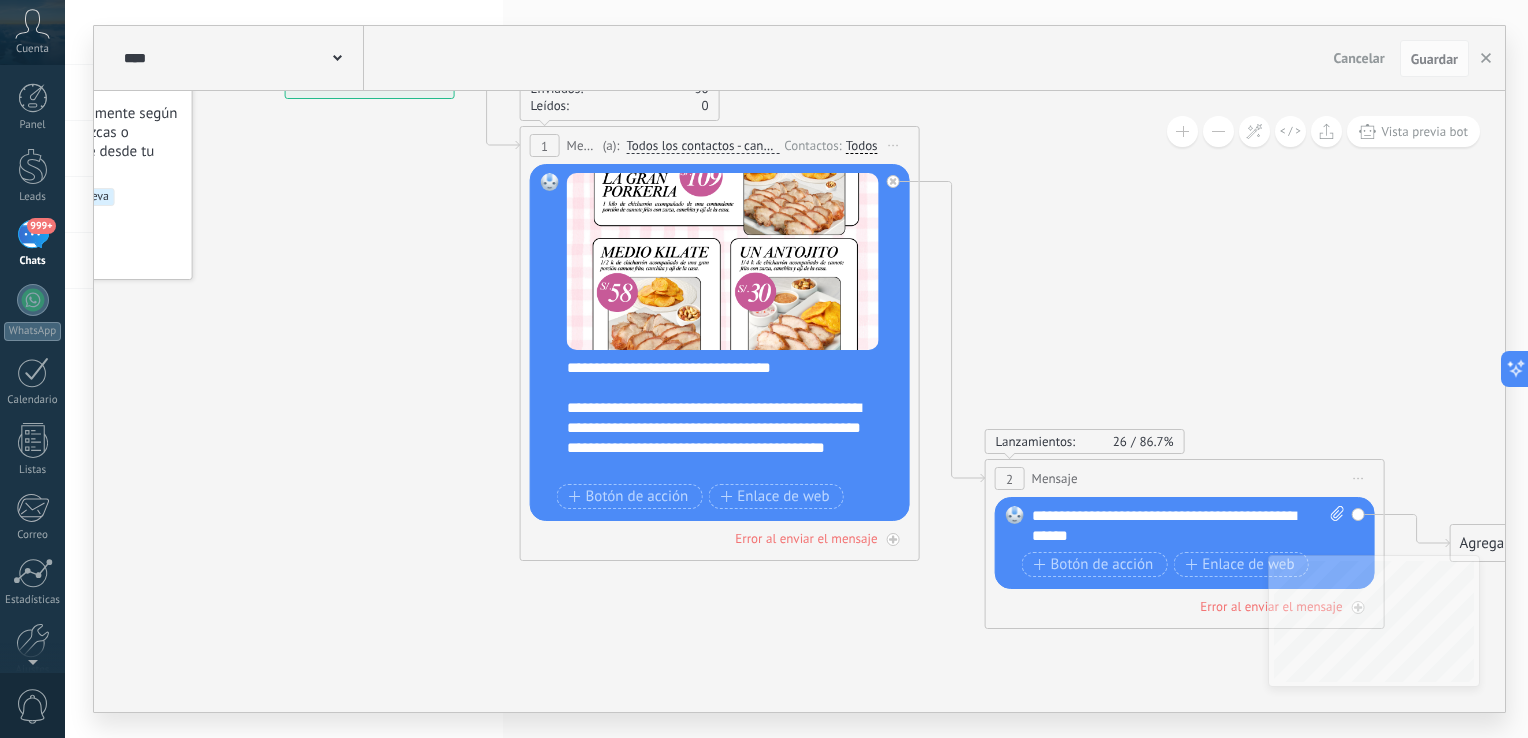 click on "999+" at bounding box center (33, 234) 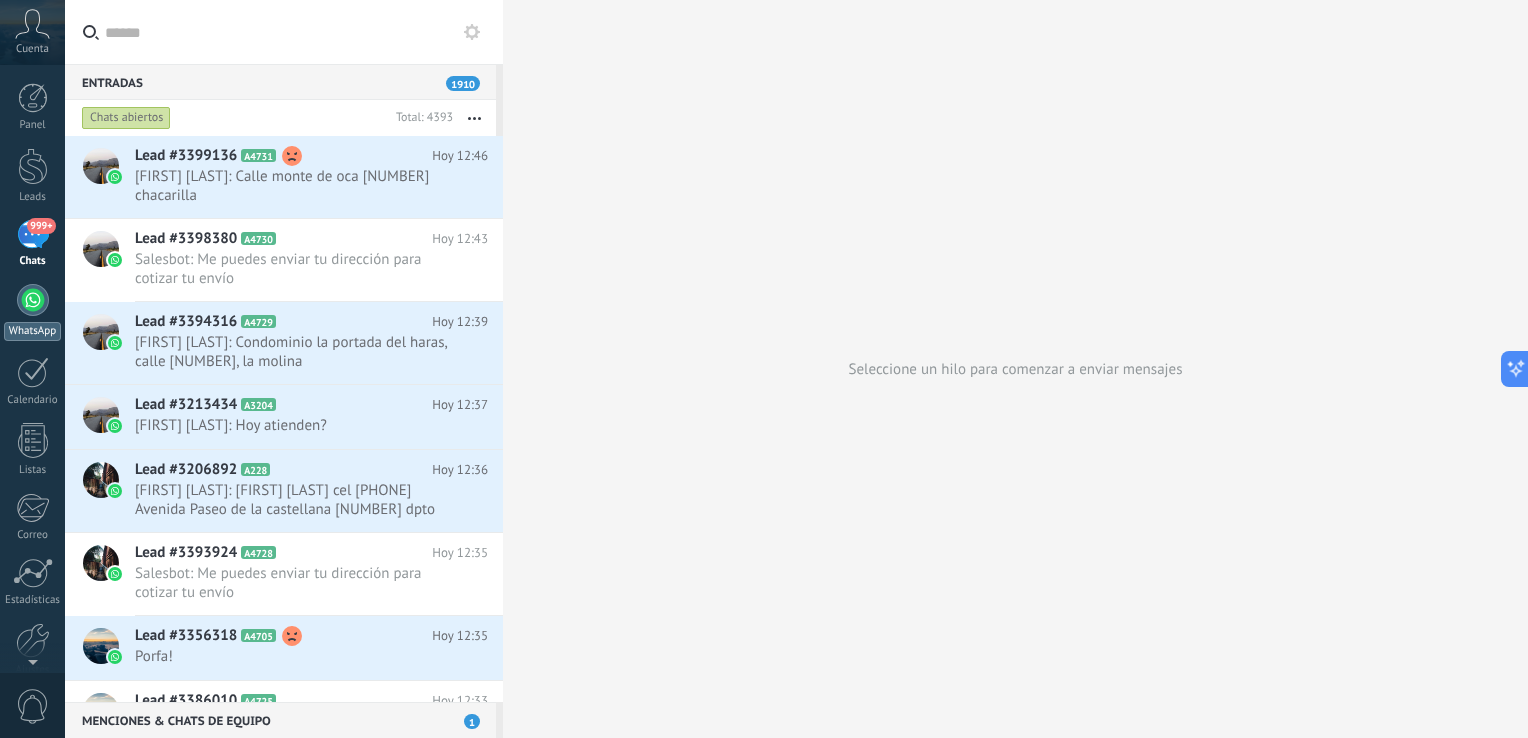 click at bounding box center [33, 300] 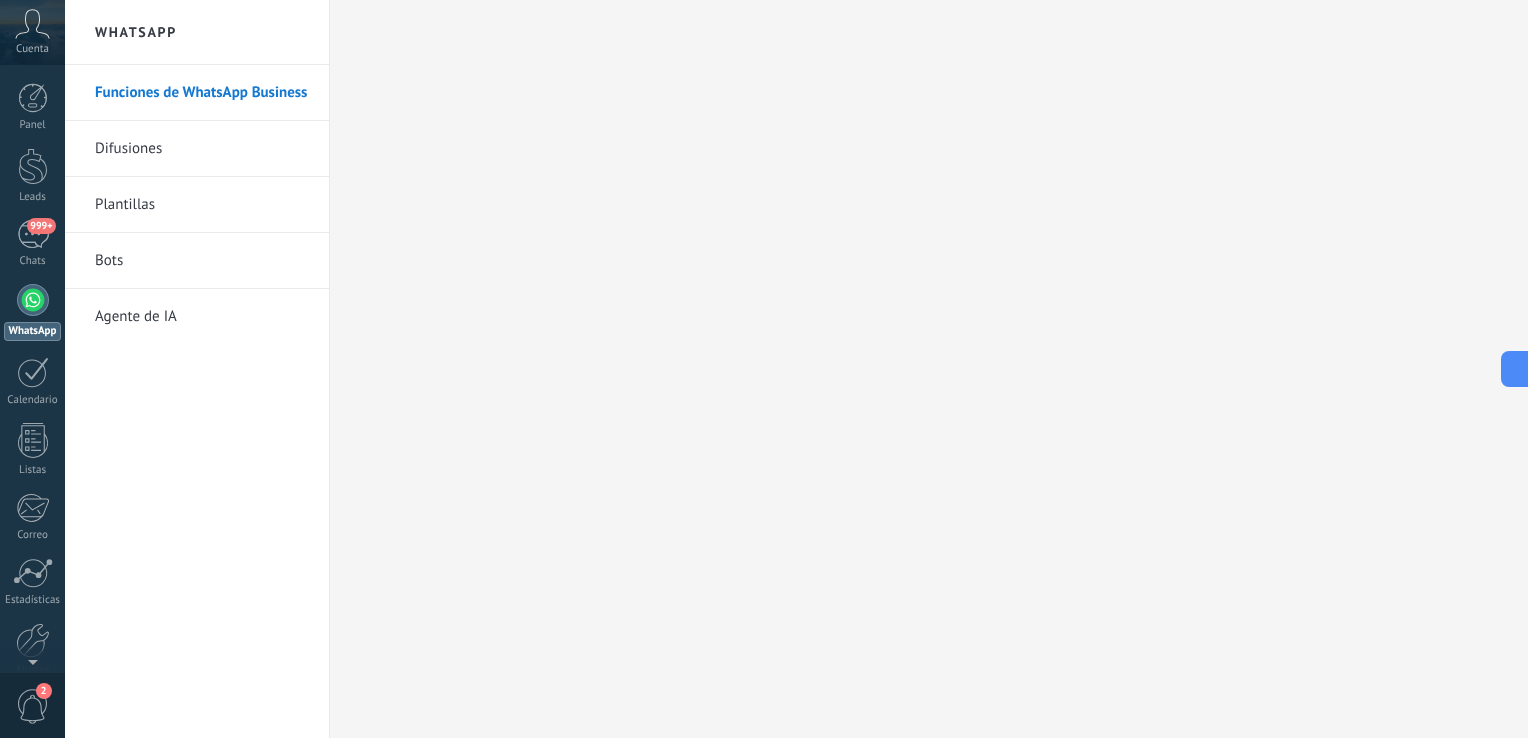 click on "Bots" at bounding box center (202, 261) 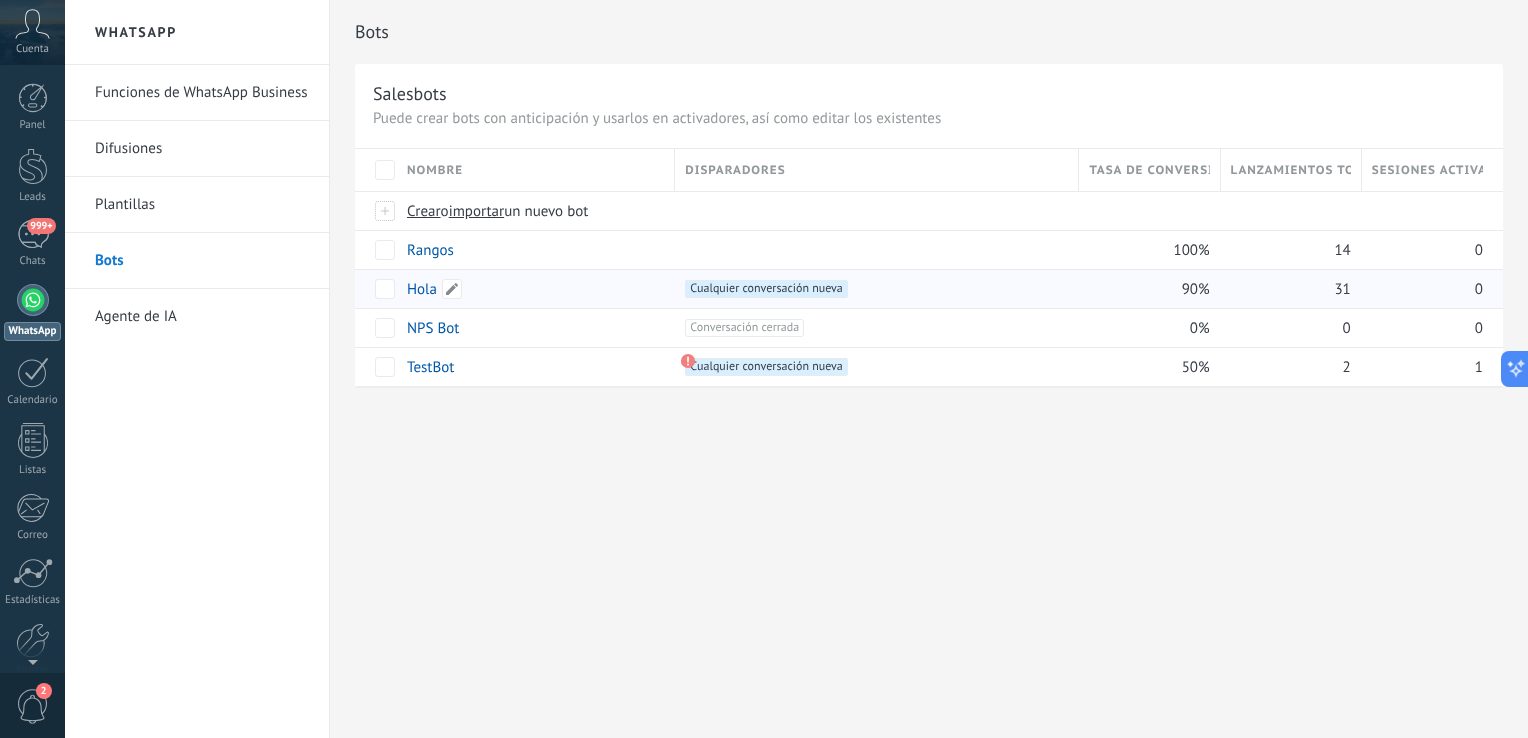 click on "Hola" at bounding box center (422, 289) 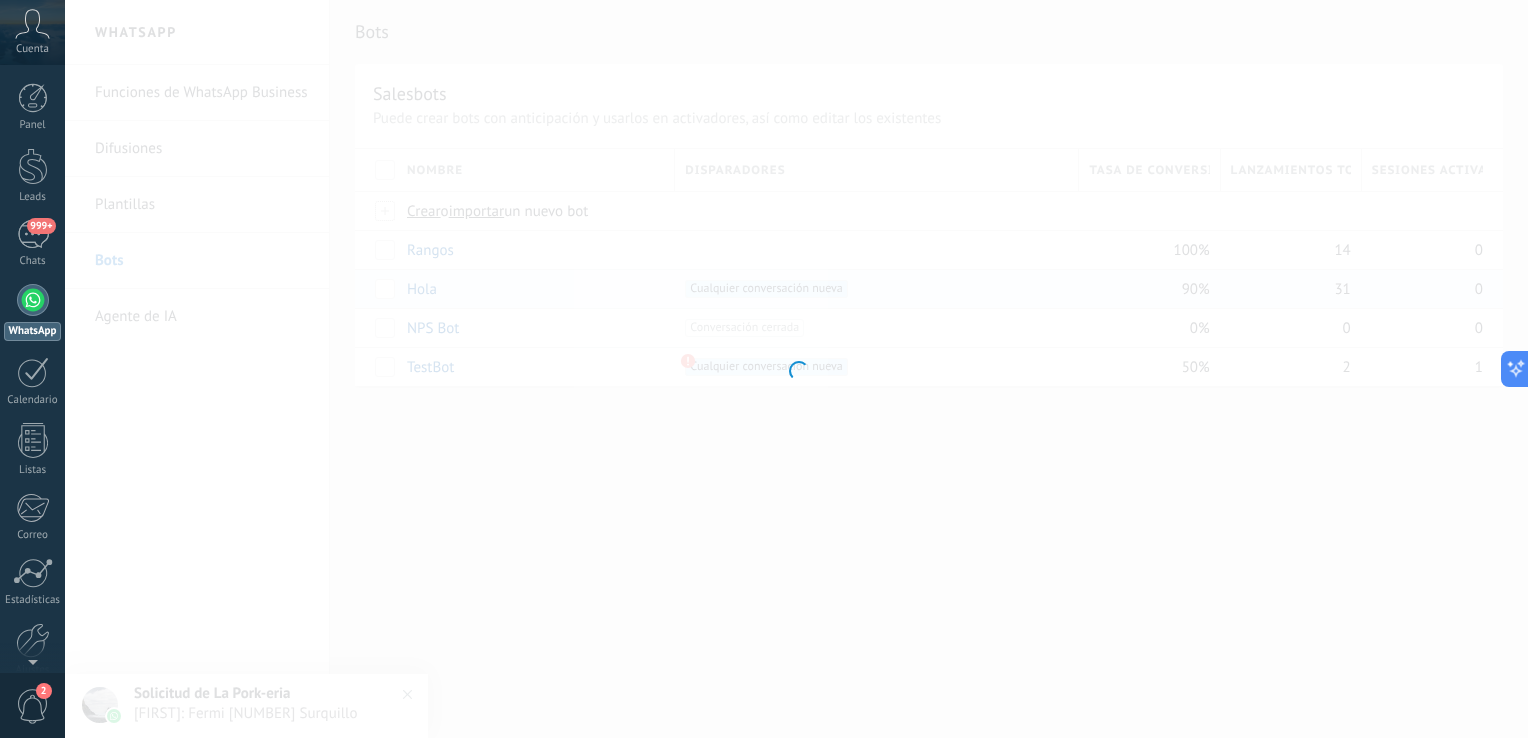 type on "****" 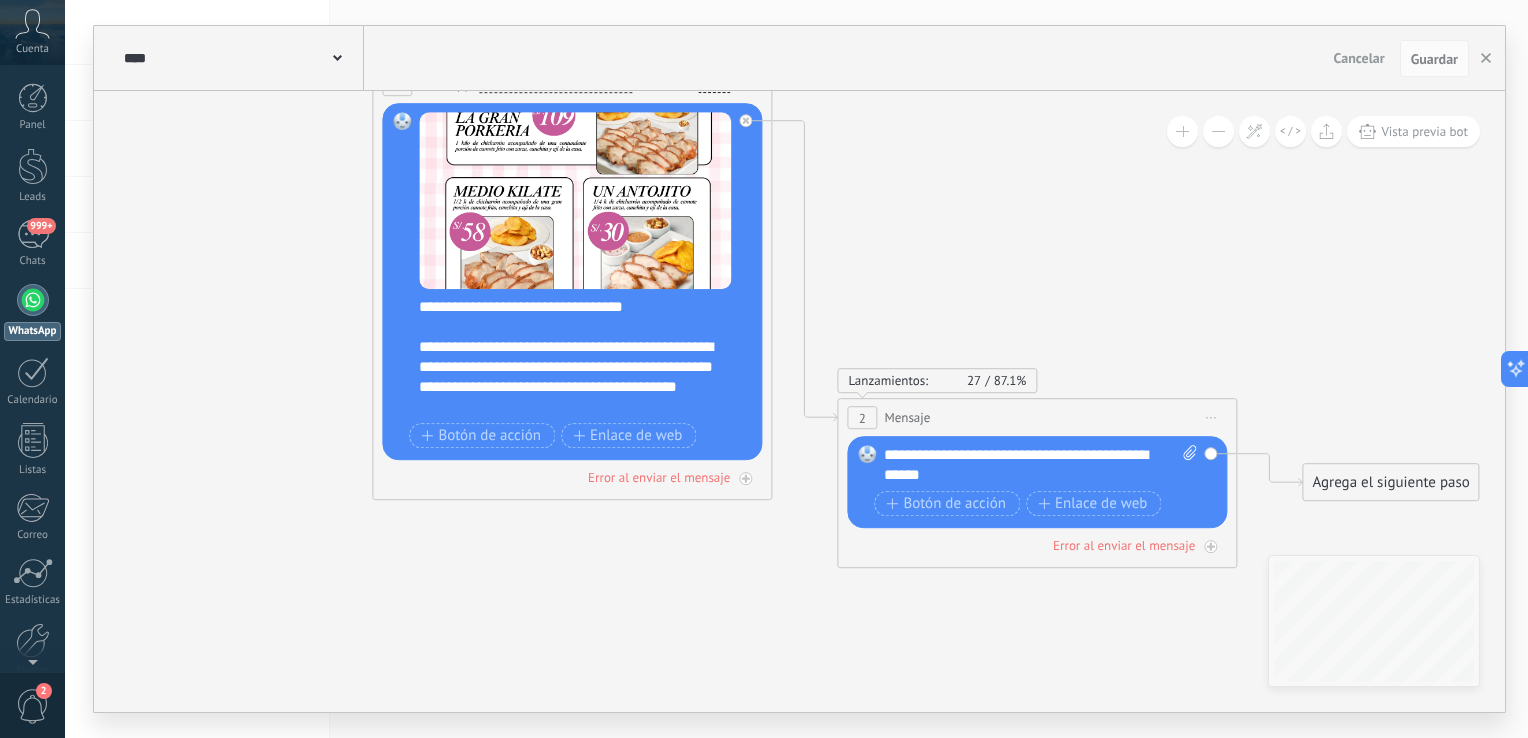 drag, startPoint x: 779, startPoint y: 613, endPoint x: 264, endPoint y: 564, distance: 517.3258 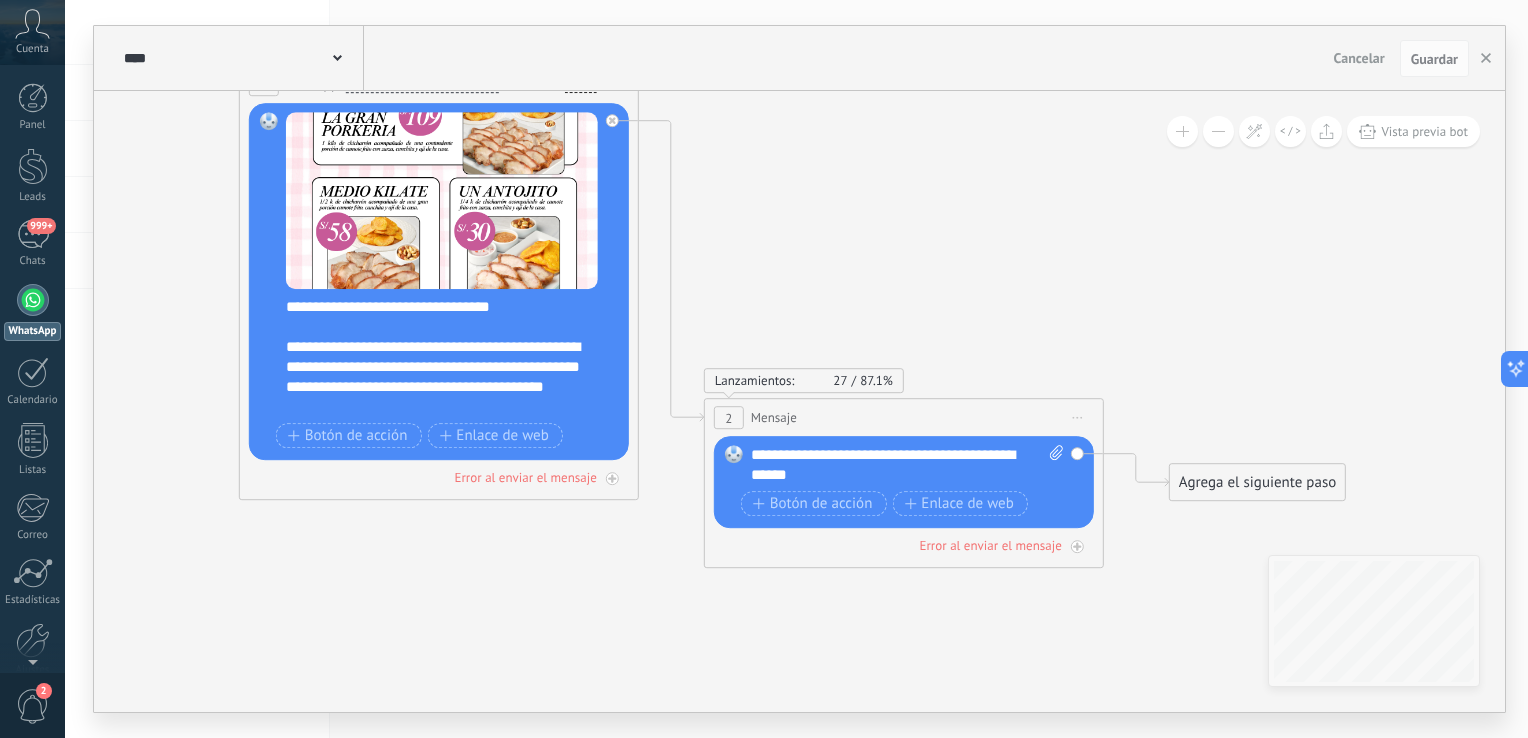 click on "**********" at bounding box center (908, 466) 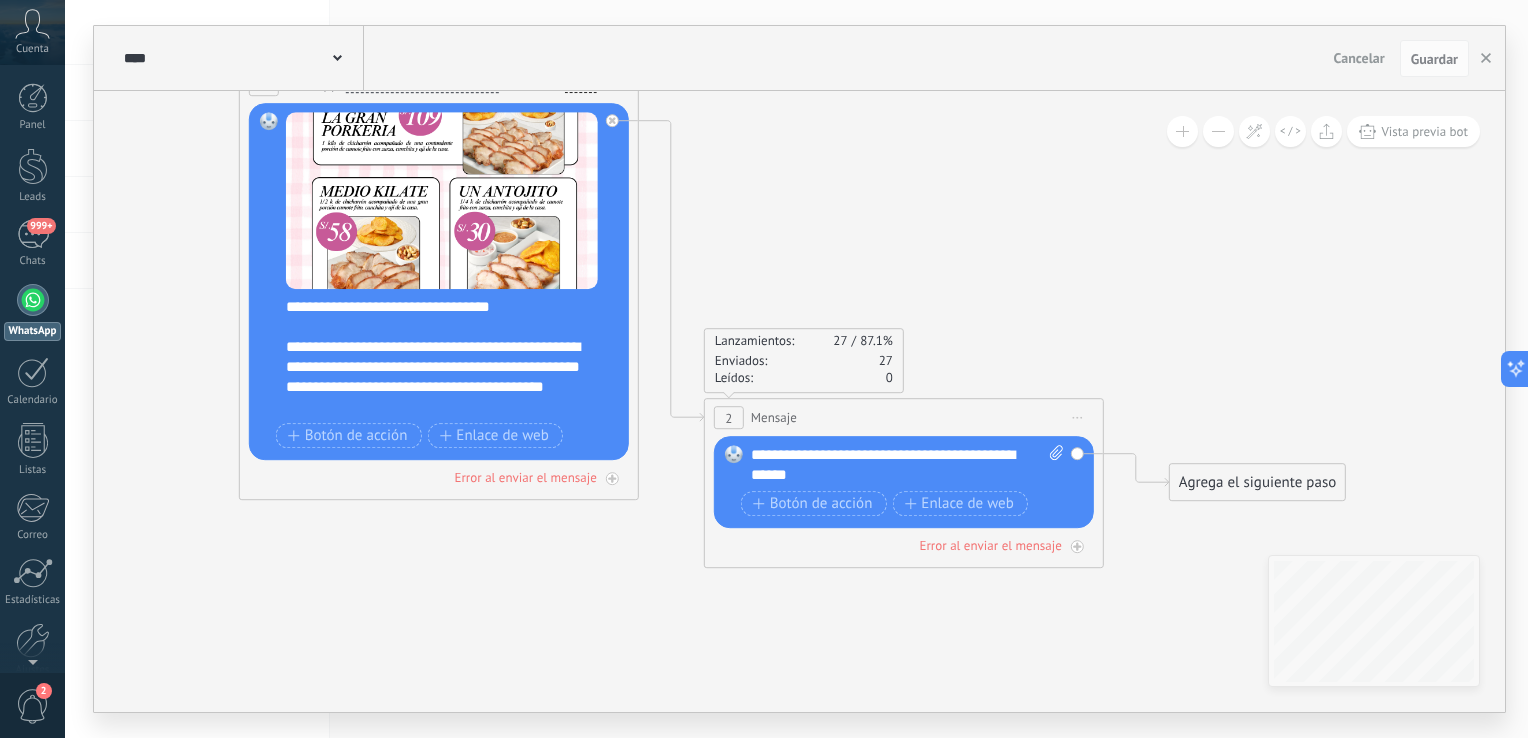 click 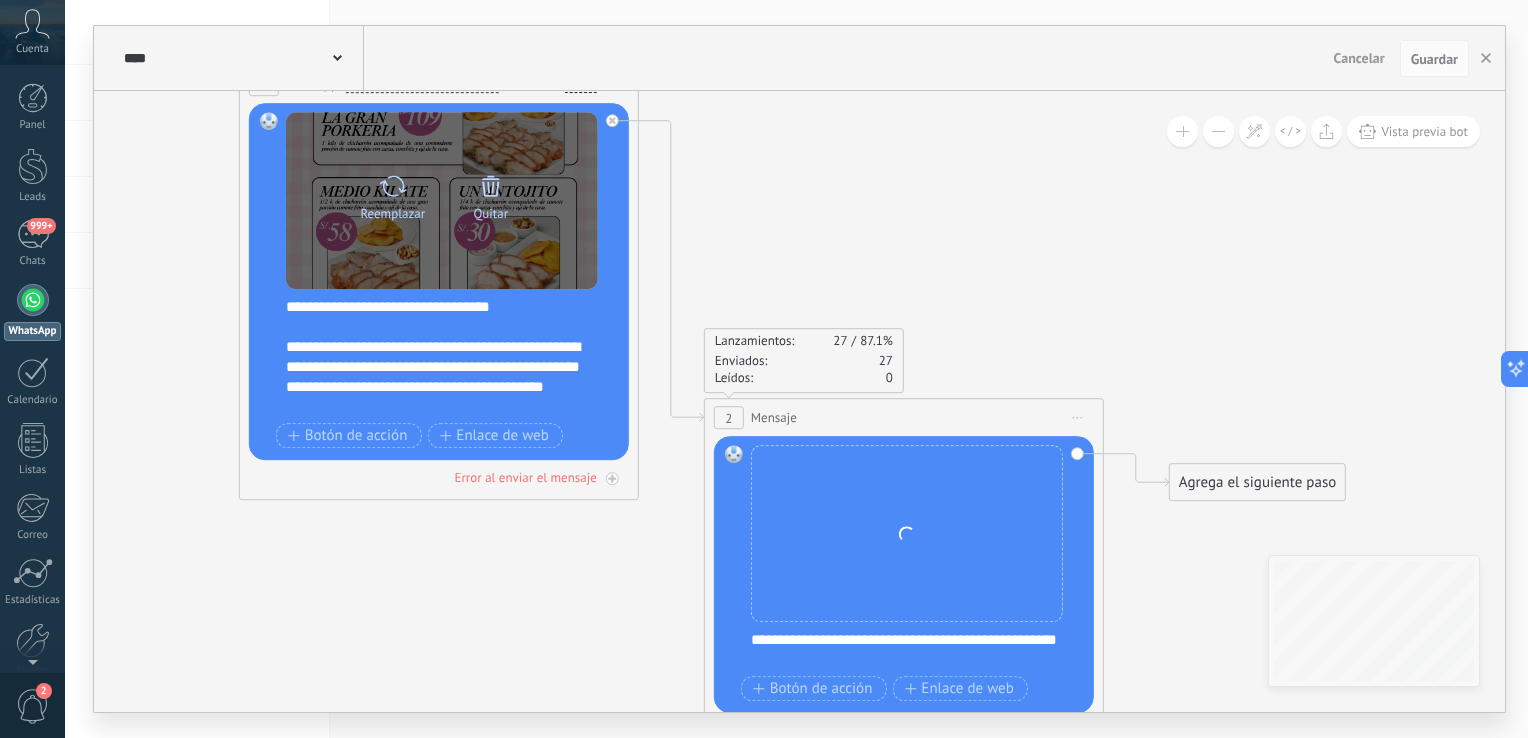 click 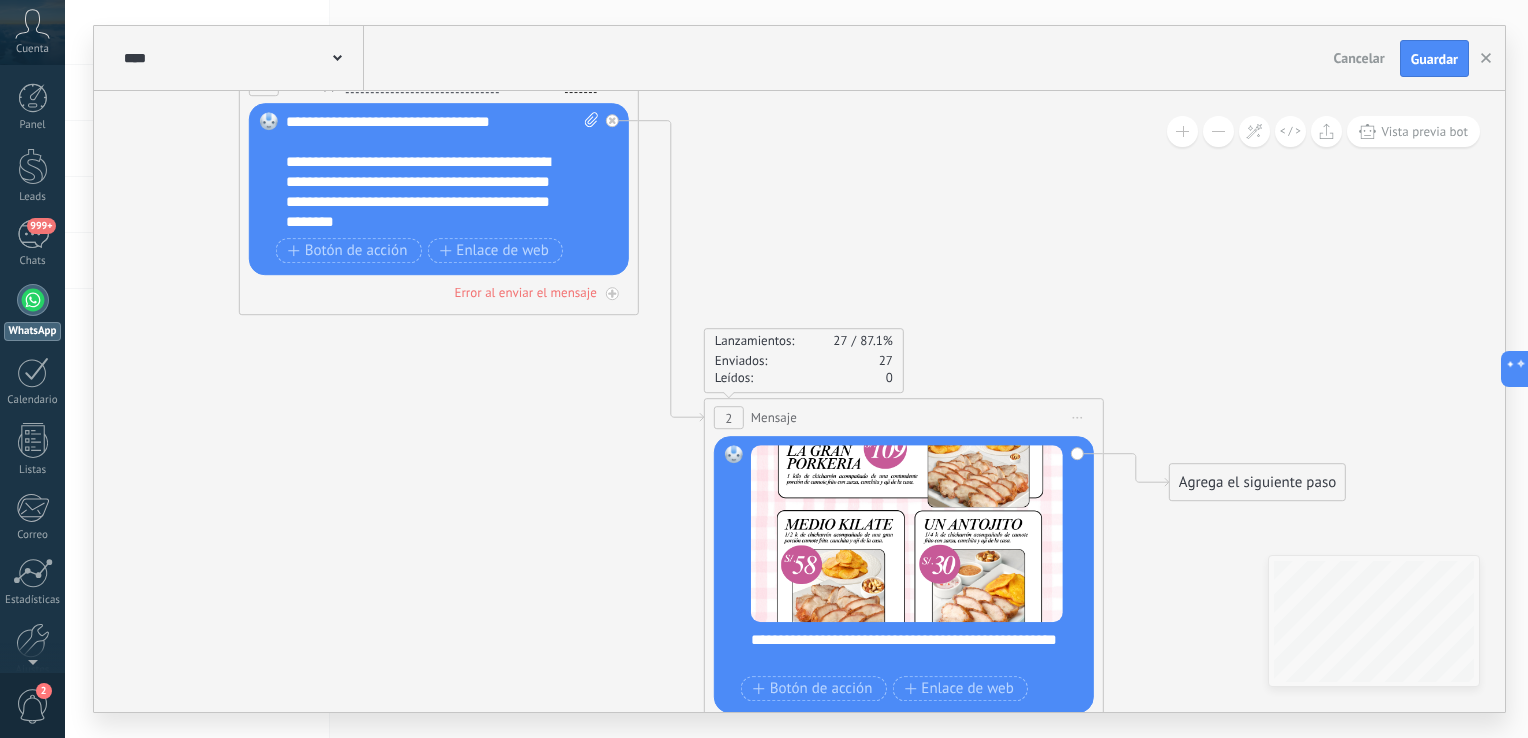 click on "**********" at bounding box center [917, 651] 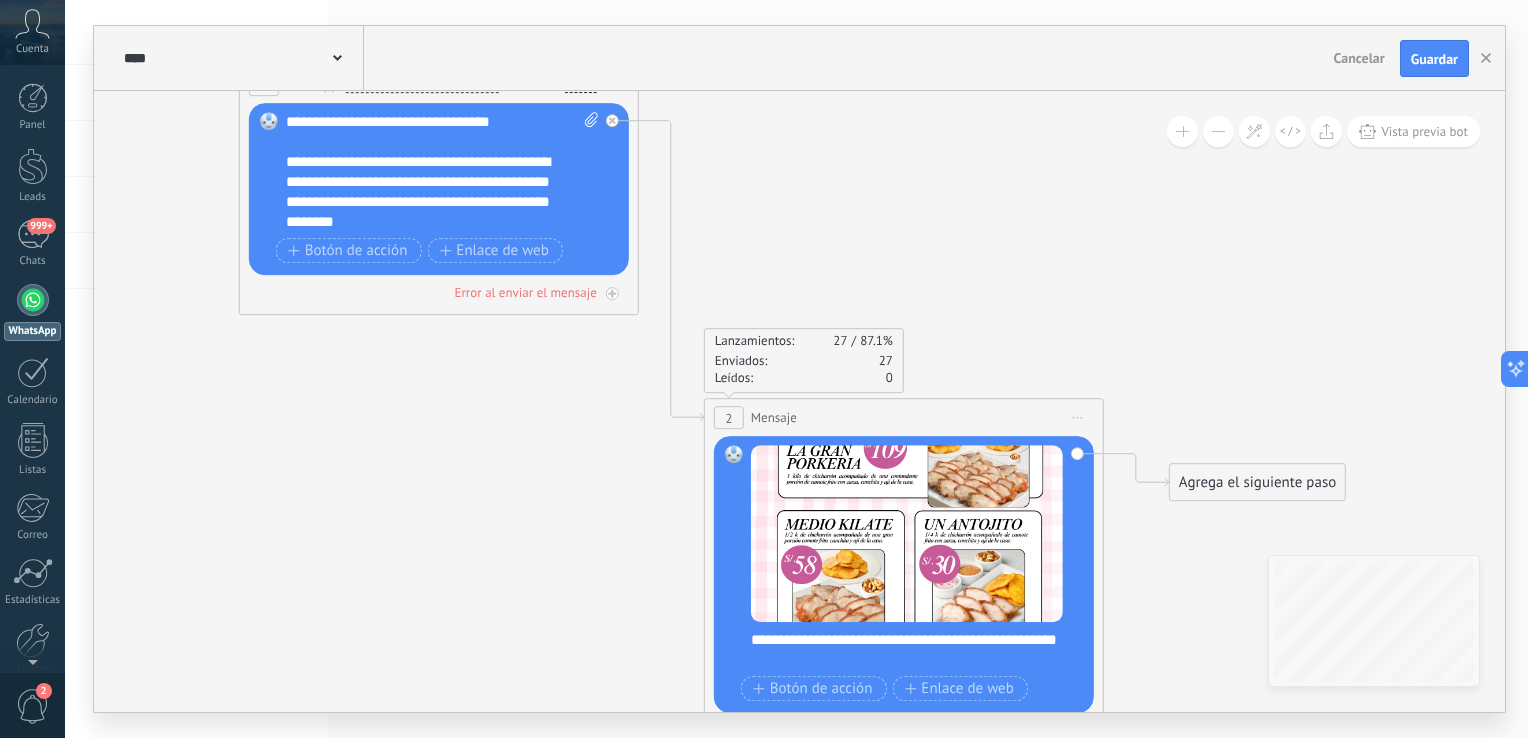 type 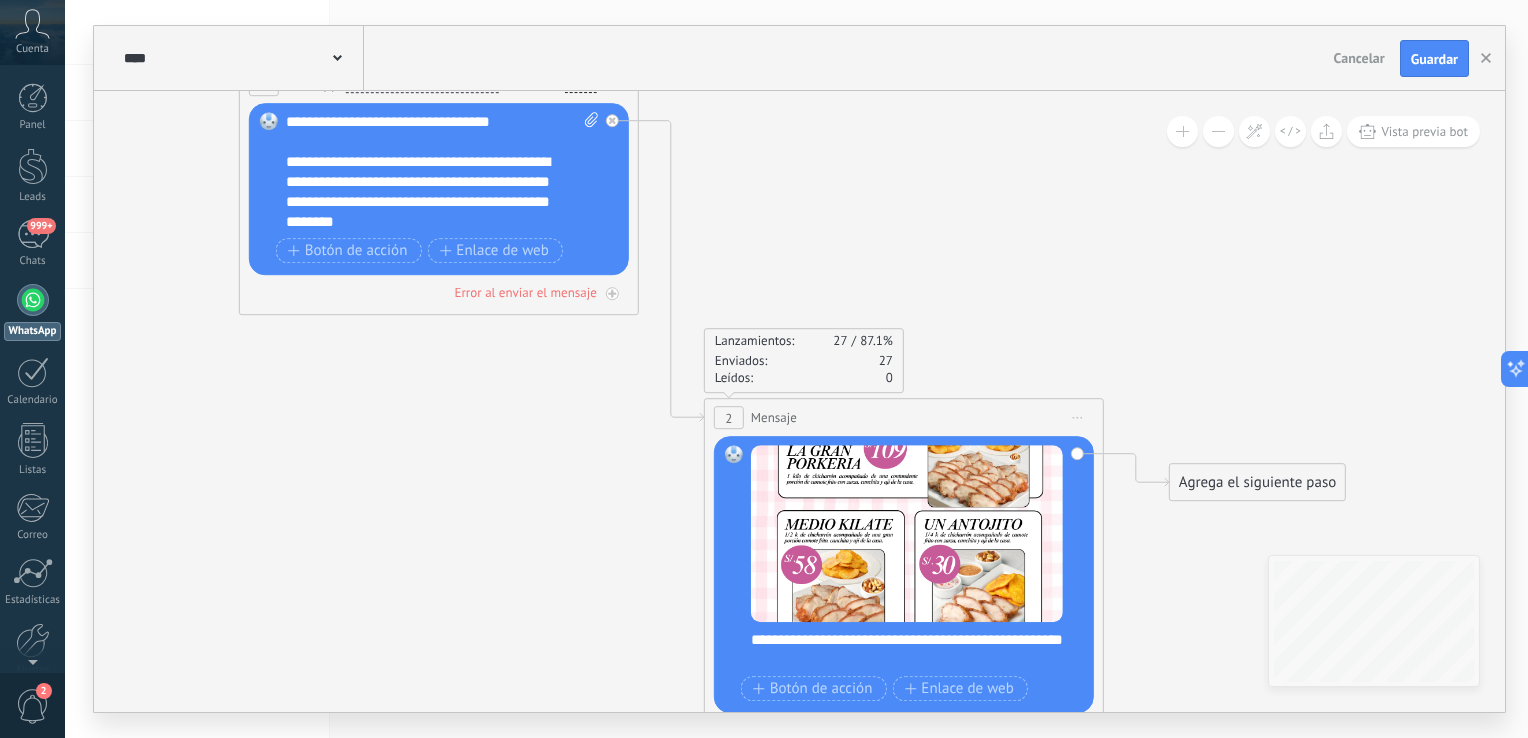 click on "Reemplazar
Quitar
Convertir a mensaje de voz
Arrastre la imagen aquí para adjuntarla.
Añadir imagen
Subir
Arrastrar y soltar
Archivo no encontrado
Escribe tu mensaje..." at bounding box center (904, 575) 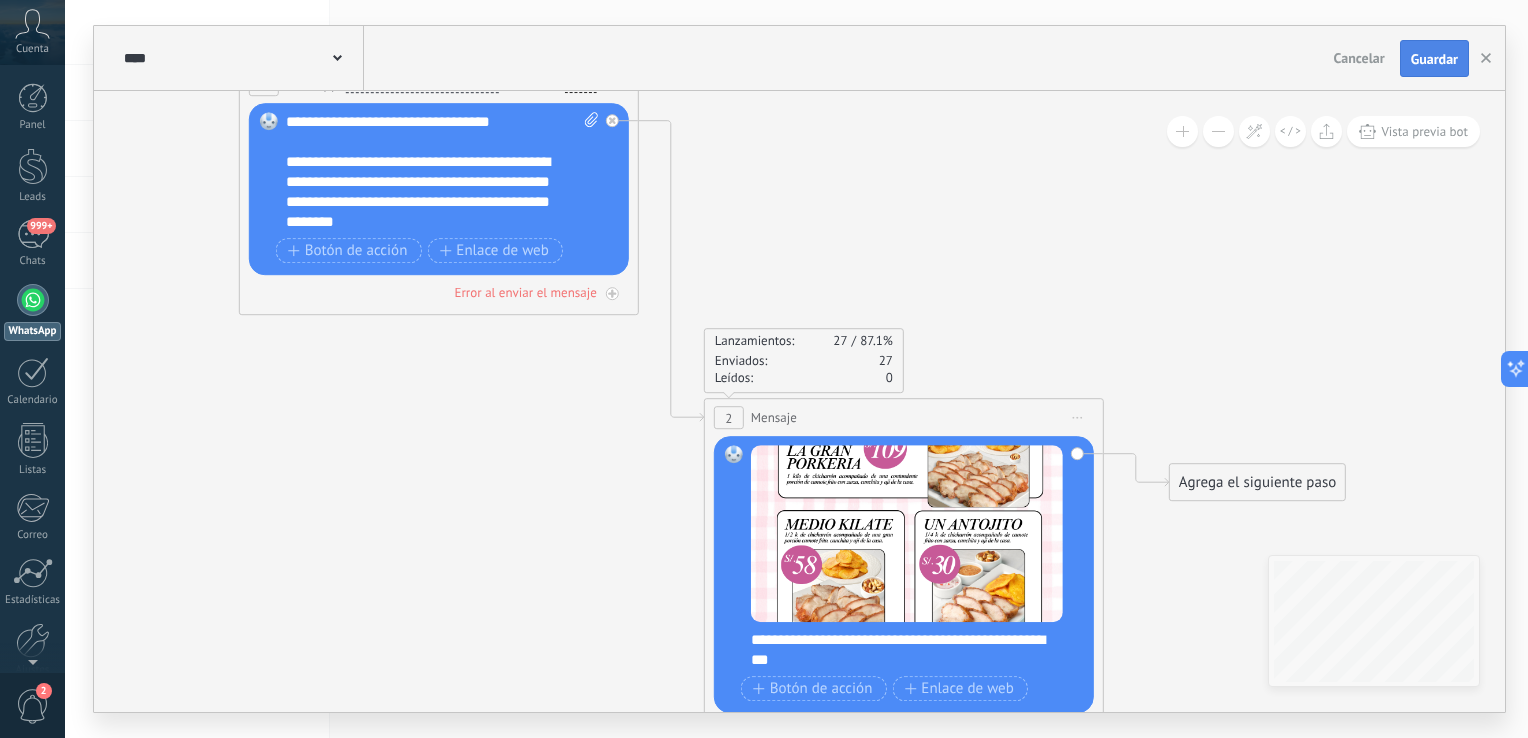 click on "Guardar" at bounding box center [1434, 59] 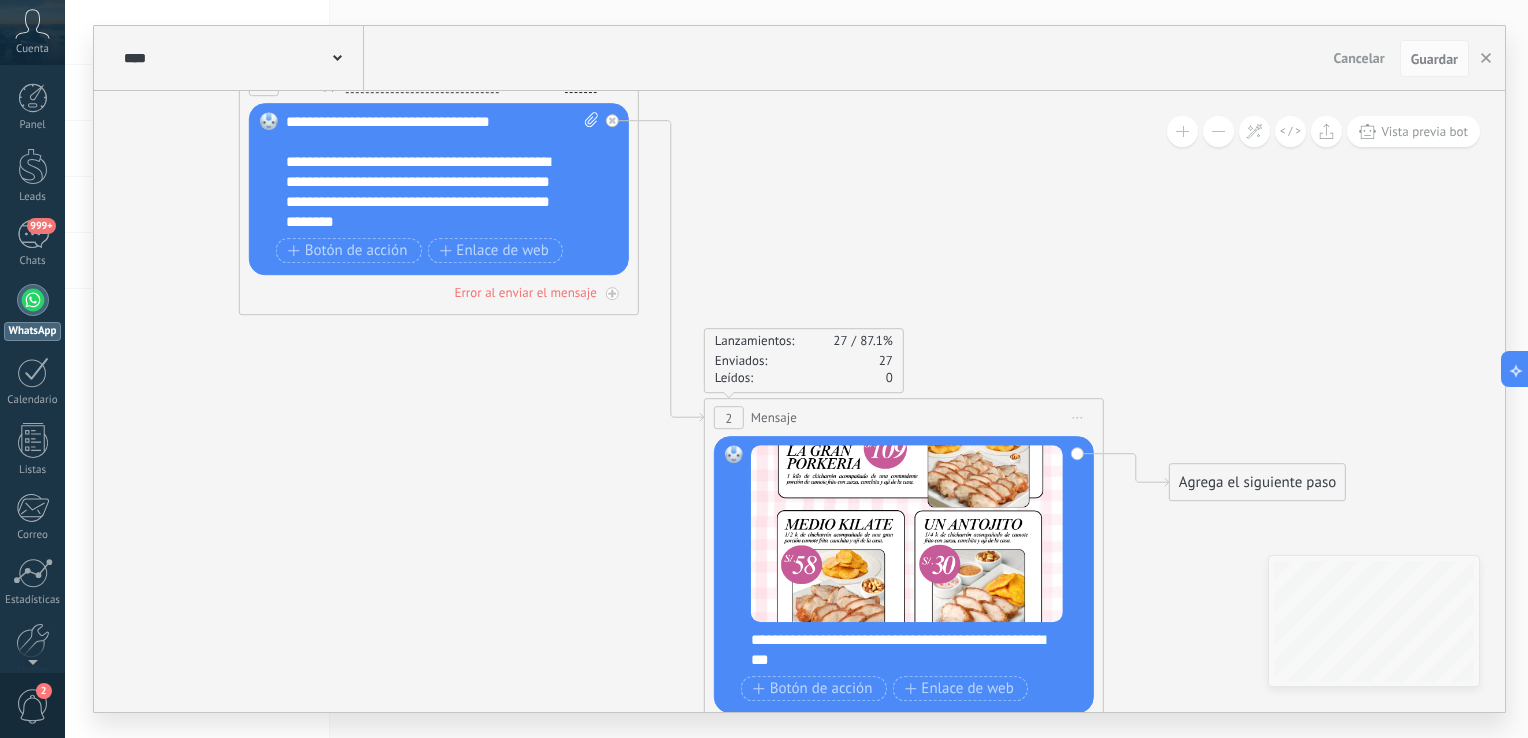 click 